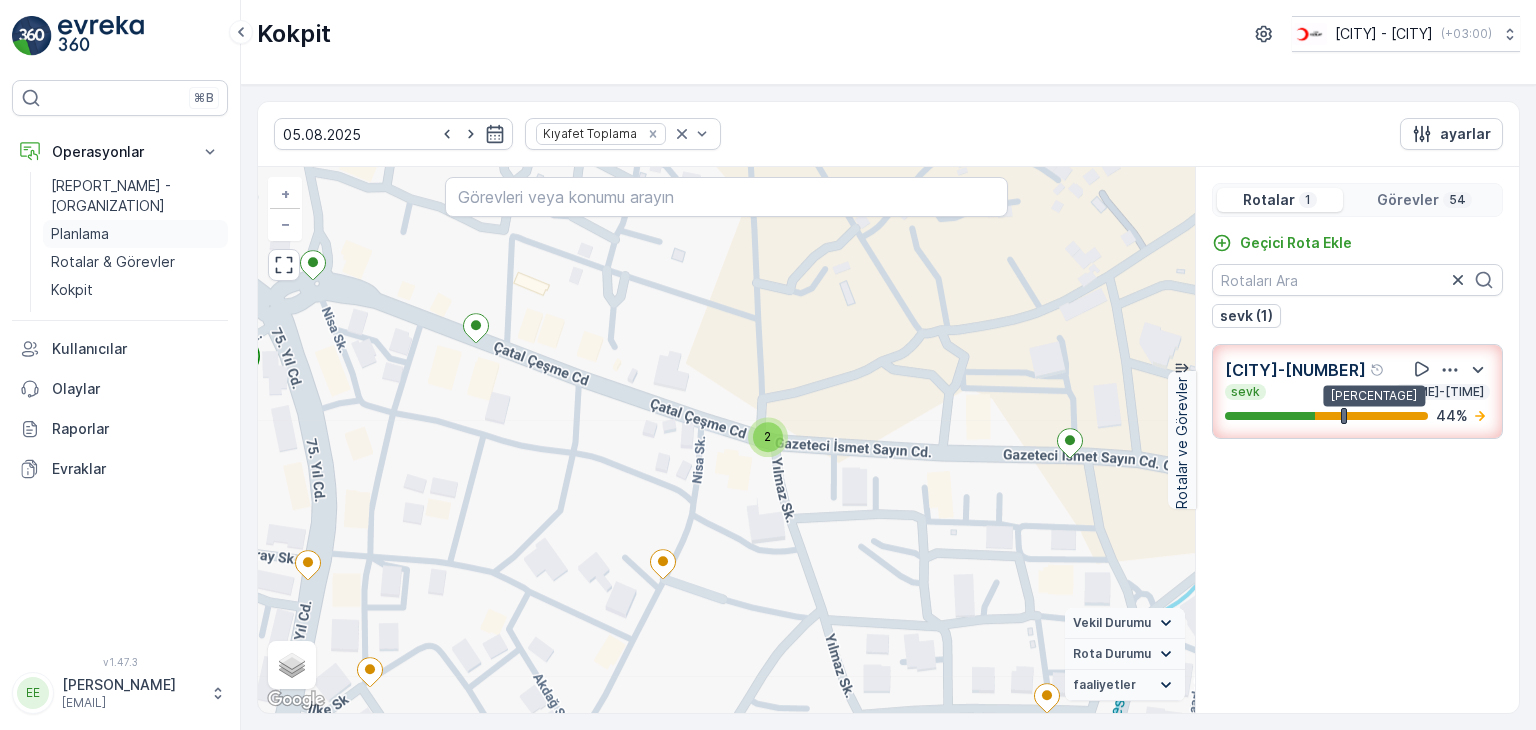 scroll, scrollTop: 0, scrollLeft: 0, axis: both 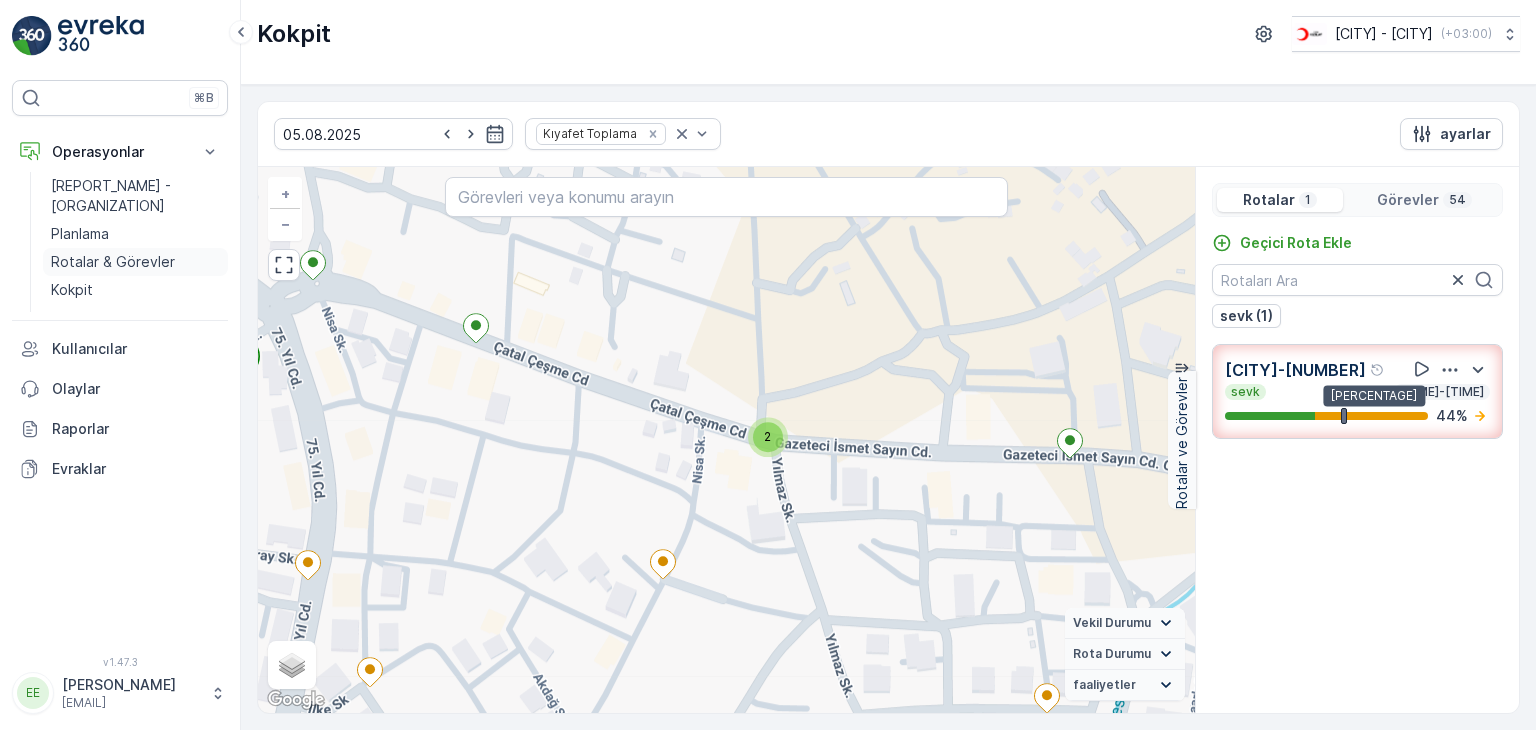 click on "Rotalar & Görevler" at bounding box center [113, 262] 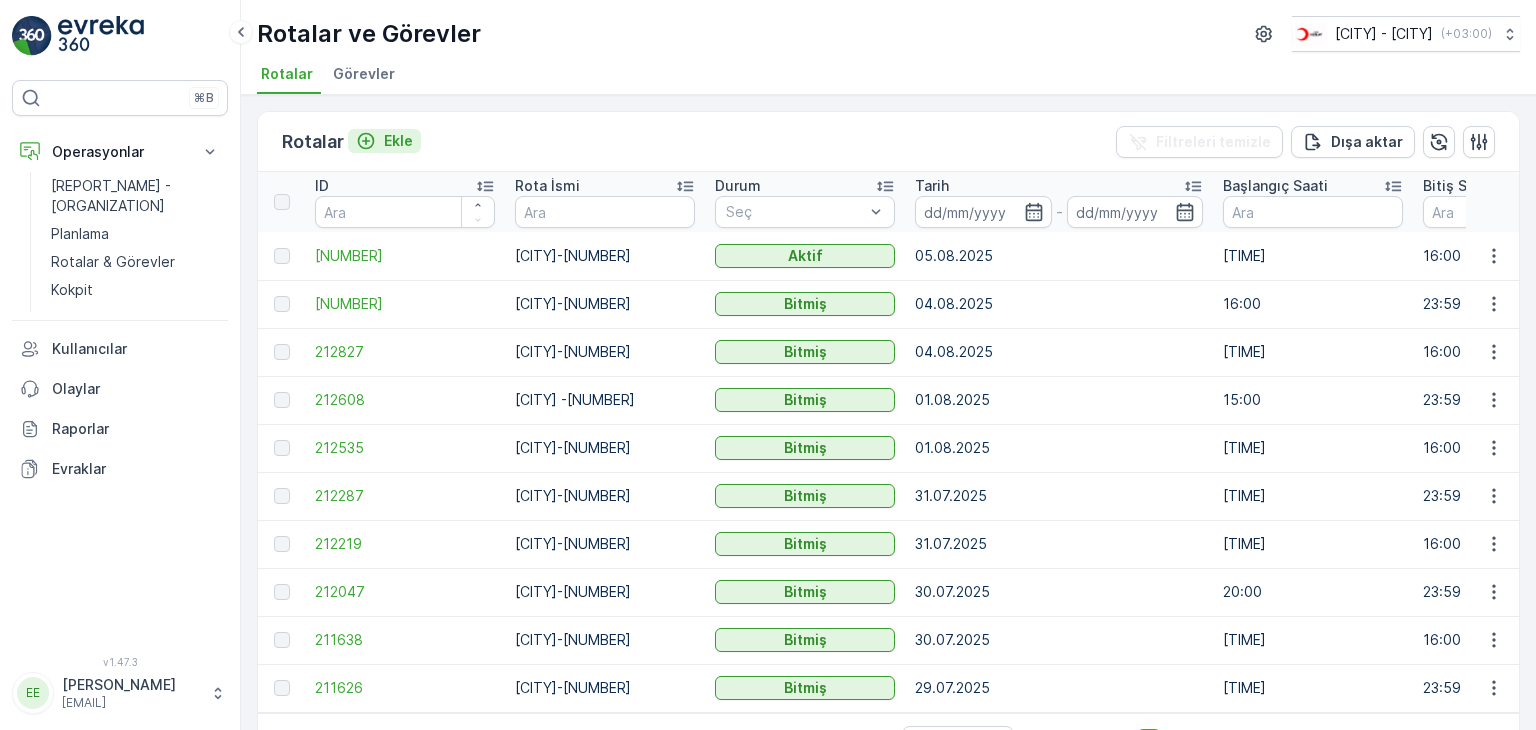 click on "Ekle" at bounding box center (398, 141) 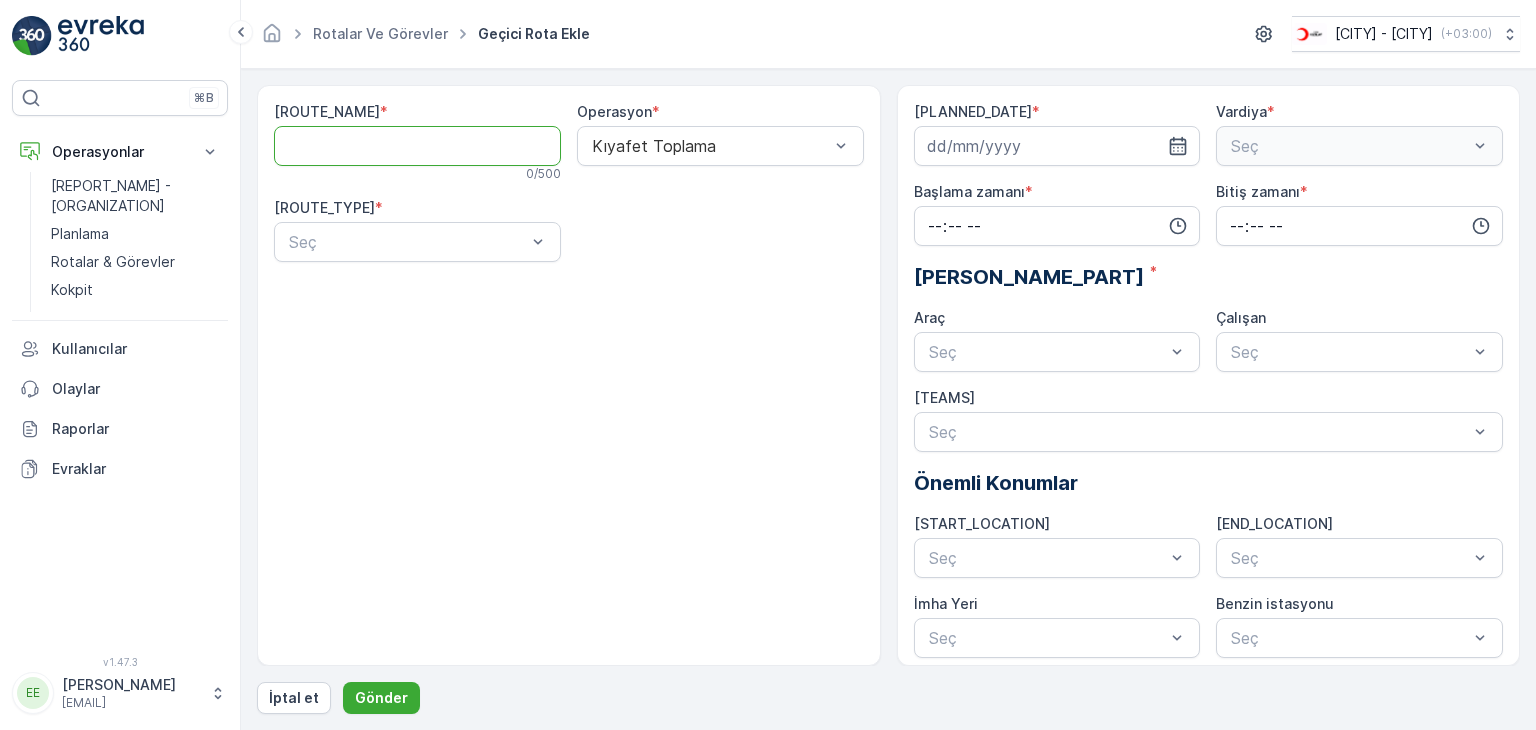 click on "[ROUTE_NAME]" at bounding box center [417, 146] 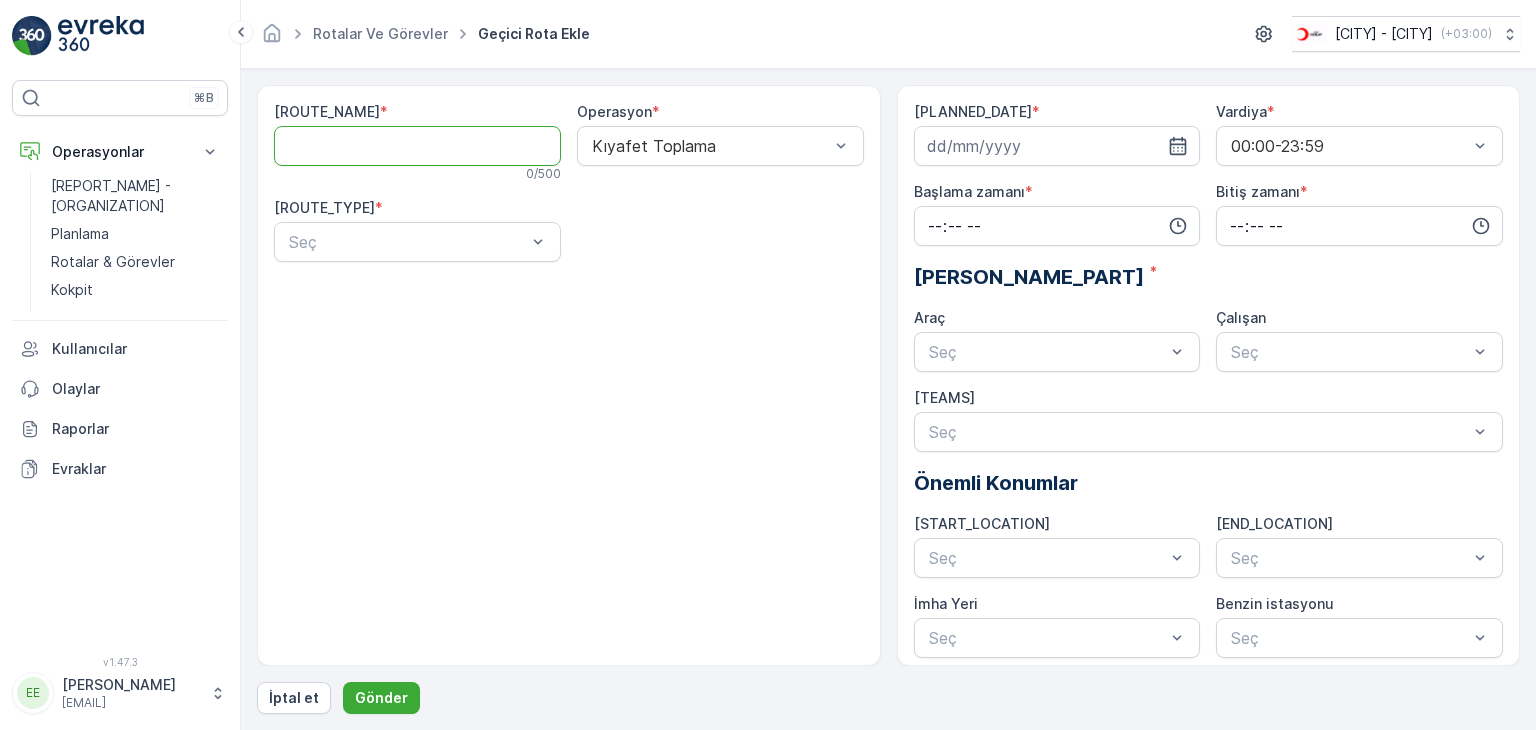 type on "[CITY] [NUMBER]" 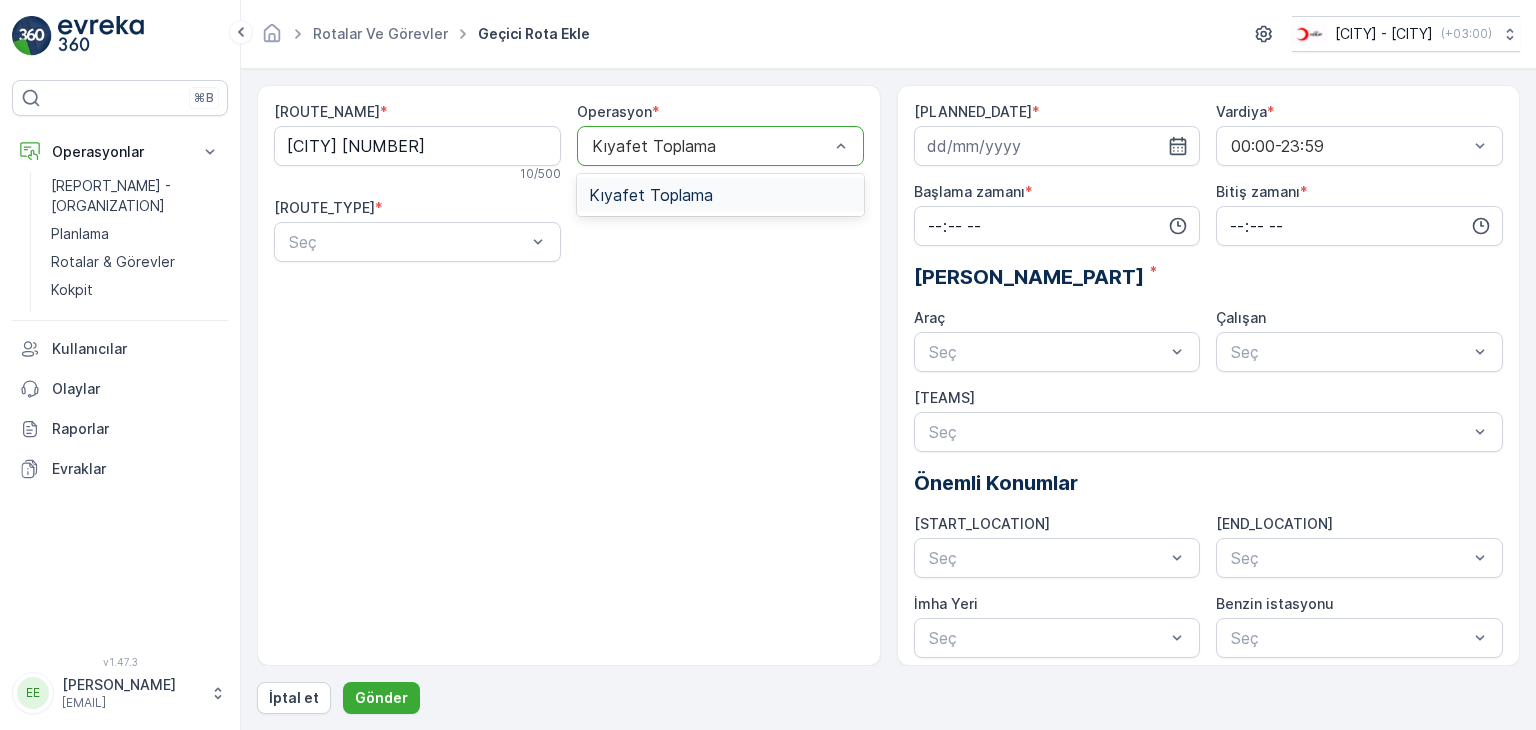 drag, startPoint x: 665, startPoint y: 151, endPoint x: 663, endPoint y: 165, distance: 14.142136 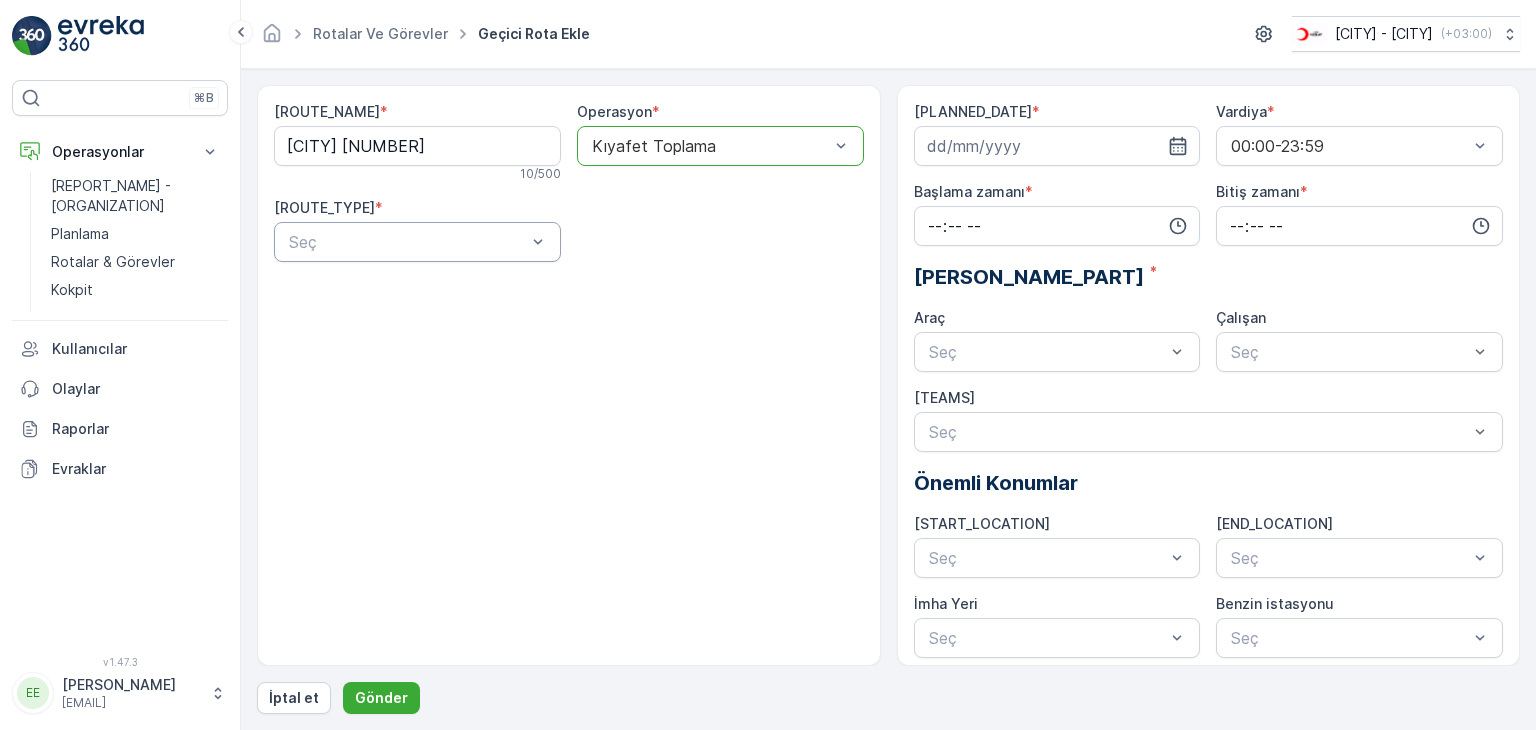 click at bounding box center (407, 242) 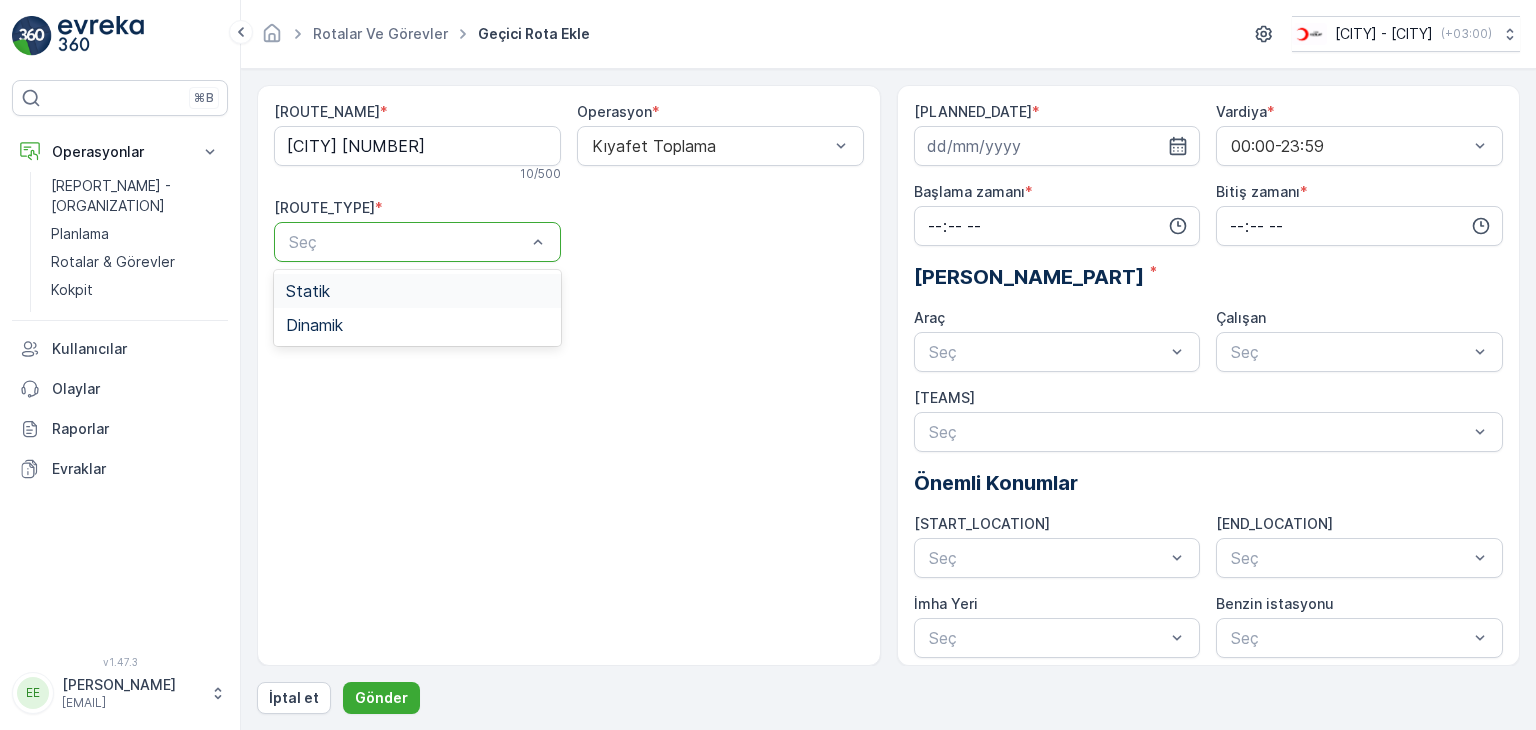 click on "Statik" at bounding box center (417, 291) 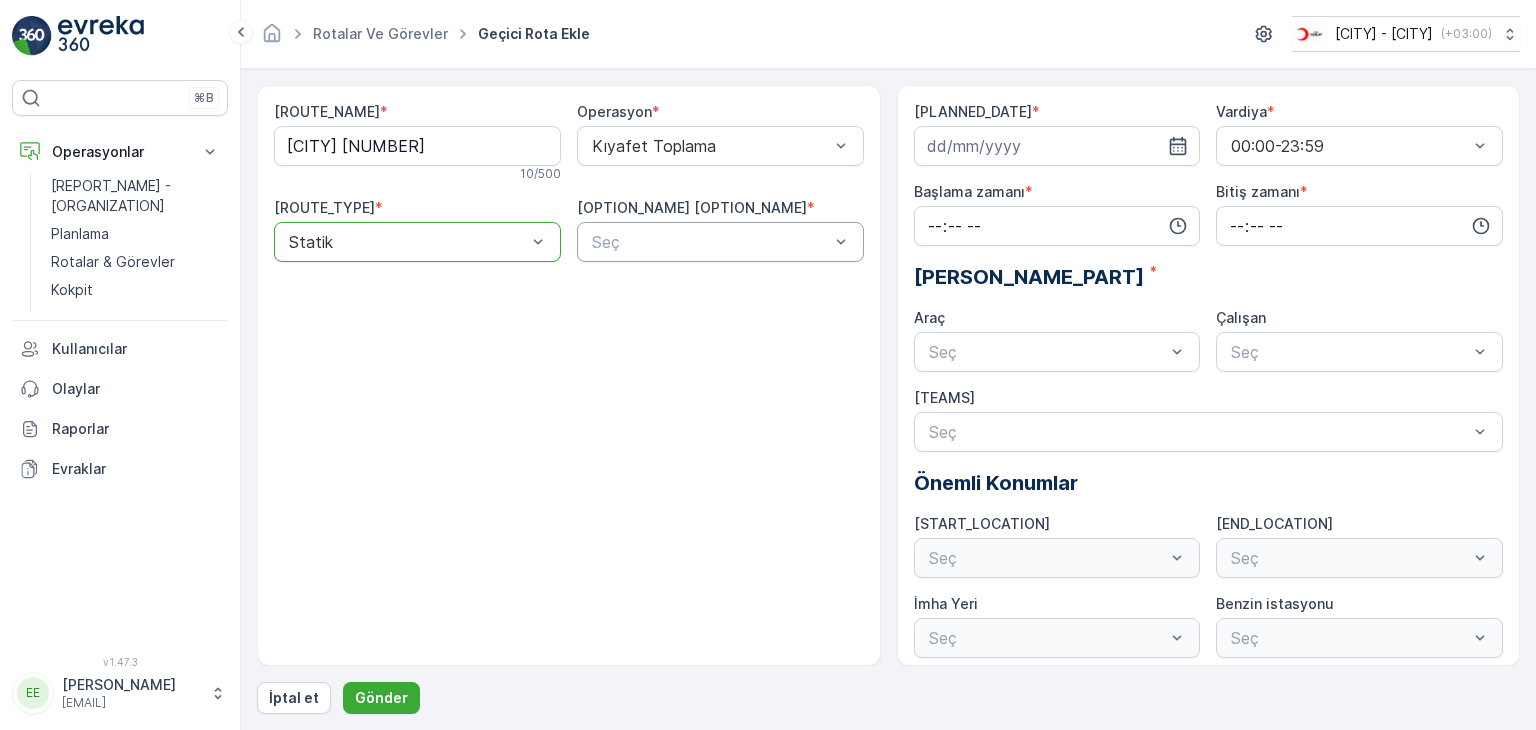click at bounding box center (710, 242) 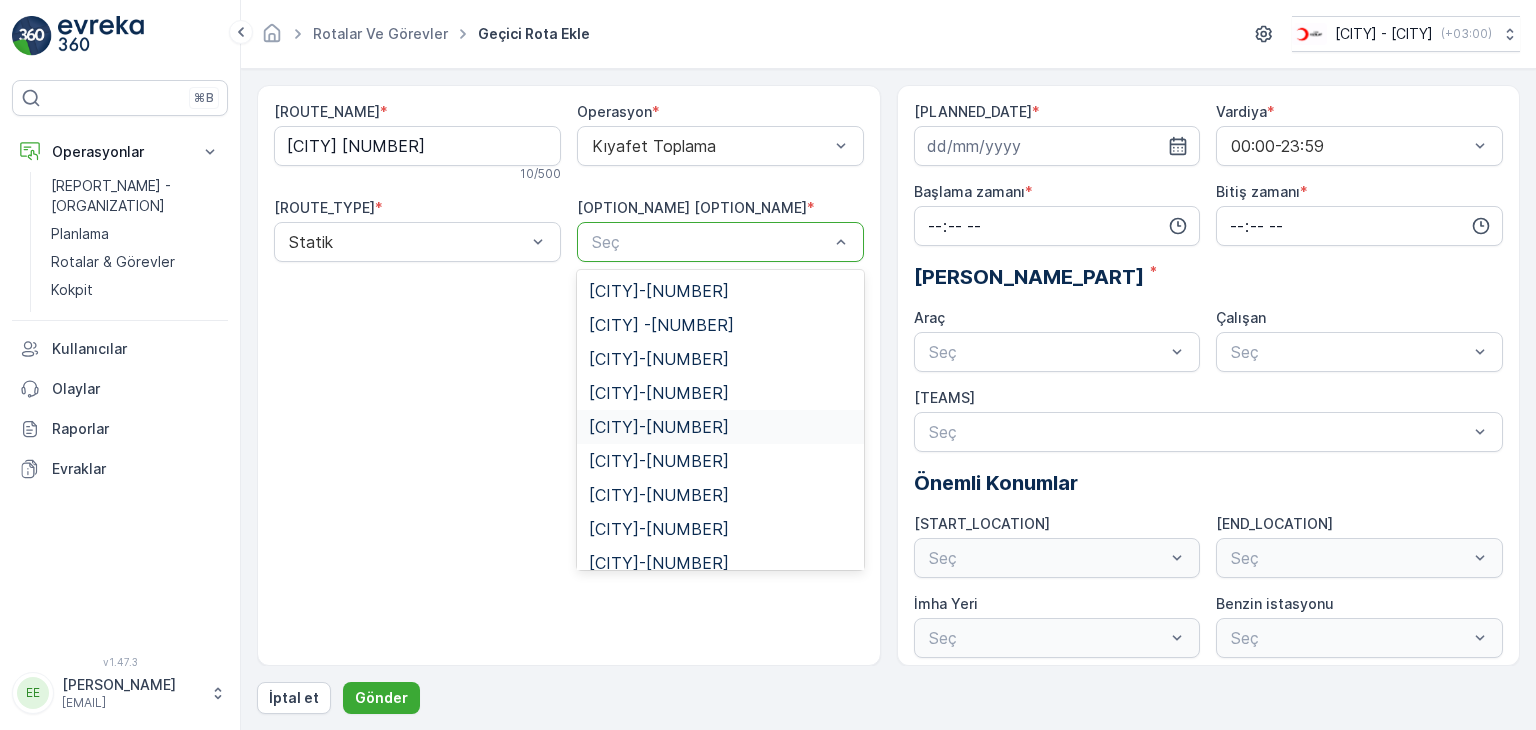 click on "[CITY]-[NUMBER]" at bounding box center [659, 427] 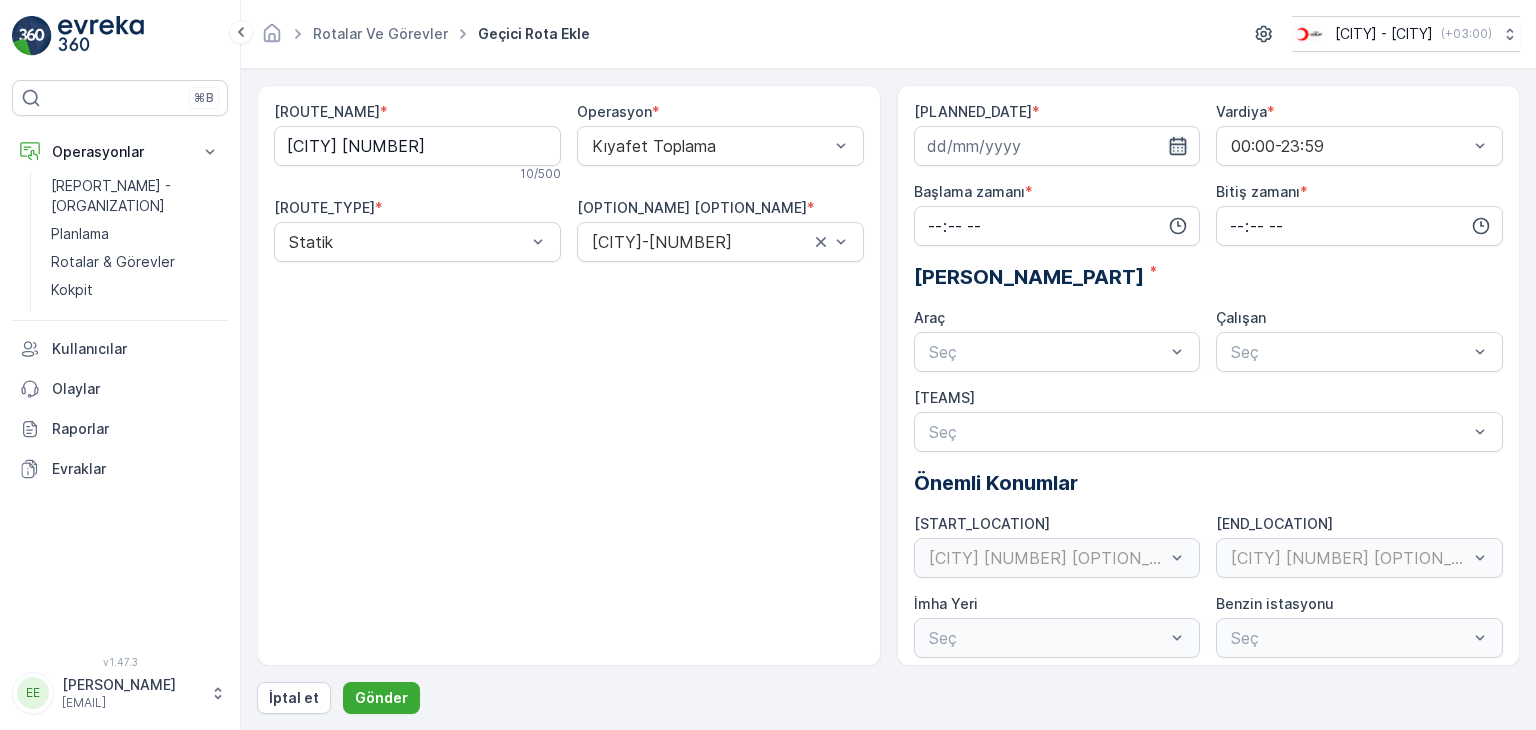 click 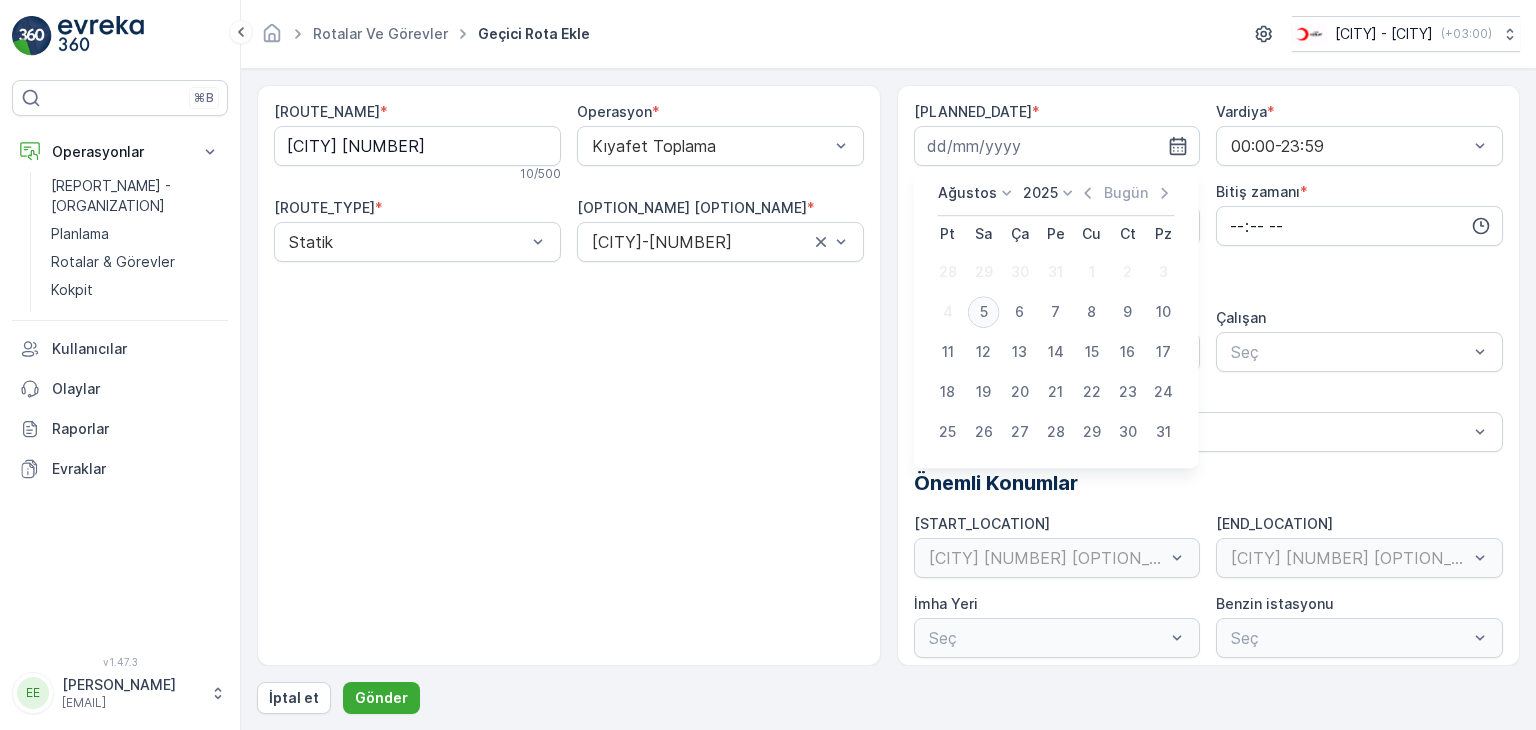 click on "5" at bounding box center [984, 312] 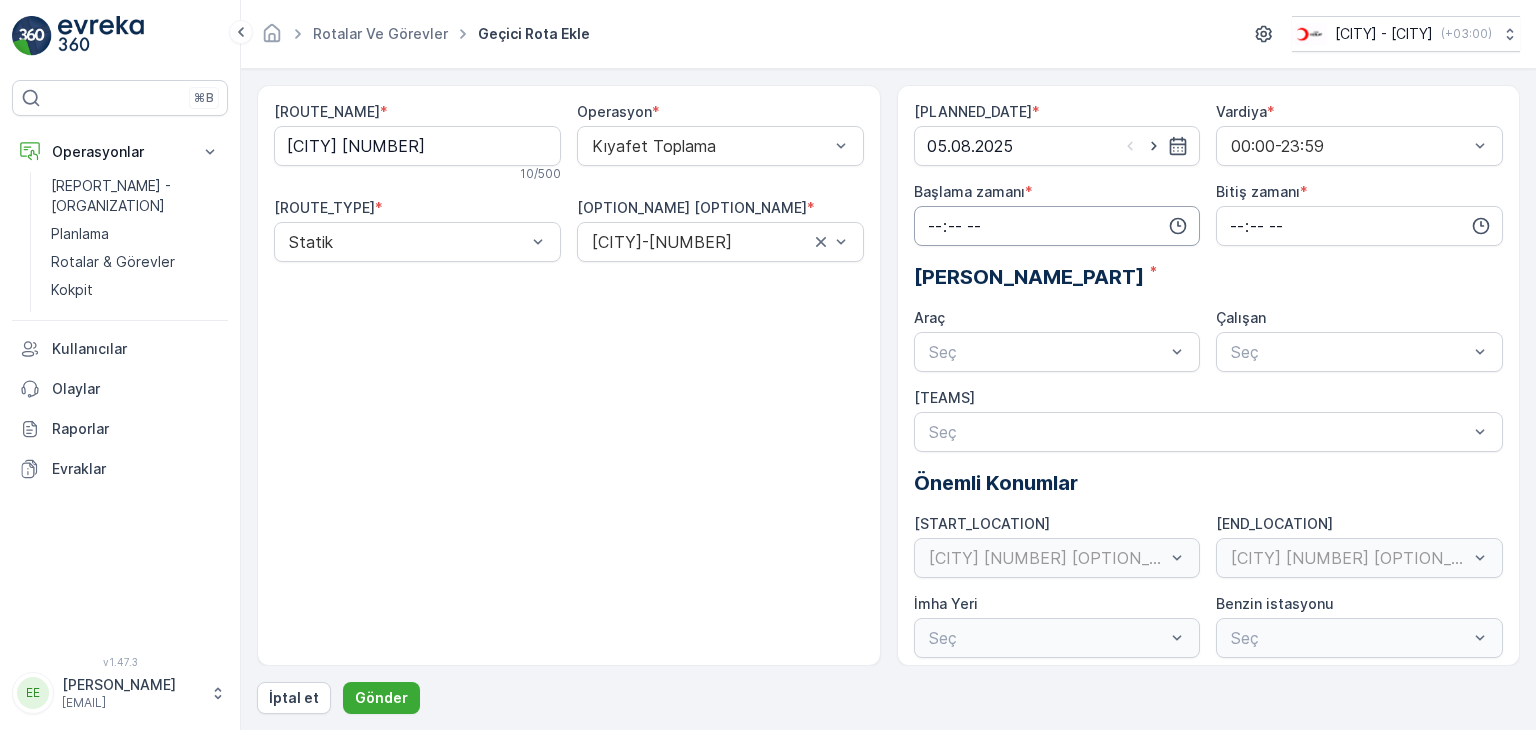 click at bounding box center [1057, 226] 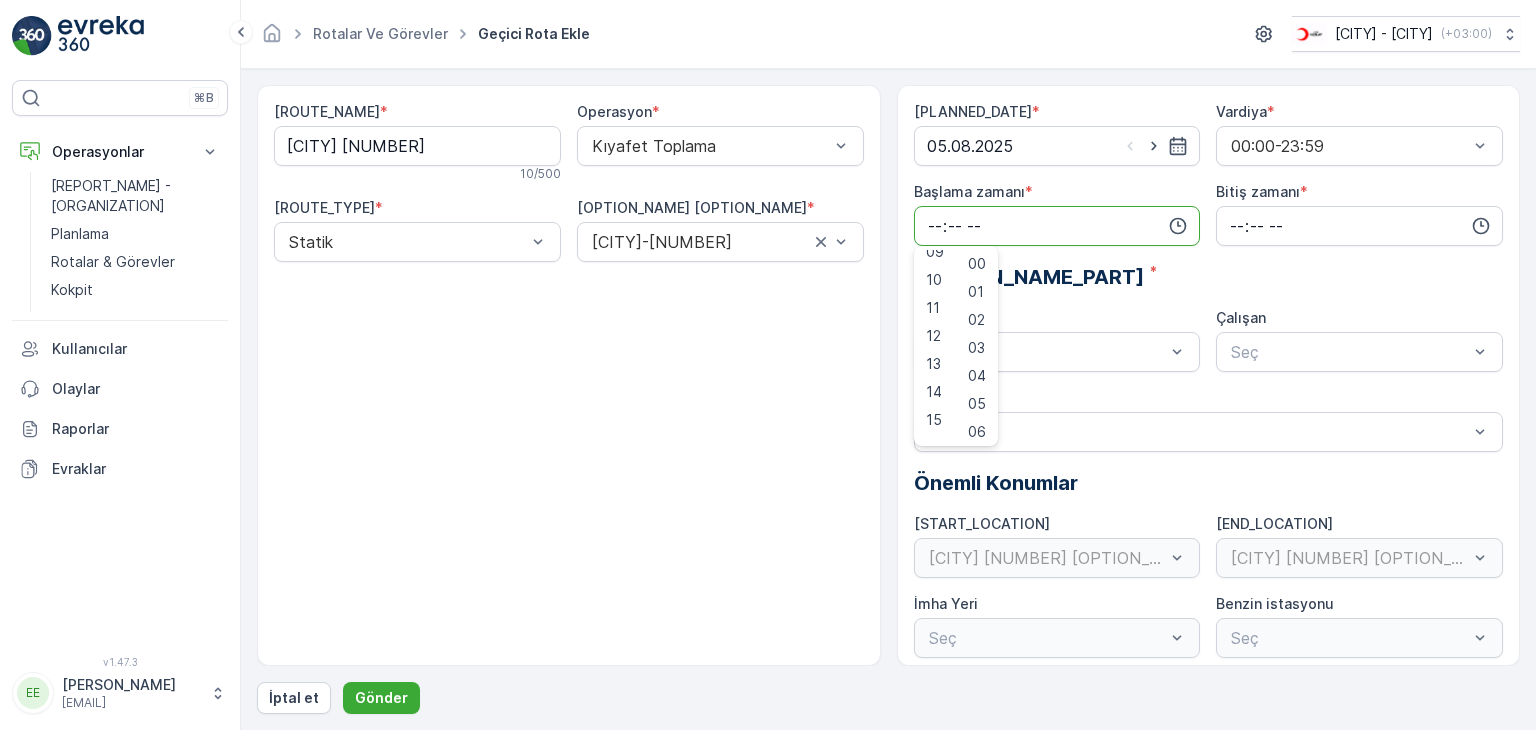 scroll, scrollTop: 300, scrollLeft: 0, axis: vertical 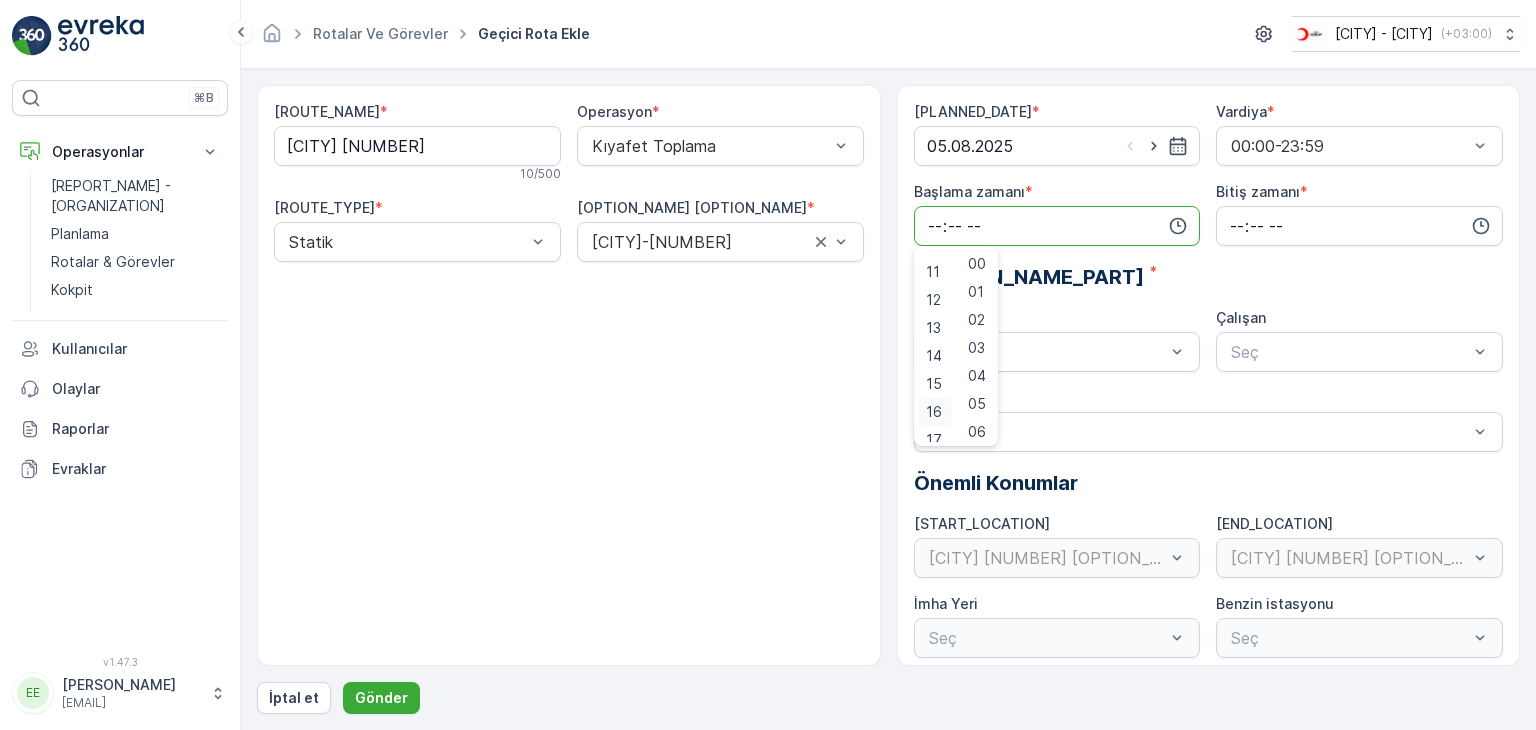 click on "16" at bounding box center (934, 412) 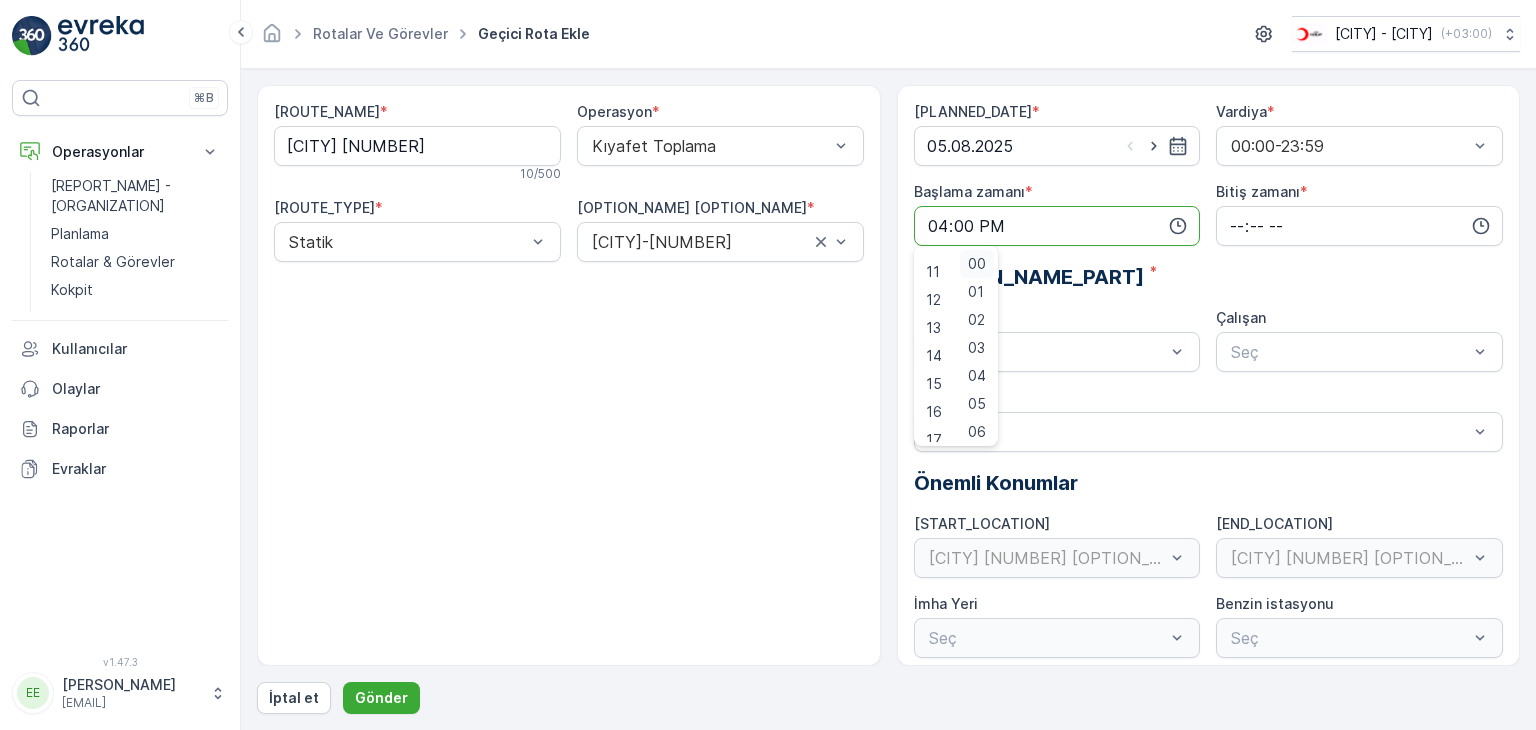 click on "00" at bounding box center (977, 264) 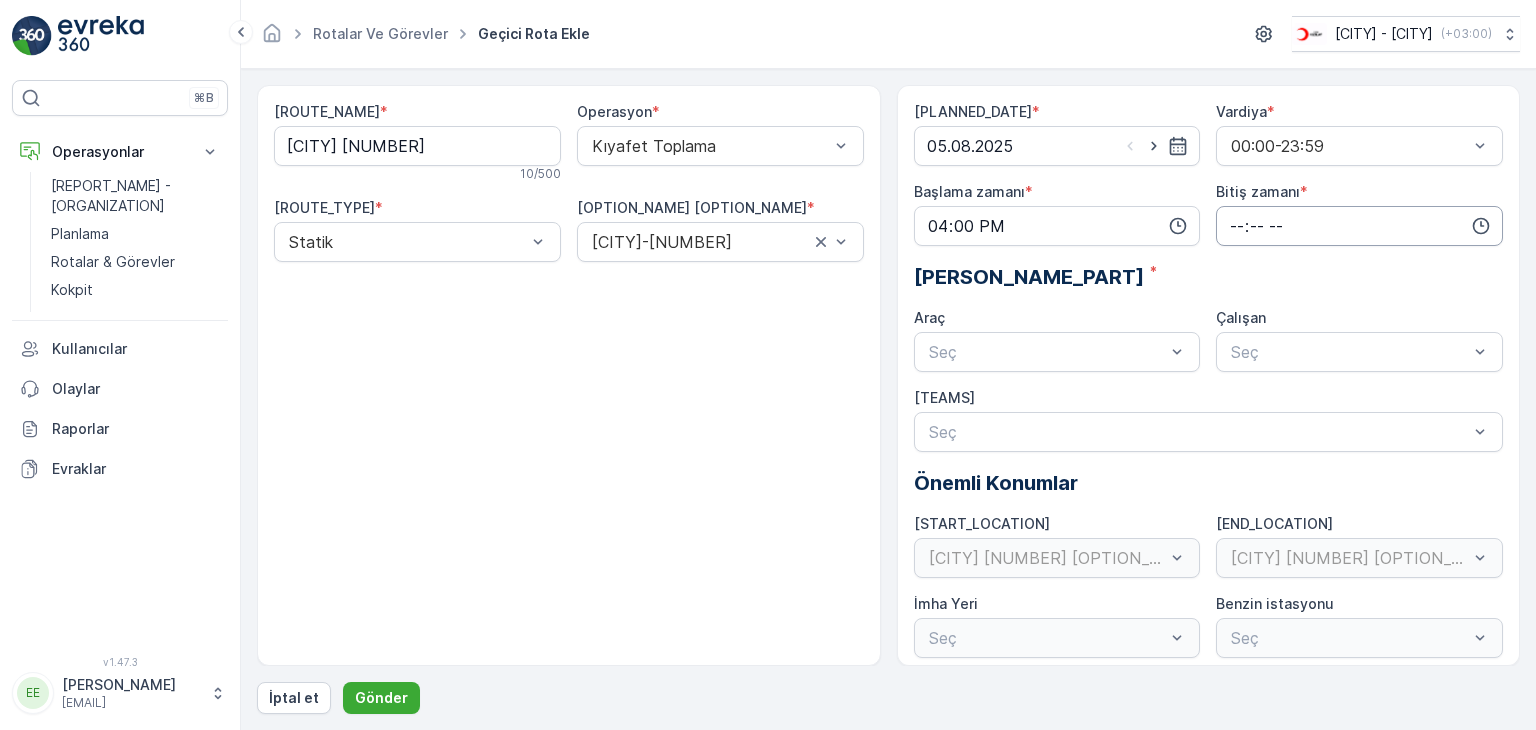 click at bounding box center (1359, 226) 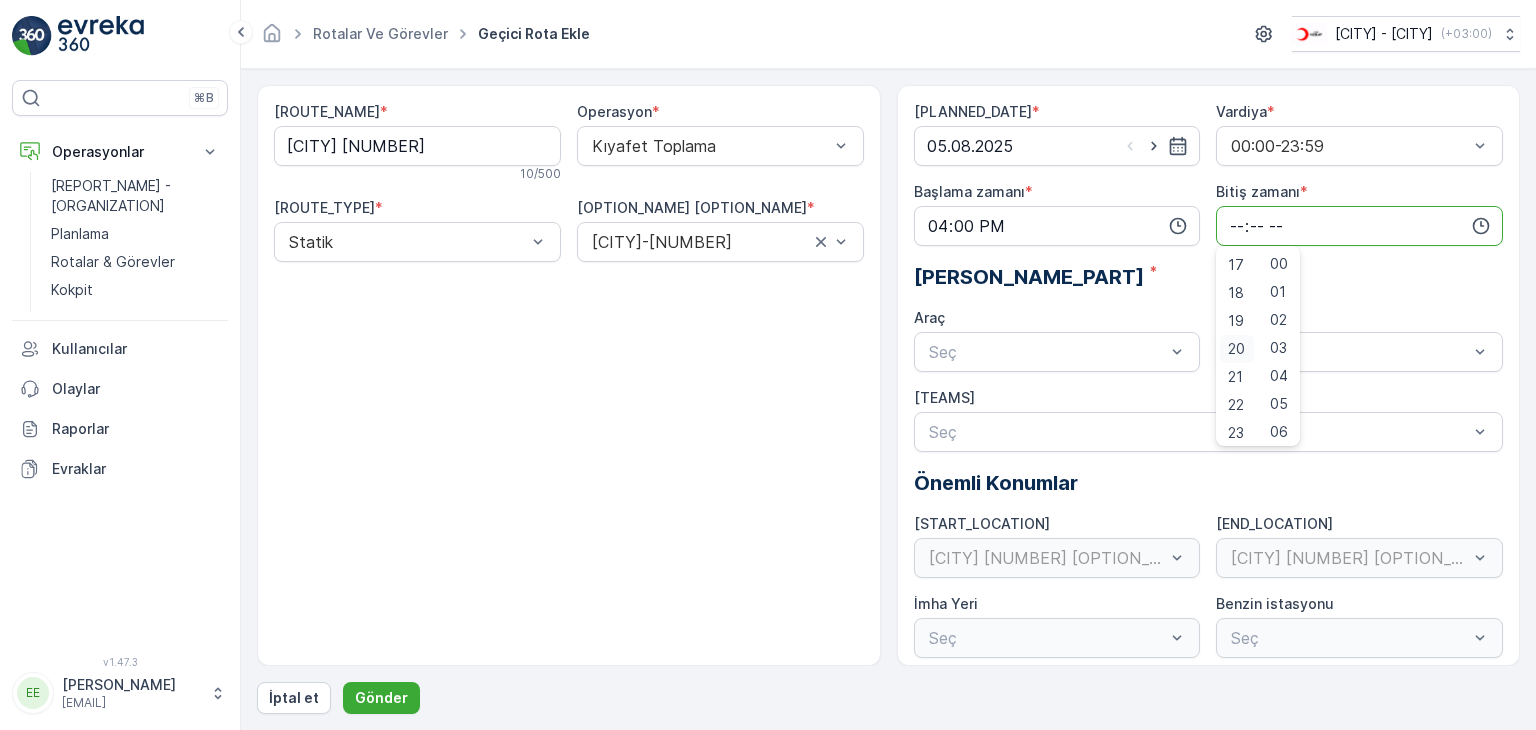 scroll, scrollTop: 480, scrollLeft: 0, axis: vertical 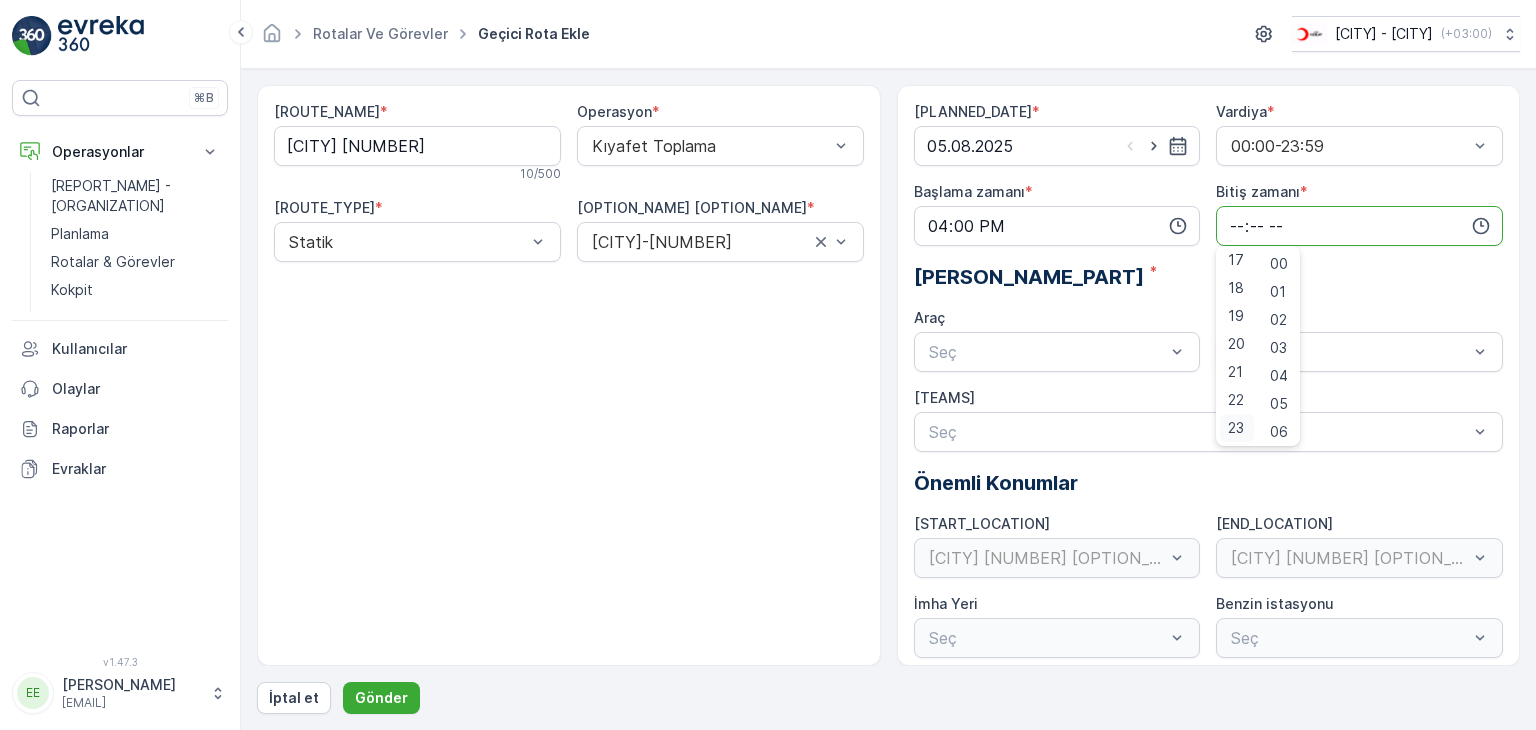 click on "23" at bounding box center [1236, 428] 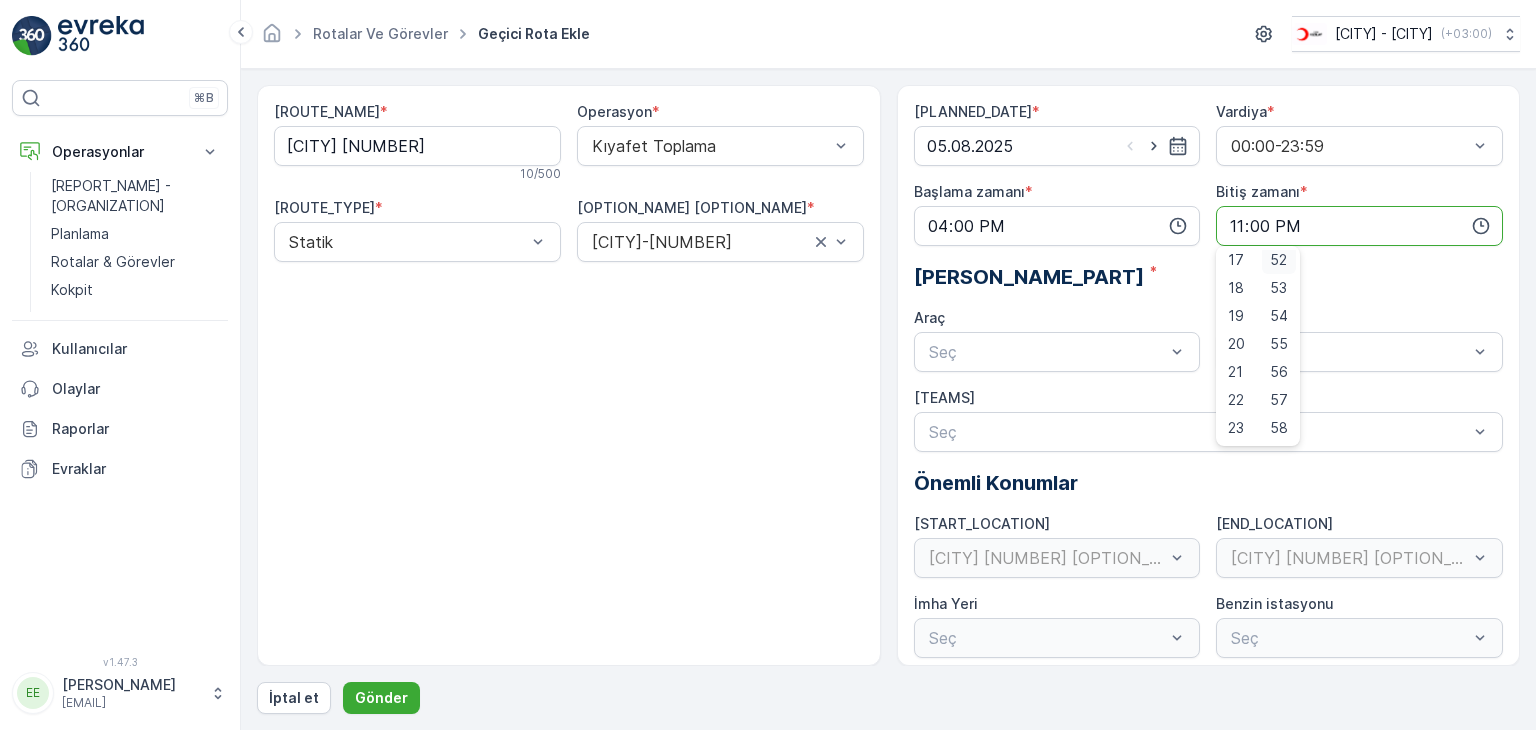 scroll, scrollTop: 1488, scrollLeft: 0, axis: vertical 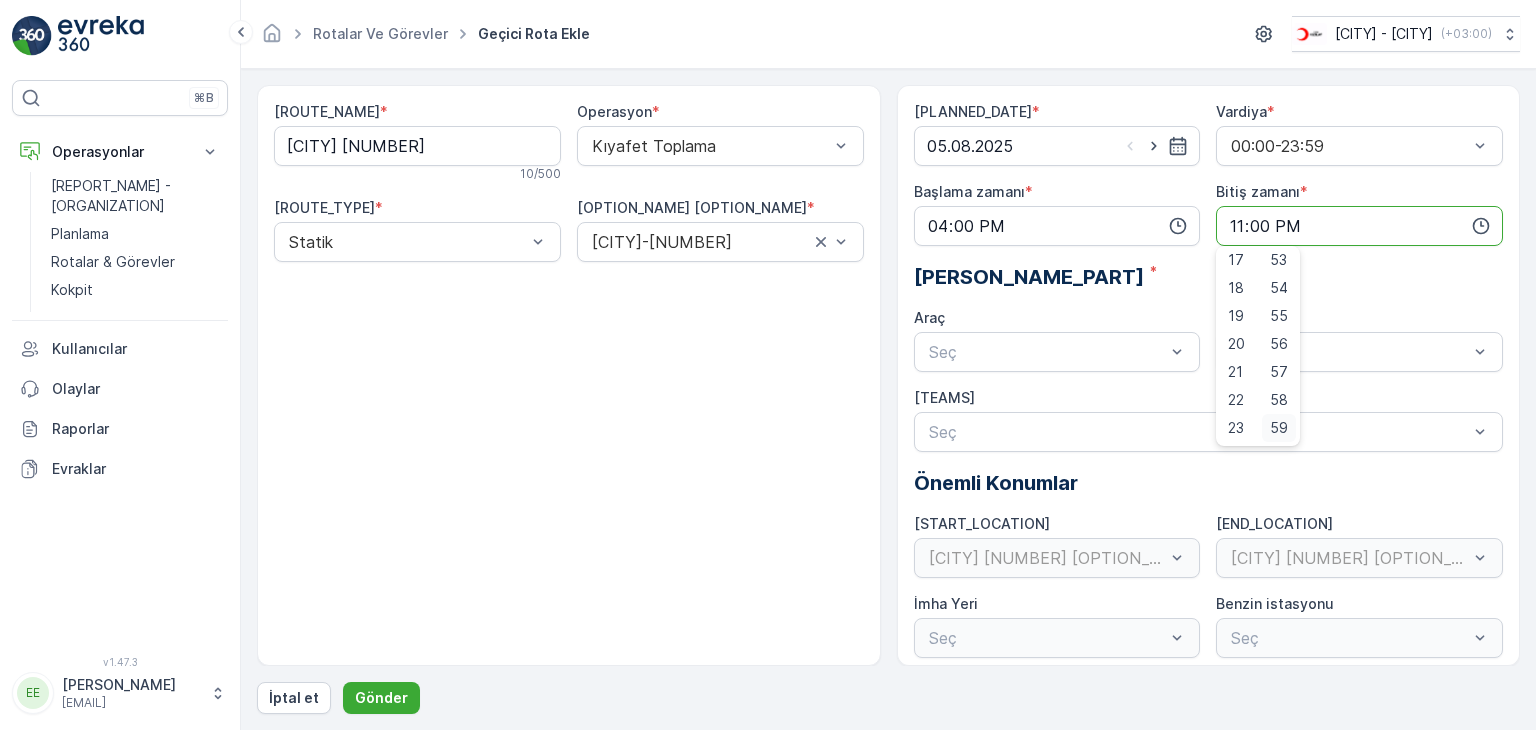 click on "59" at bounding box center (1279, 428) 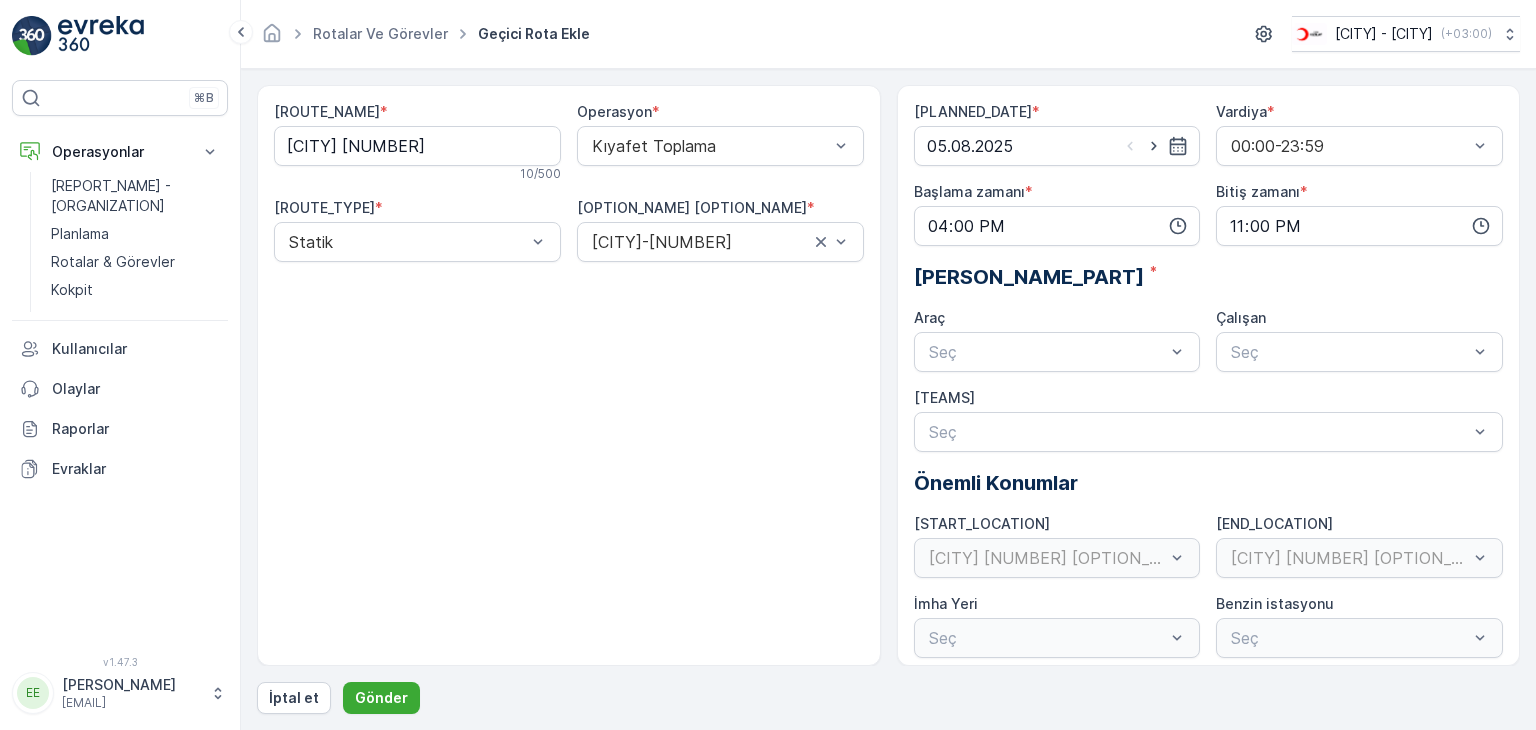 type on "23:59" 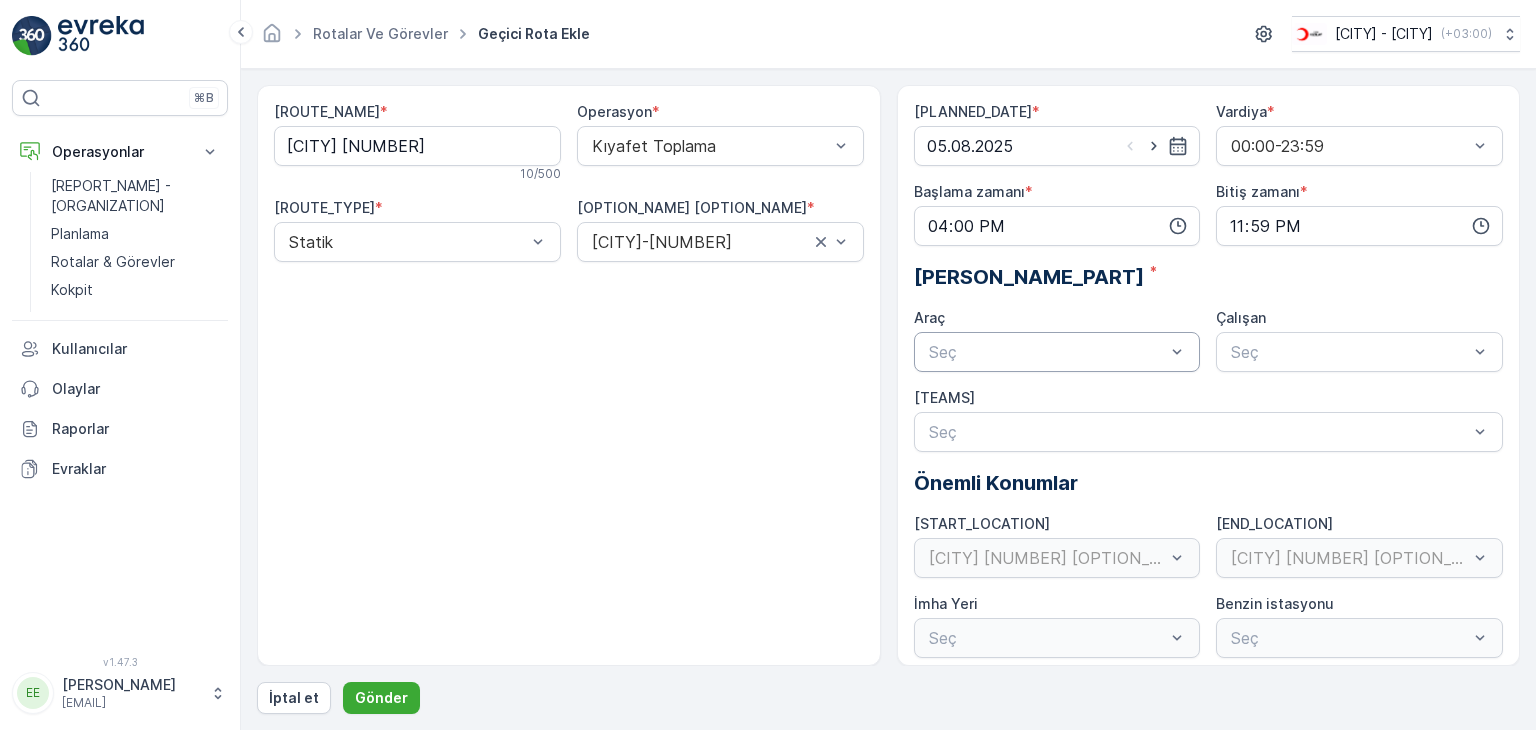 click at bounding box center [1047, 352] 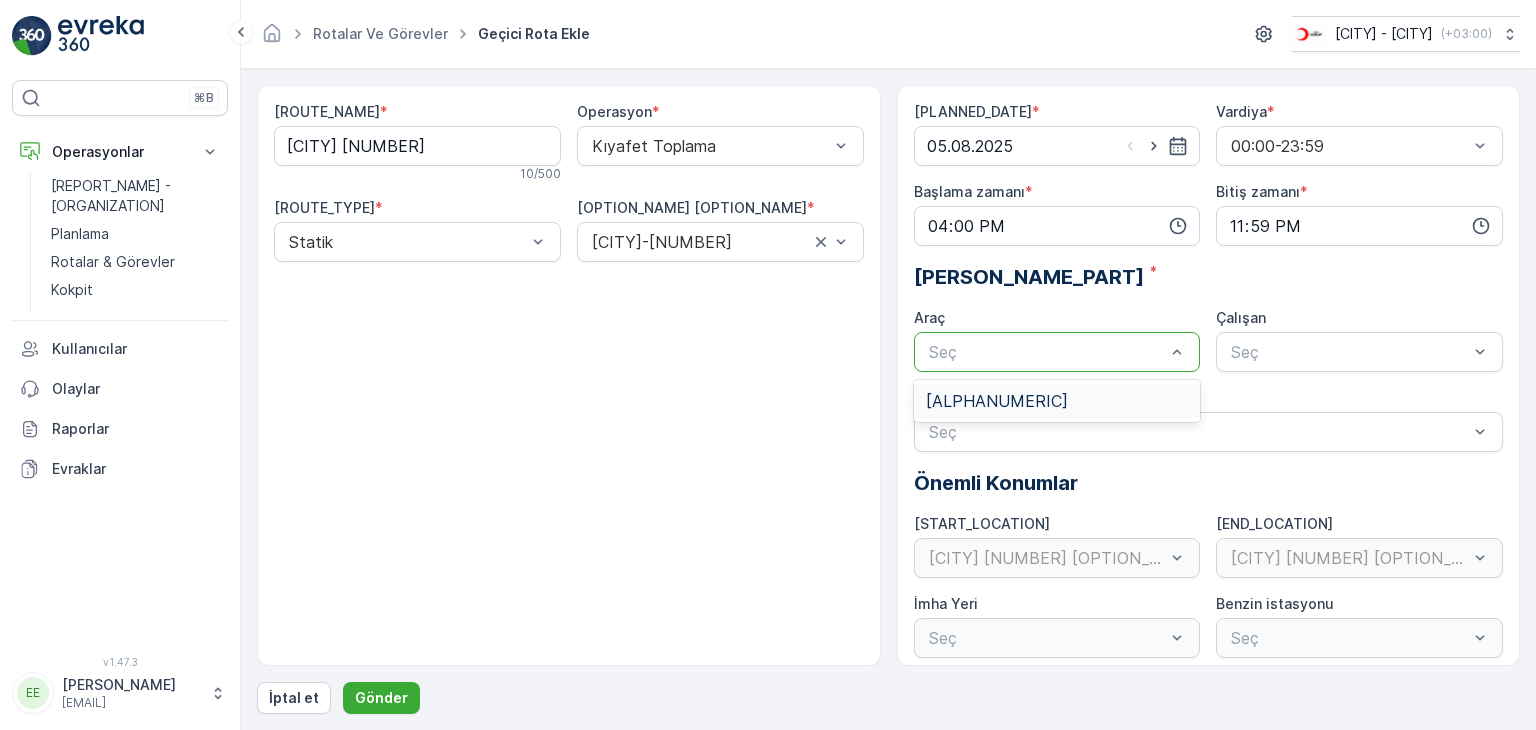 click on "[ALPHANUMERIC]" at bounding box center (997, 401) 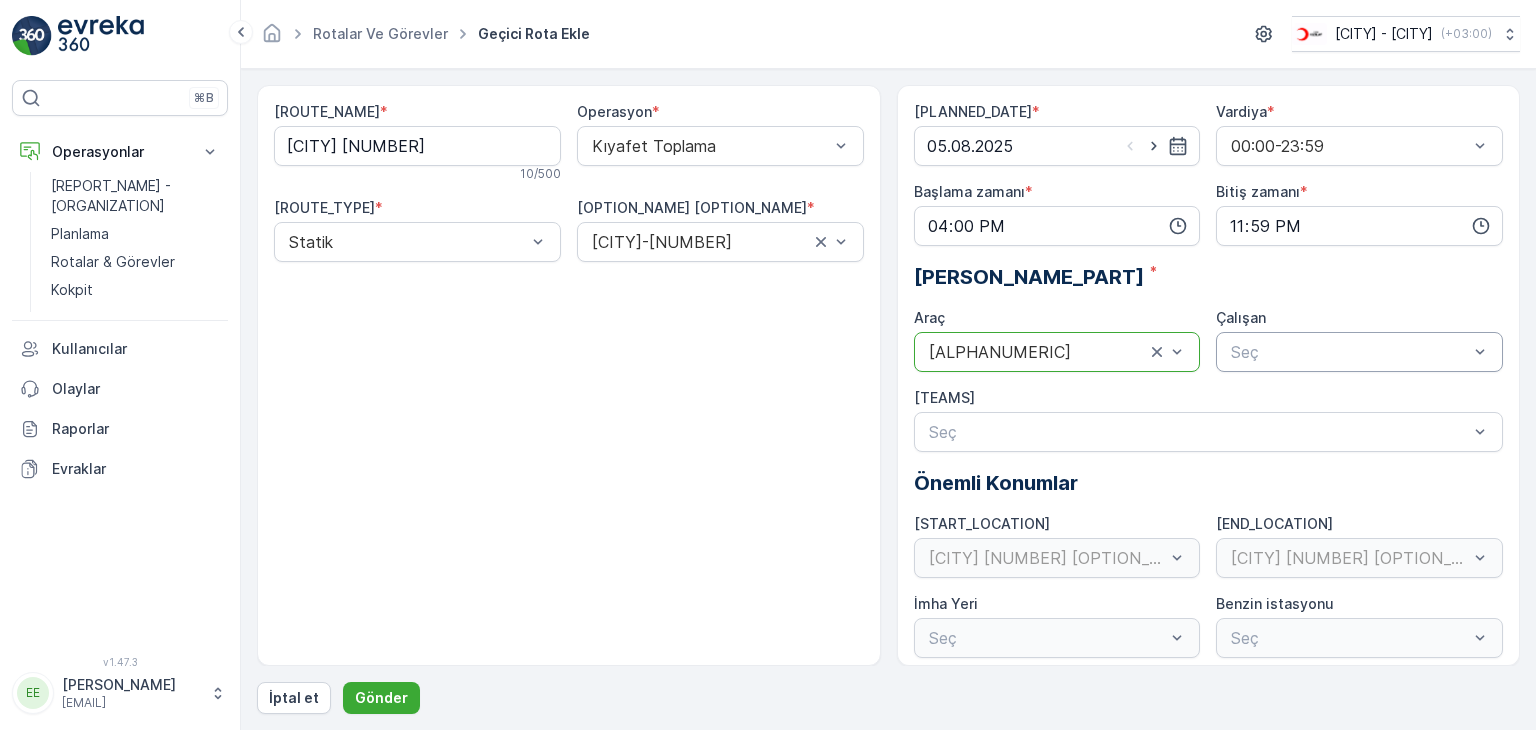 click on "Seç" at bounding box center (1359, 352) 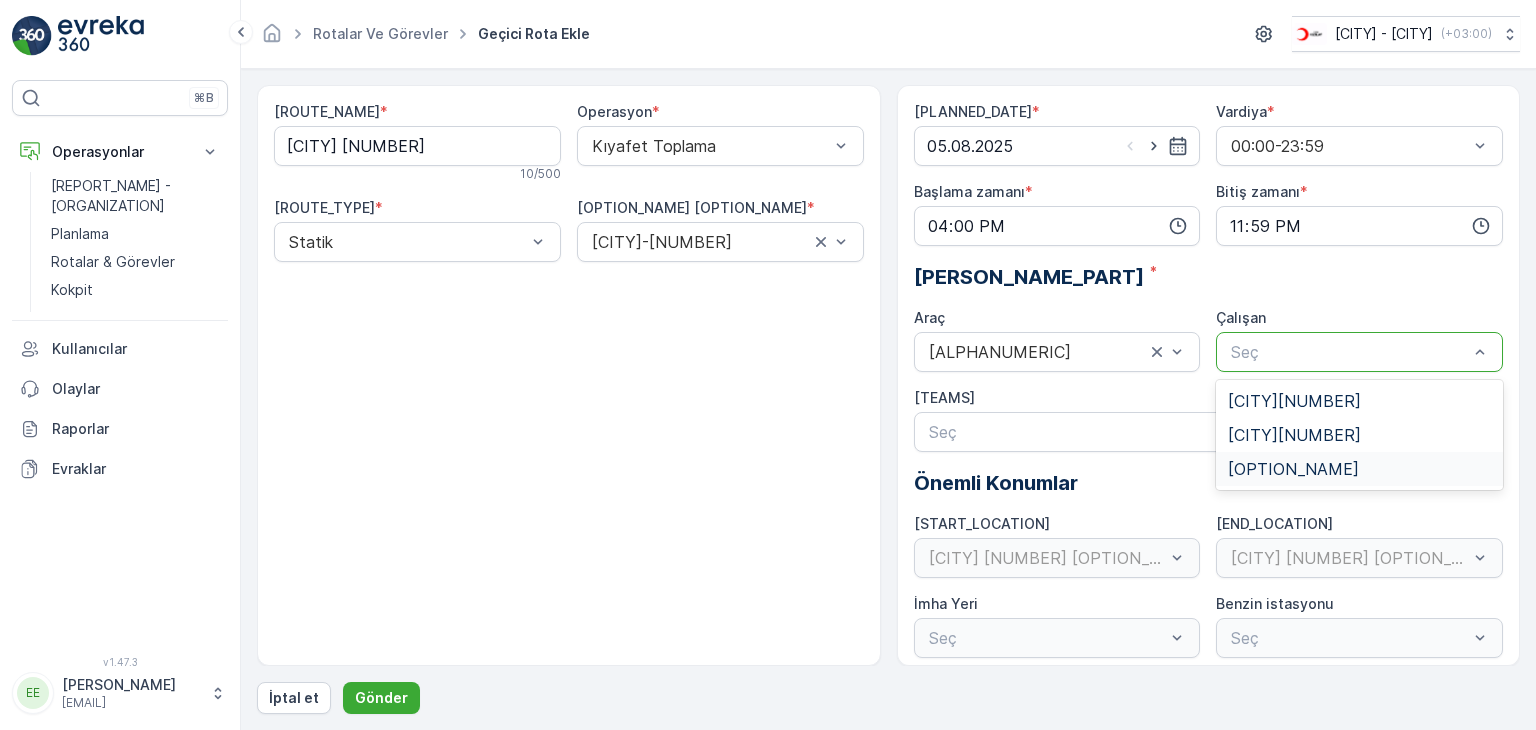 click on "[OPTION_NAME]" at bounding box center (1293, 469) 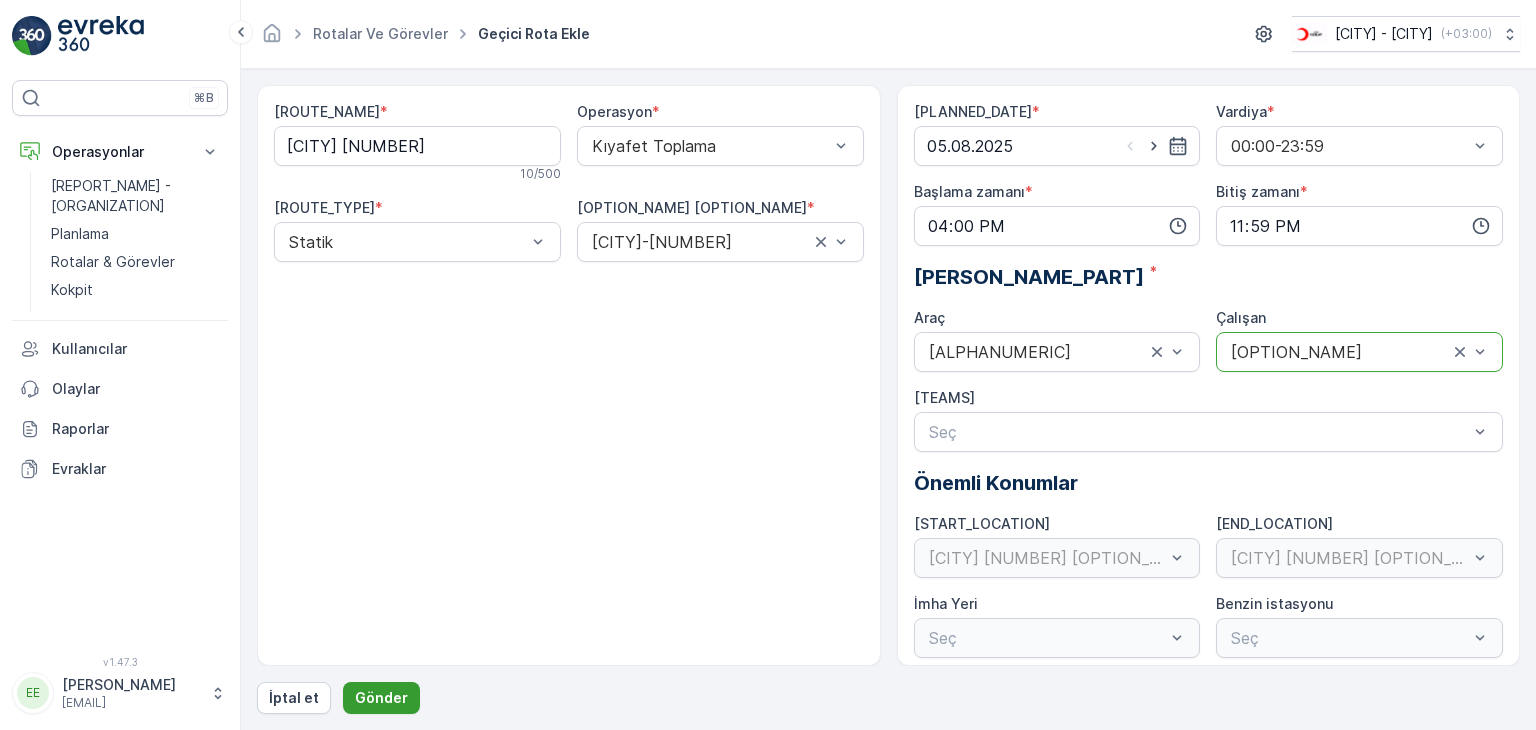 click on "Gönder" at bounding box center [381, 698] 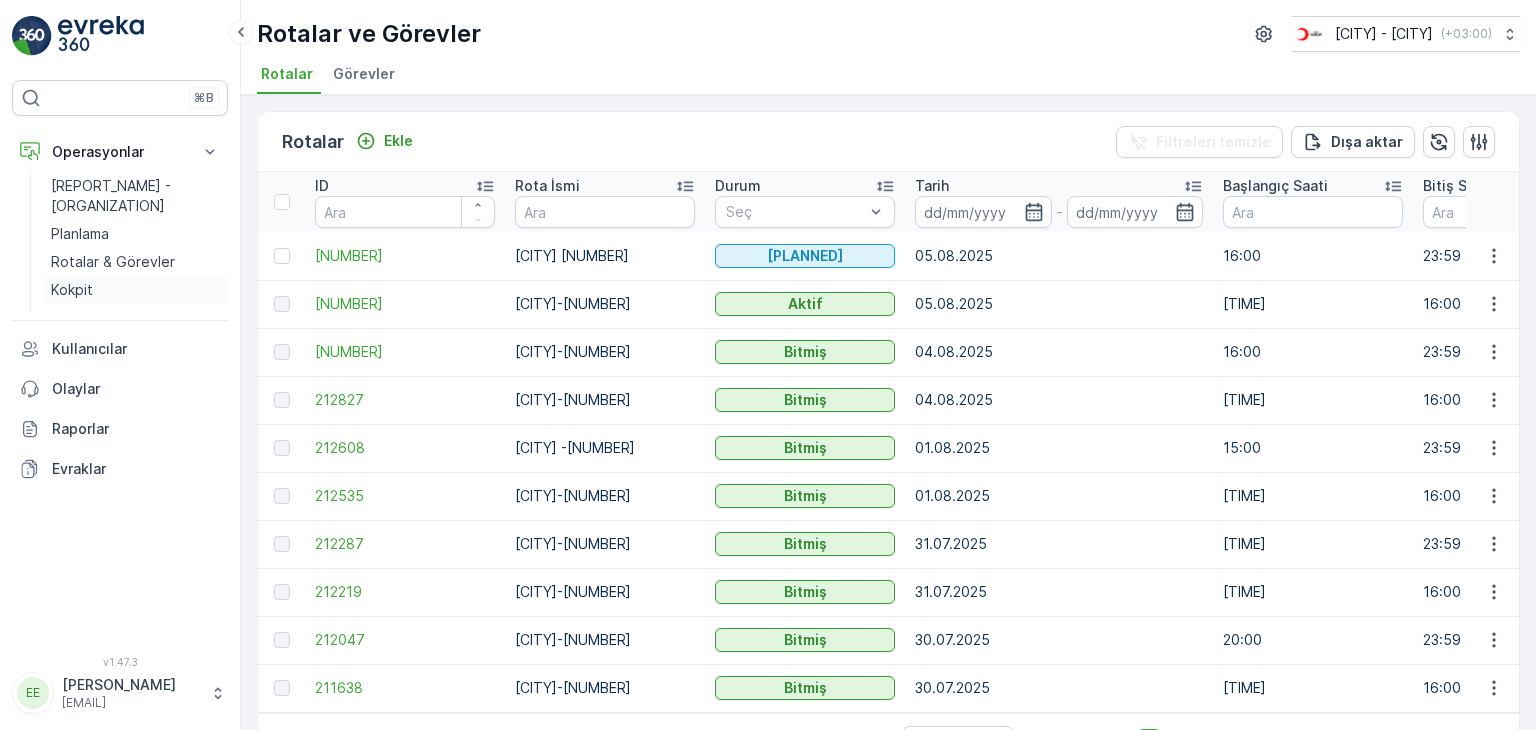 click on "Kokpit" at bounding box center (72, 290) 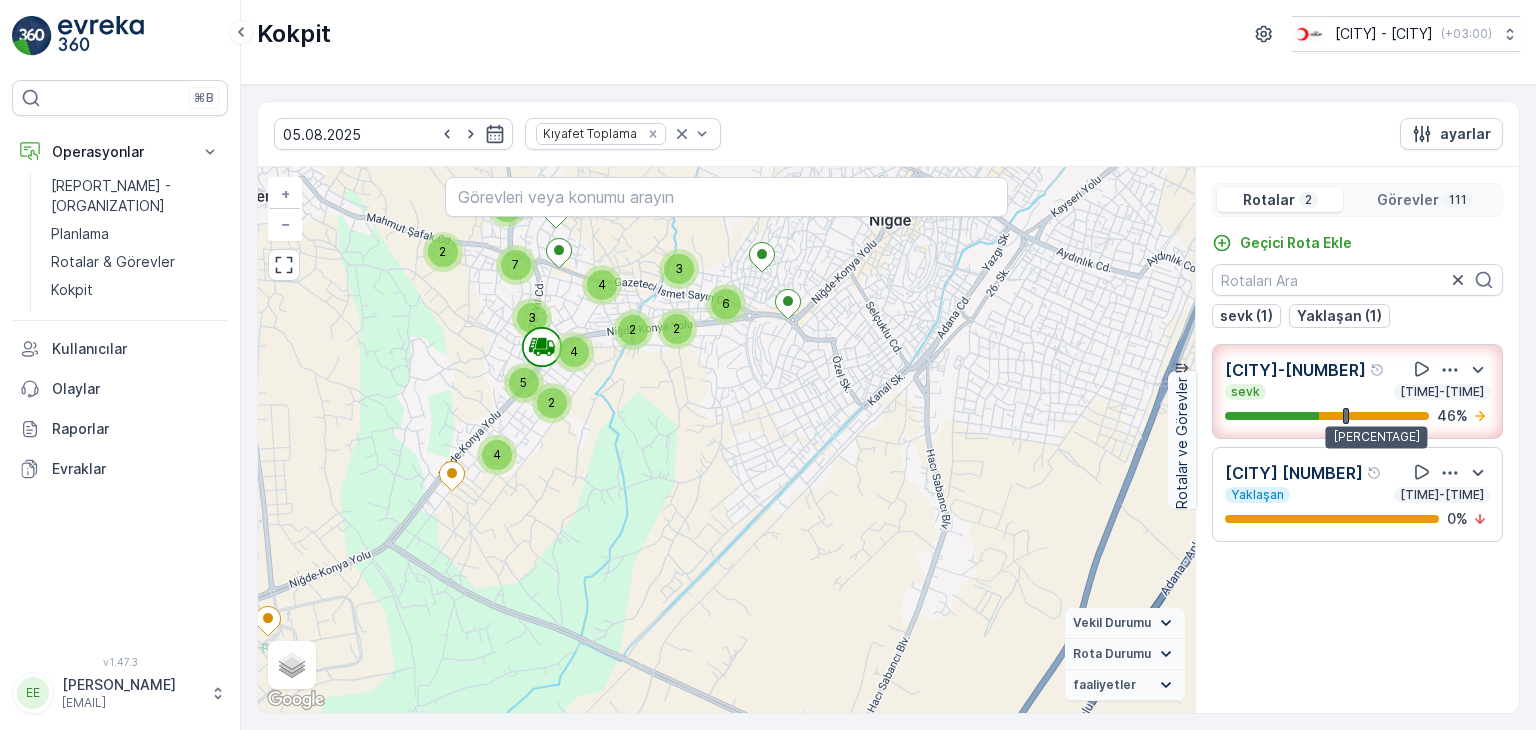 drag, startPoint x: 596, startPoint y: 467, endPoint x: 623, endPoint y: 609, distance: 144.54411 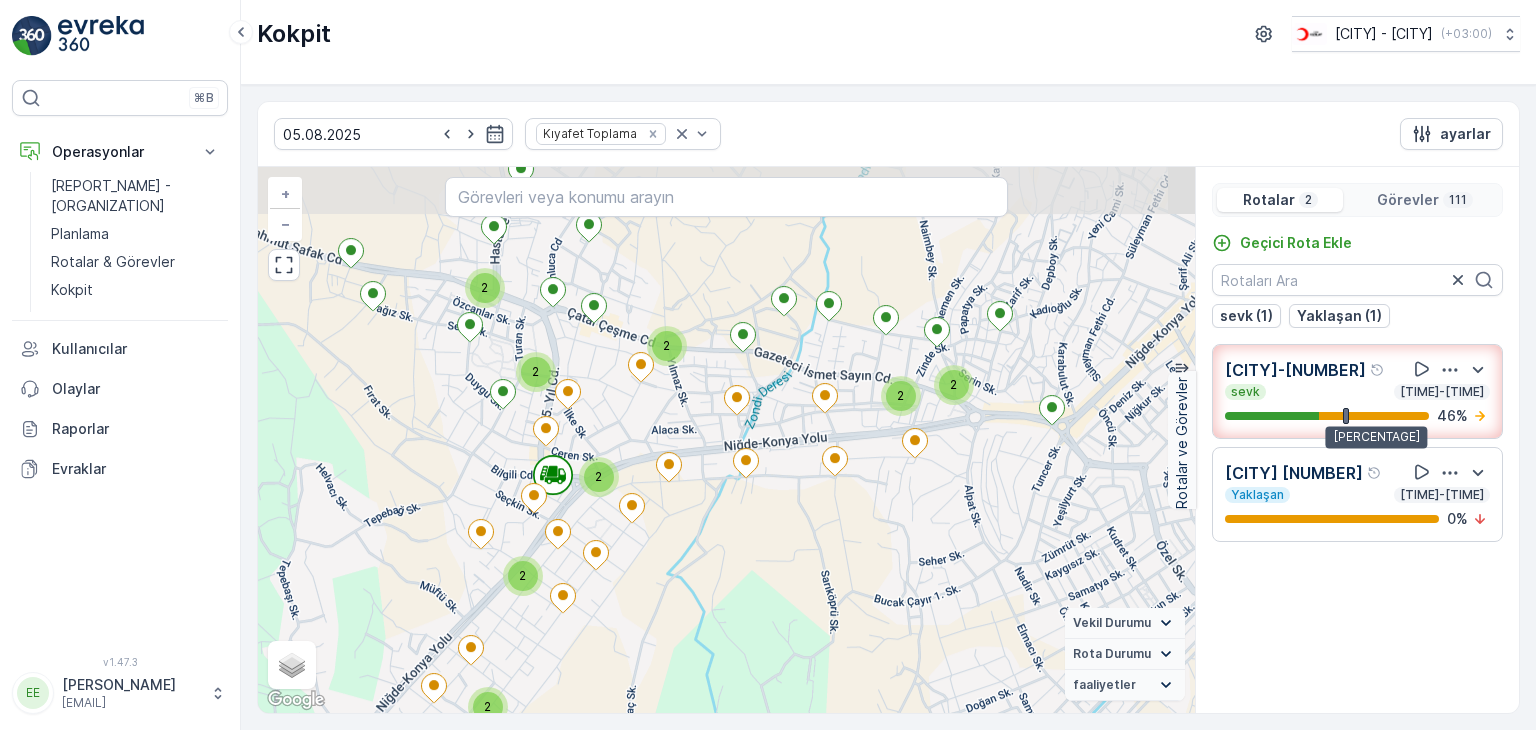 drag, startPoint x: 658, startPoint y: 457, endPoint x: 666, endPoint y: 585, distance: 128.24976 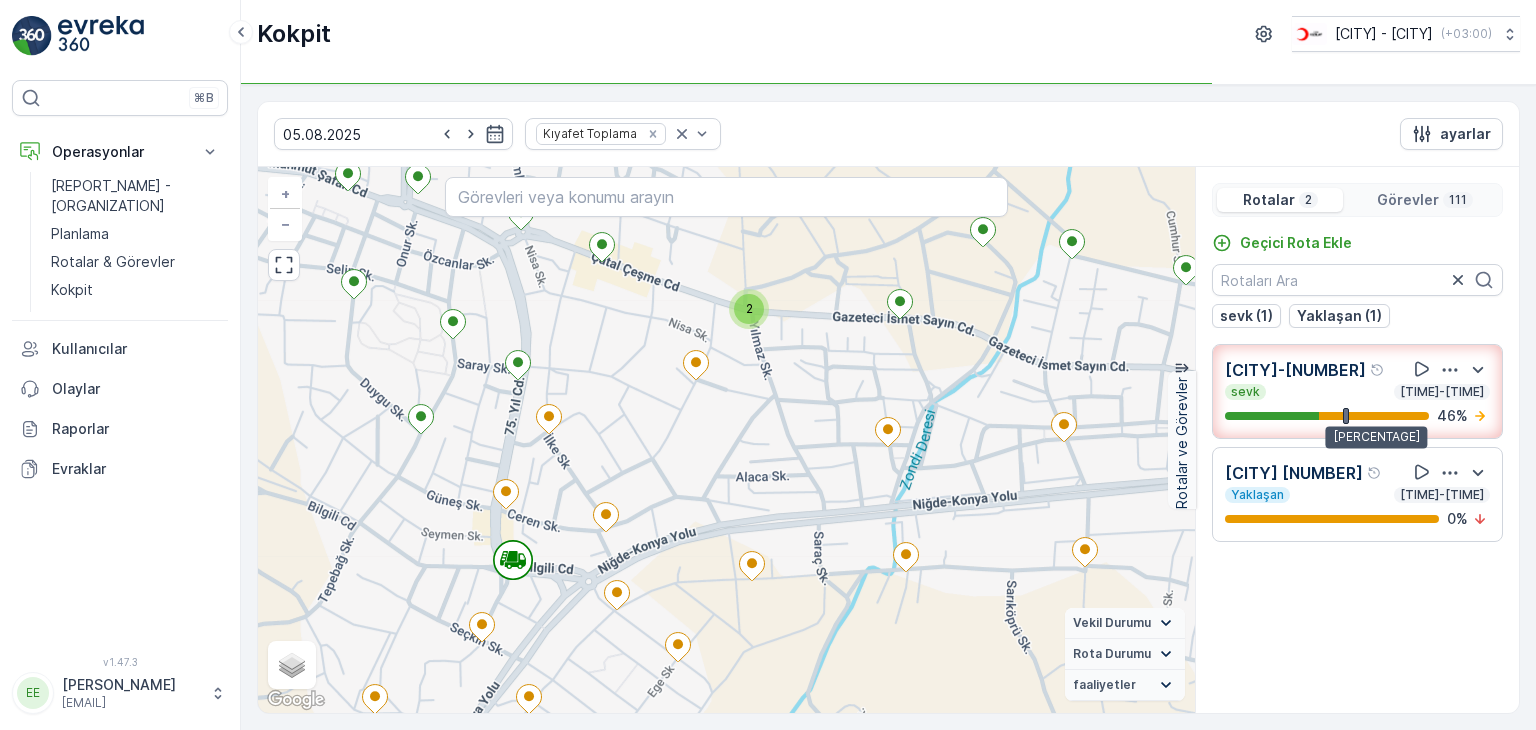 drag, startPoint x: 673, startPoint y: 374, endPoint x: 639, endPoint y: 453, distance: 86.00581 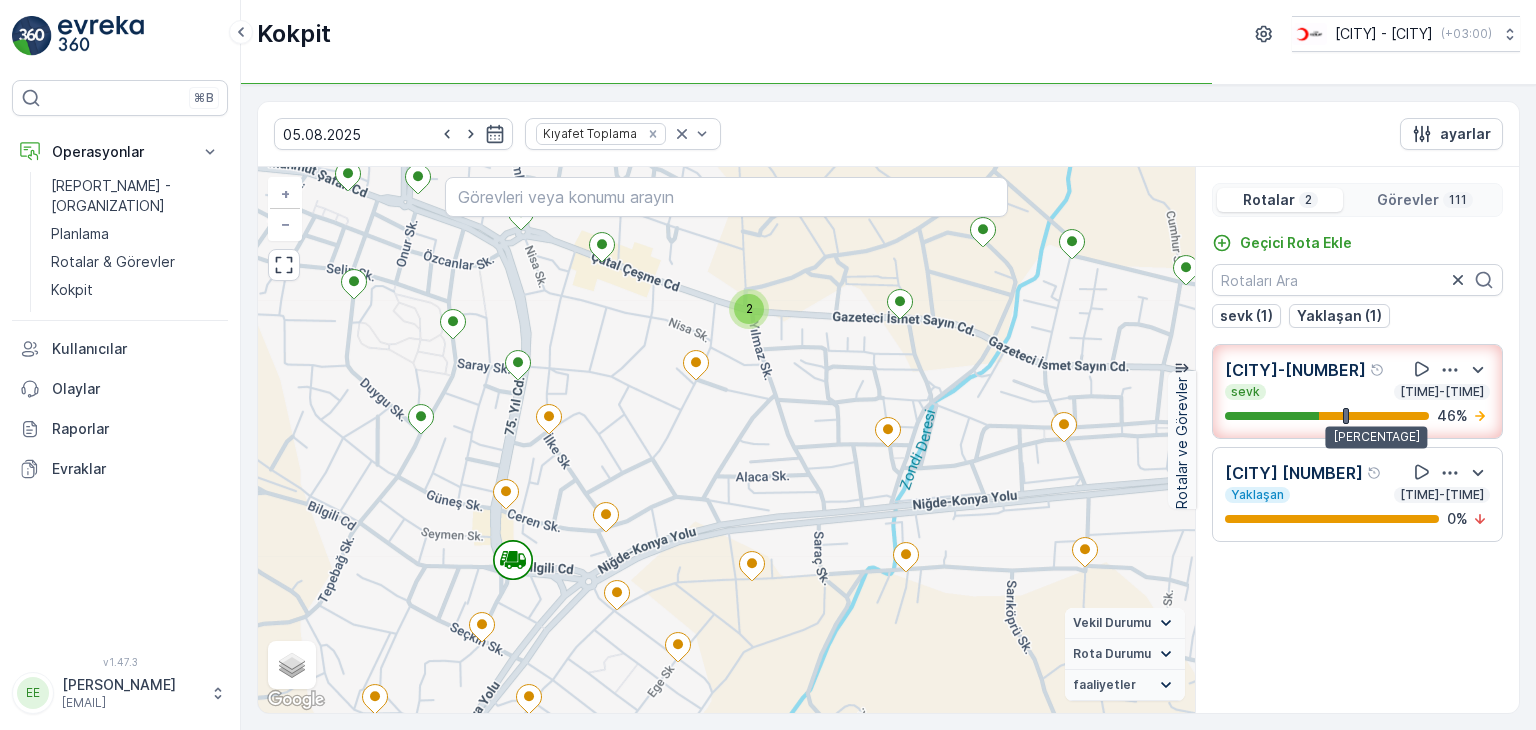 click on "2 2 2 2 2 + −  Uydu  Yol haritası  Arazi  Karışık  Leaflet Klavye kısayolları Harita Verileri Harita verileri ©2025 Harita verileri ©2025 100 m  Metrik ve emperyal birimler arasında geçiş yapmak için tıklayın Şartlar Harita hatası bildirin Vekil Durumu Hareket halinde Sabit Rota Durumu Yaklaşan sevk Bitmiş giriş VCR Başarısız Çevrimdışı gönderilmemiş Süresi doldu İptal Edildi faaliyetler Başlangıç noktası Bitiş noktası YAKIT İmha etmek mola hız sınırı" at bounding box center (726, 440) 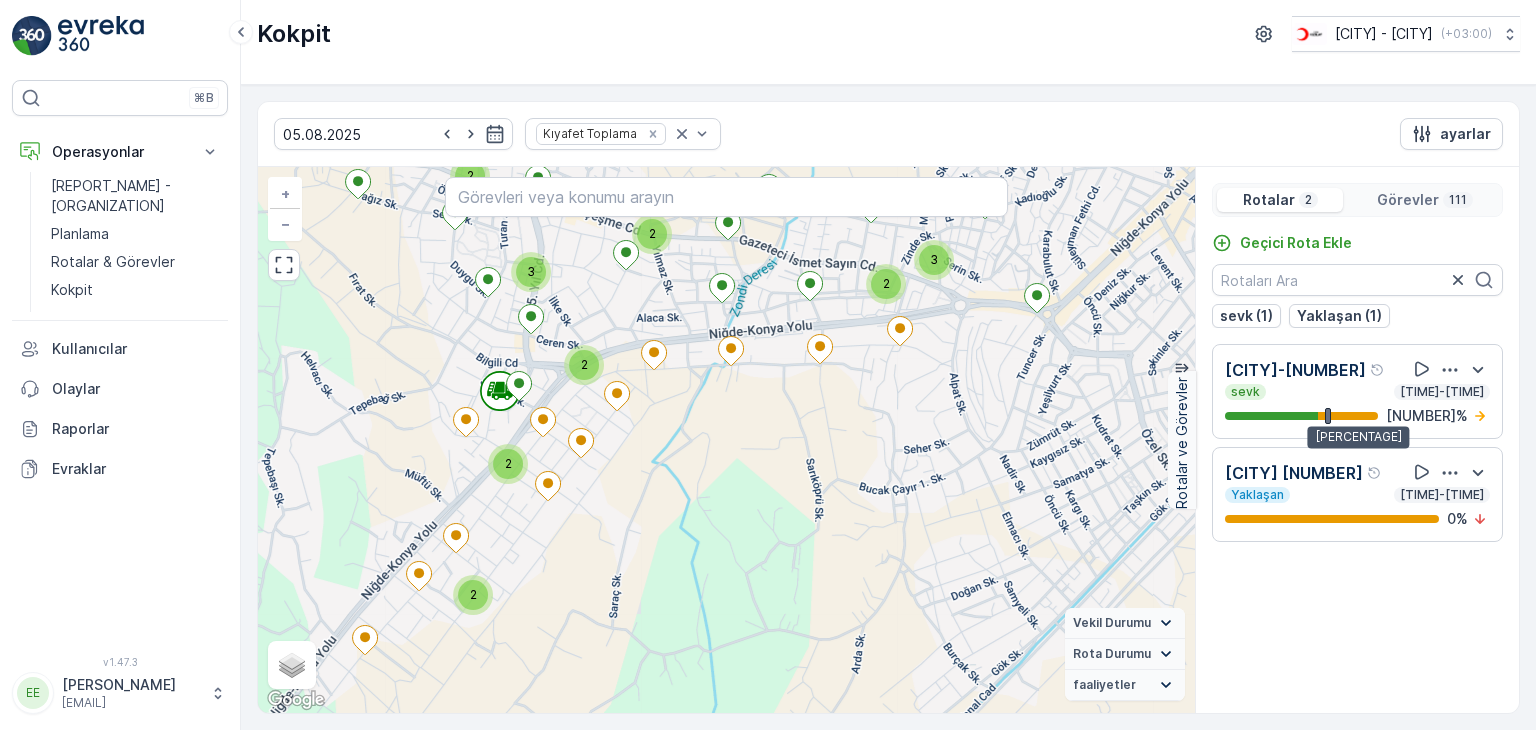 drag, startPoint x: 750, startPoint y: 469, endPoint x: 644, endPoint y: 323, distance: 180.42172 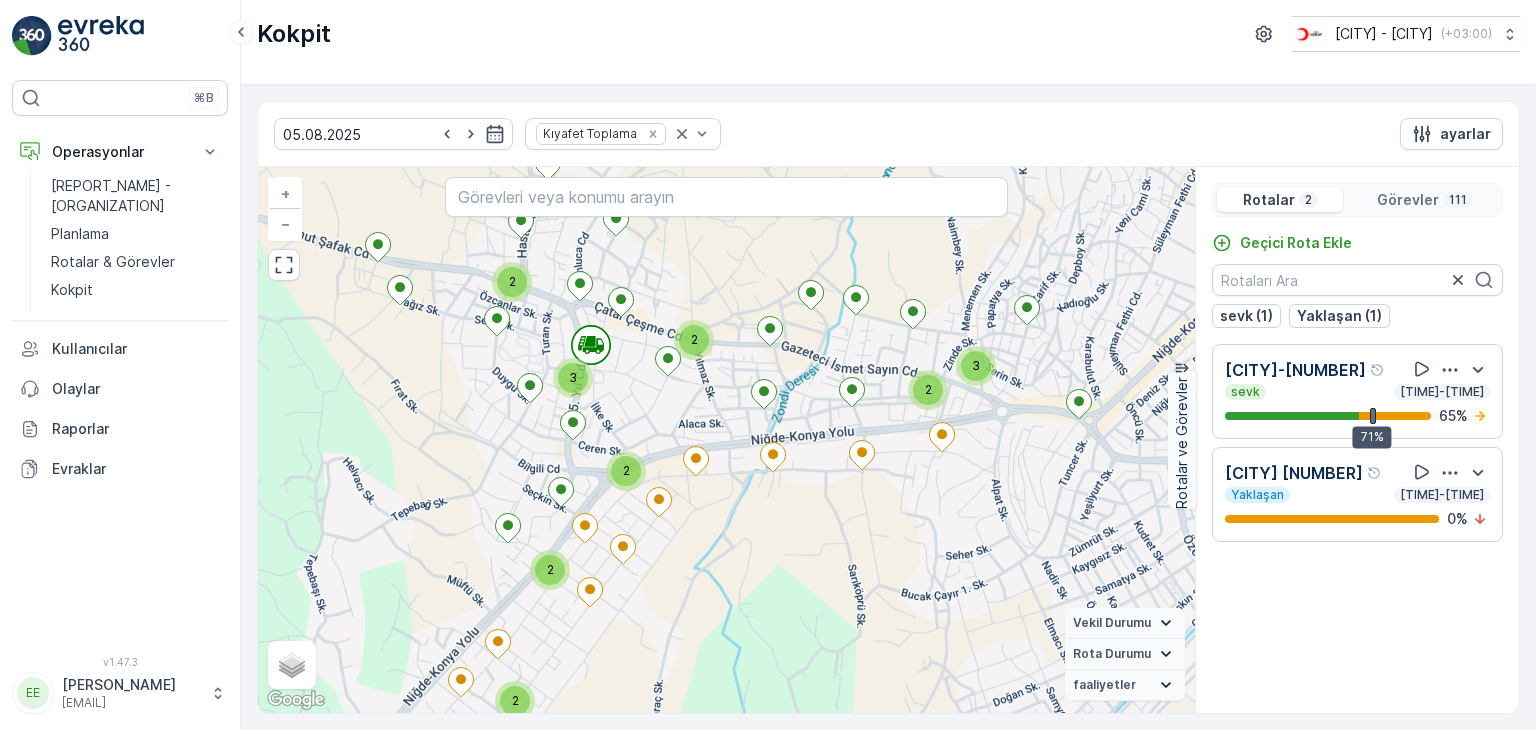 drag, startPoint x: 627, startPoint y: 439, endPoint x: 728, endPoint y: 589, distance: 180.83418 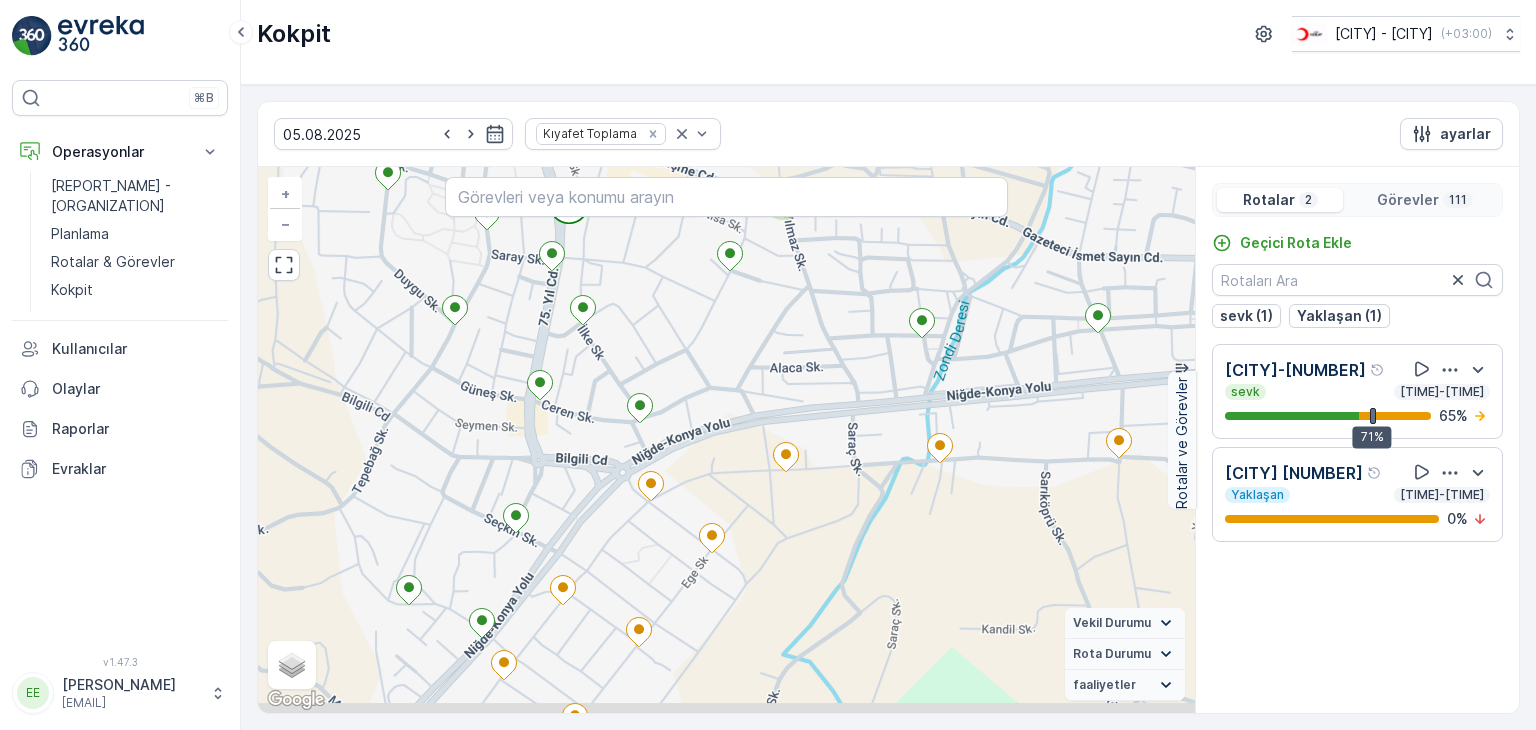 drag, startPoint x: 635, startPoint y: 425, endPoint x: 680, endPoint y: 325, distance: 109.65856 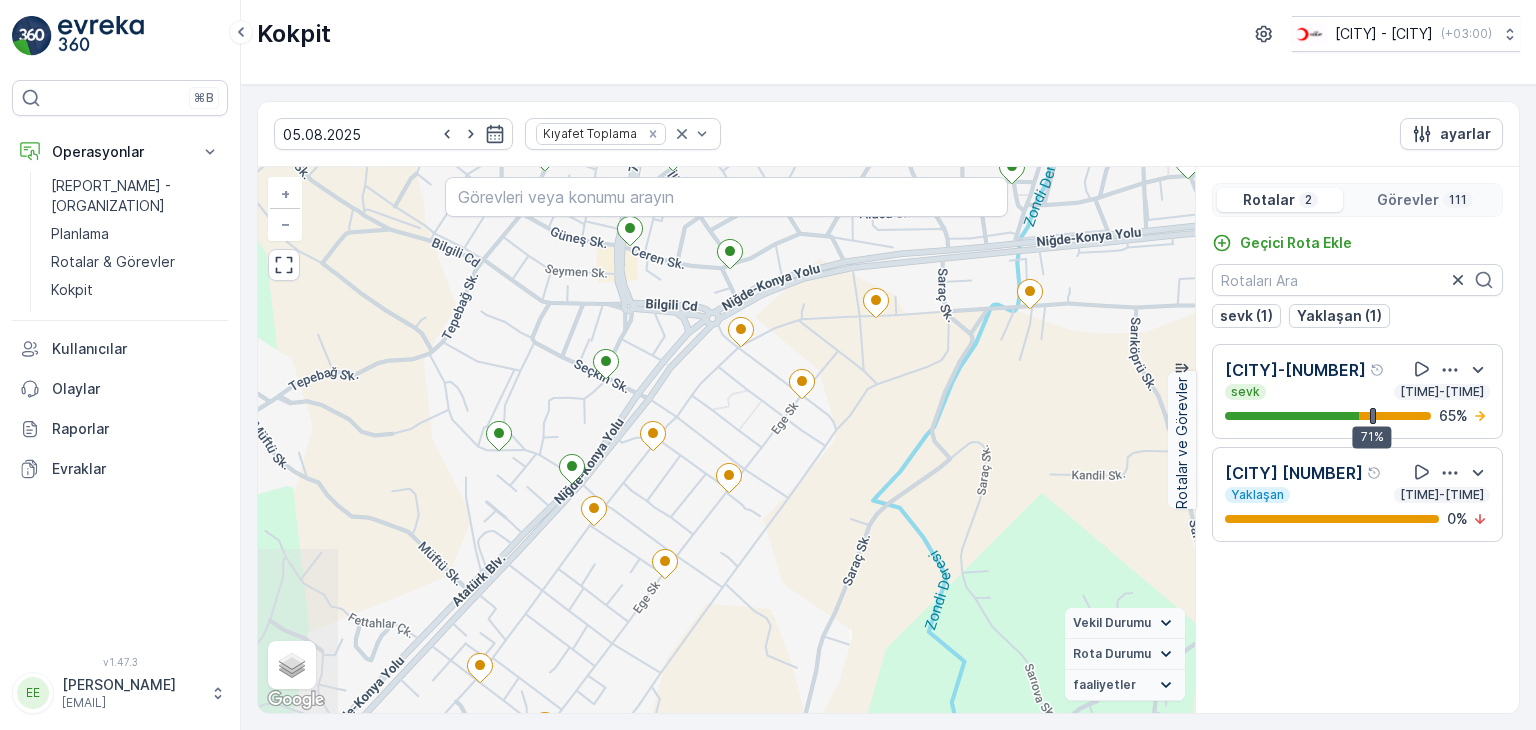 drag, startPoint x: 640, startPoint y: 569, endPoint x: 728, endPoint y: 406, distance: 185.23769 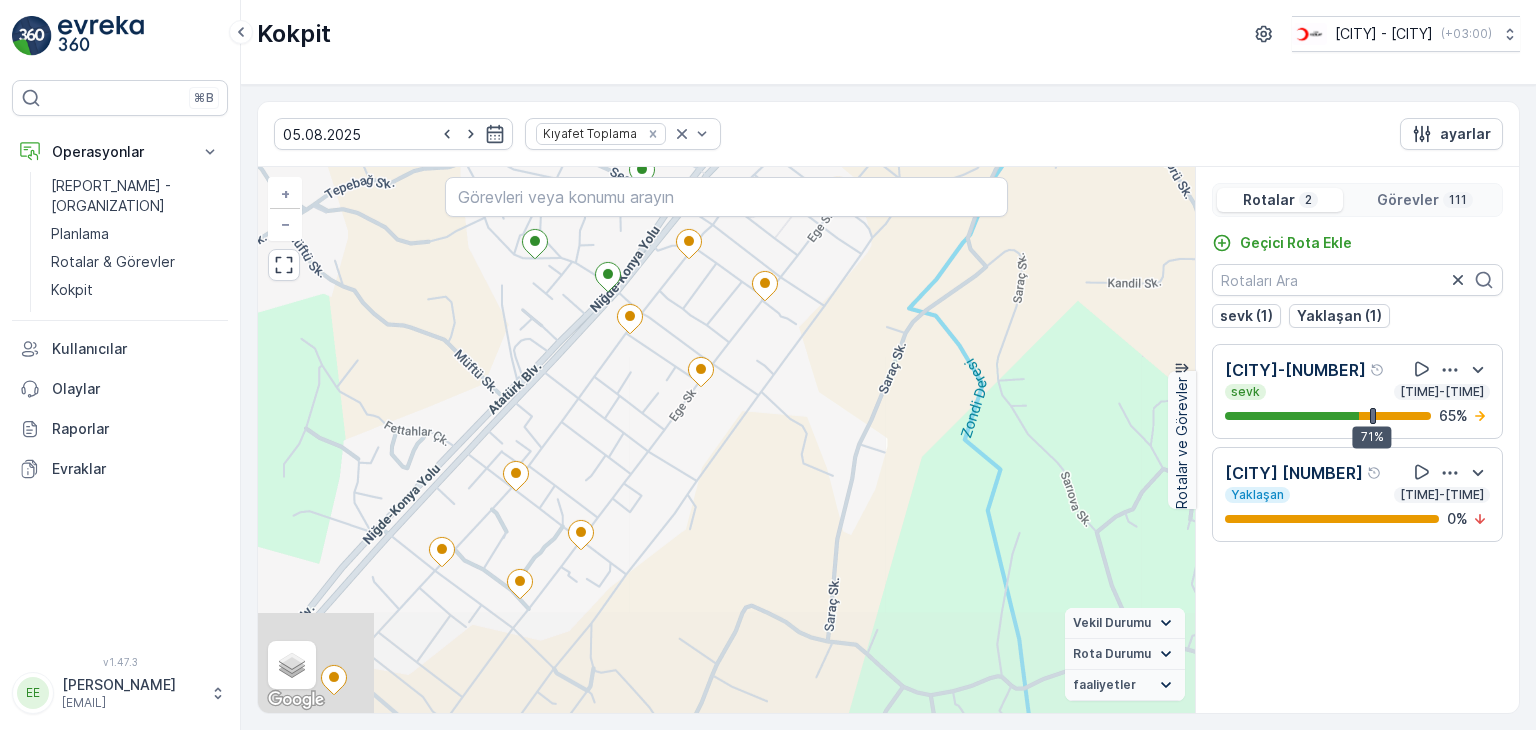 drag, startPoint x: 857, startPoint y: 568, endPoint x: 890, endPoint y: 389, distance: 182.01648 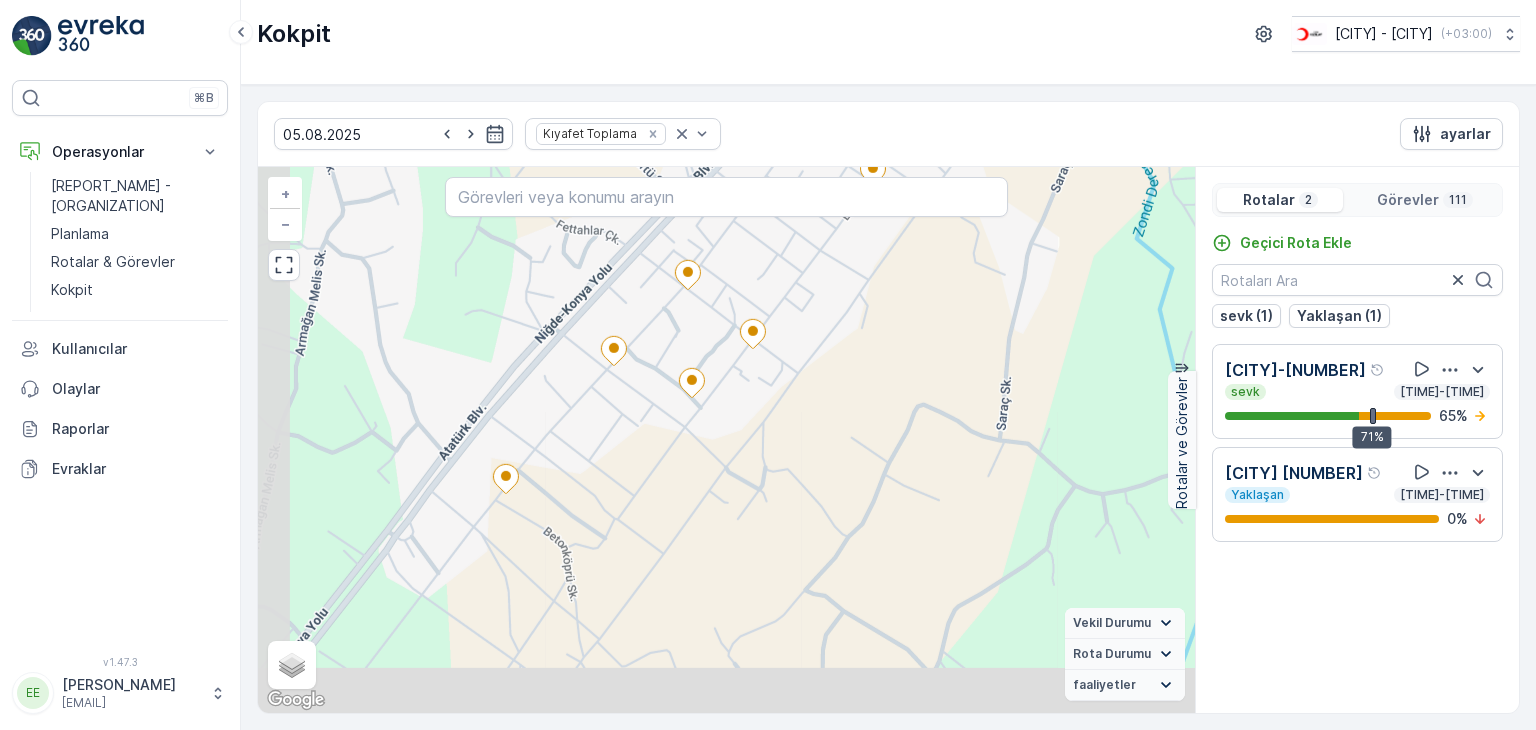 drag, startPoint x: 660, startPoint y: 613, endPoint x: 832, endPoint y: 412, distance: 264.54678 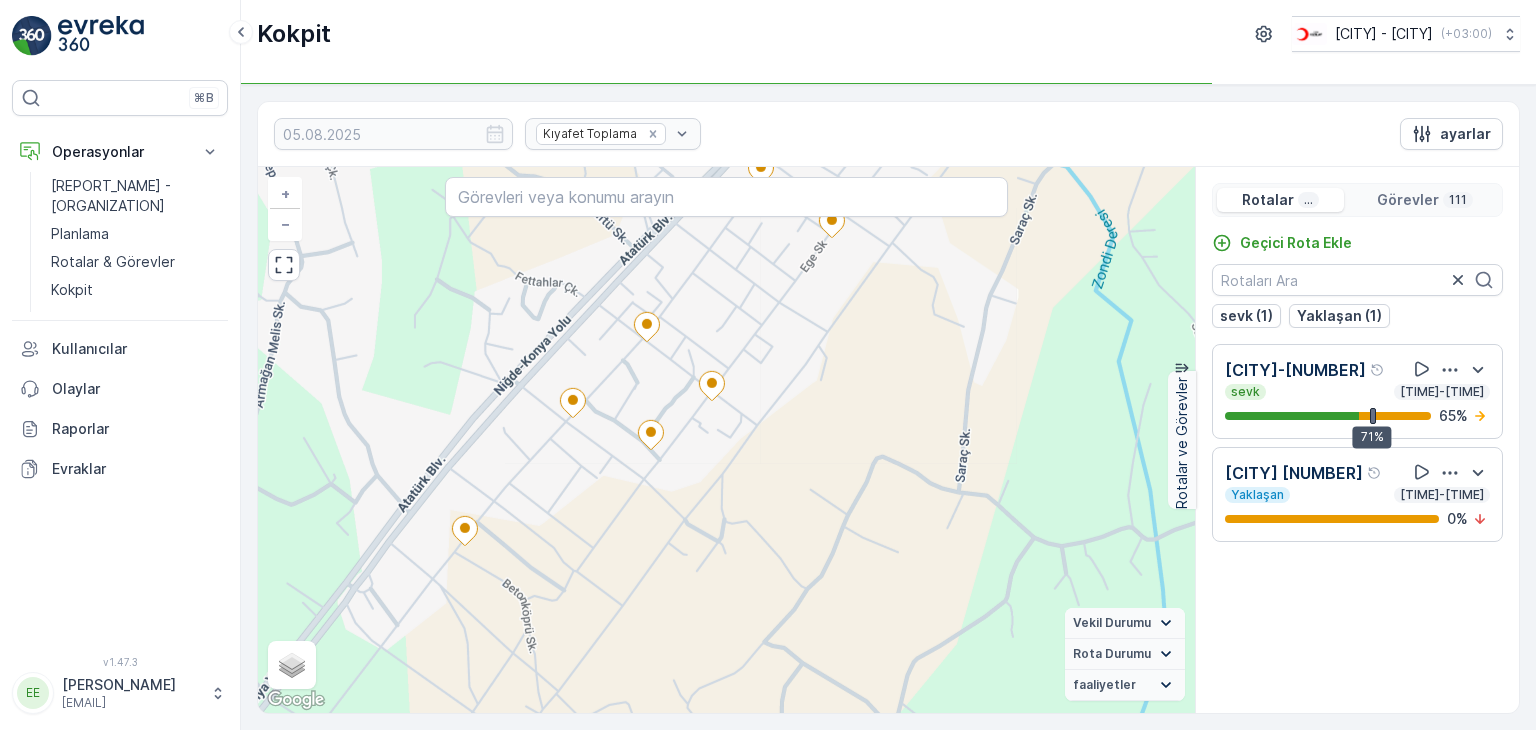 drag, startPoint x: 772, startPoint y: 501, endPoint x: 712, endPoint y: 565, distance: 87.72685 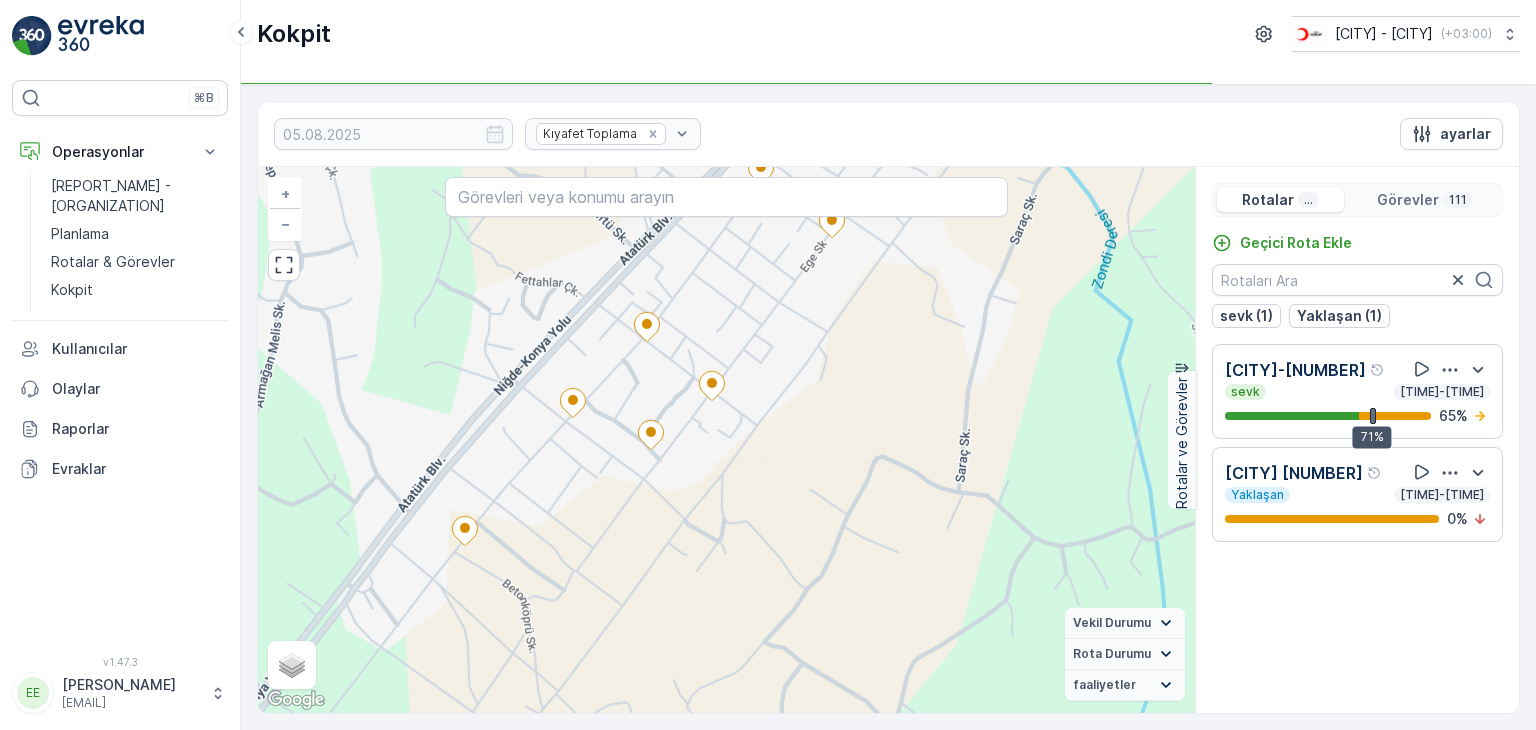 click on "2 2 2 2 2 + −  Uydu  Yol haritası  Arazi  Karışık  Leaflet Klavye kısayolları Harita Verileri Harita verileri ©2025 Harita verileri ©2025 100 m  Metrik ve emperyal birimler arasında geçiş yapmak için tıklayın Şartlar Harita hatası bildirin Vekil Durumu Hareket halinde Sabit Rota Durumu Yaklaşan sevk Bitmiş giriş VCR Başarısız Çevrimdışı gönderilmemiş Süresi doldu İptal Edildi faaliyetler Başlangıç noktası Bitiş noktası YAKIT İmha etmek mola hız sınırı" at bounding box center [726, 440] 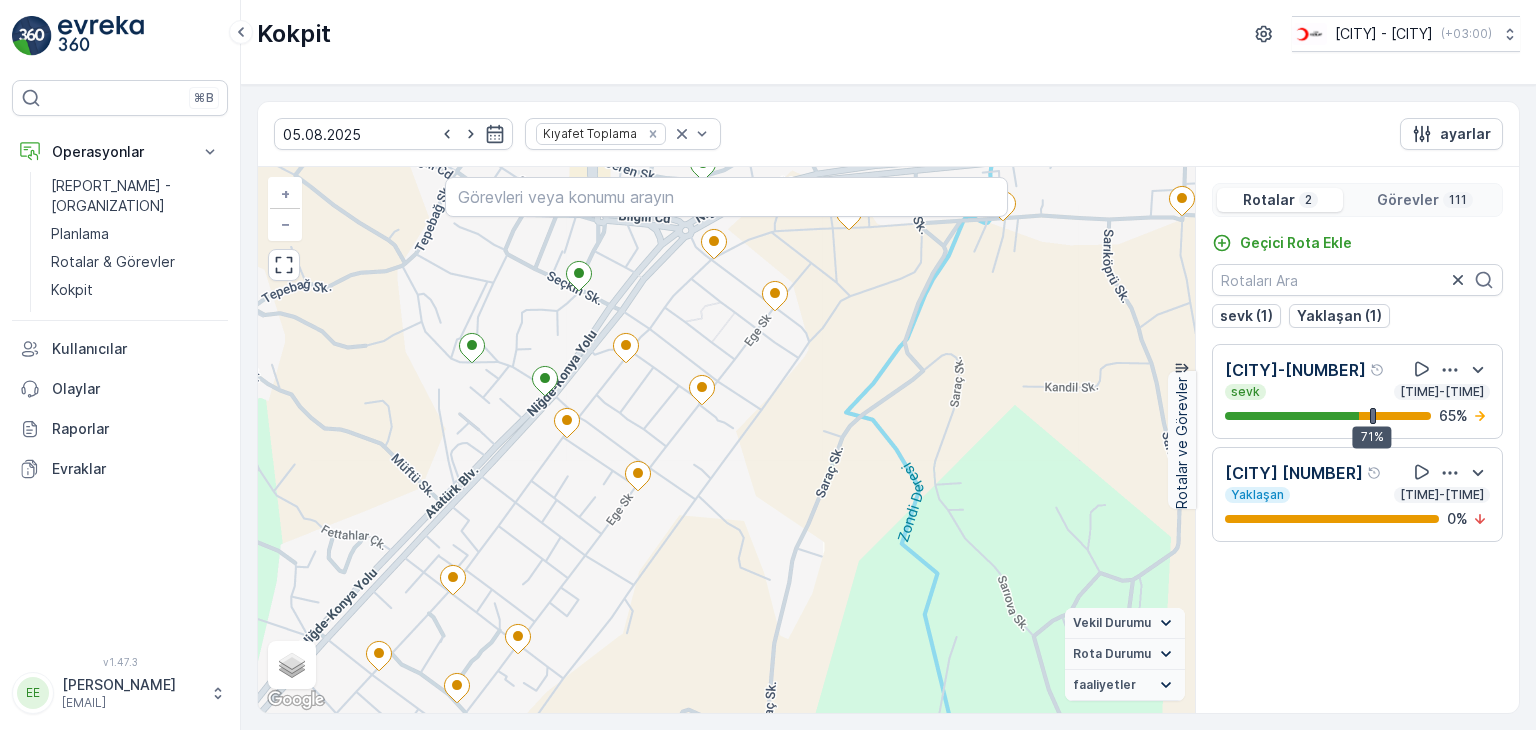 drag, startPoint x: 774, startPoint y: 474, endPoint x: 628, endPoint y: 674, distance: 247.62068 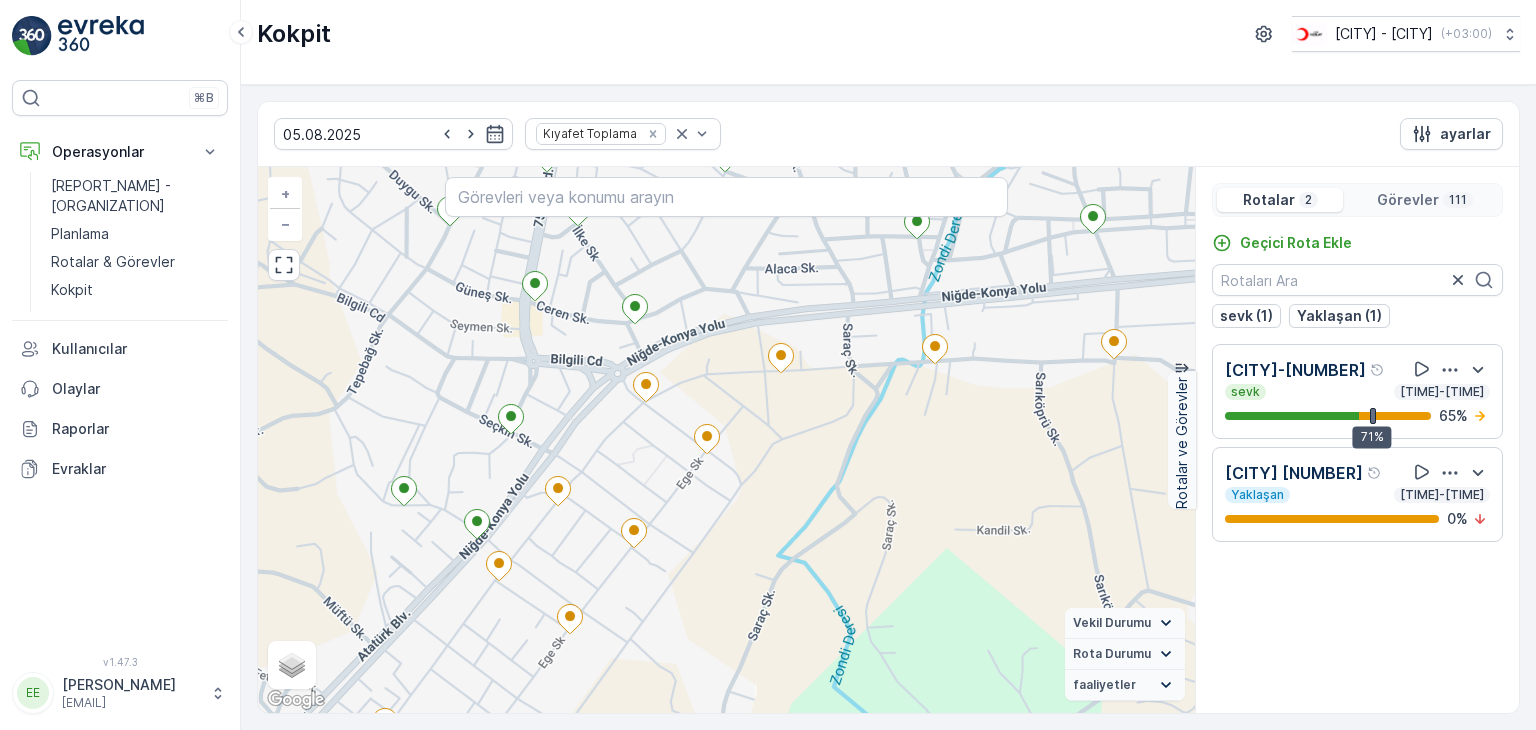 drag, startPoint x: 725, startPoint y: 526, endPoint x: 669, endPoint y: 659, distance: 144.3087 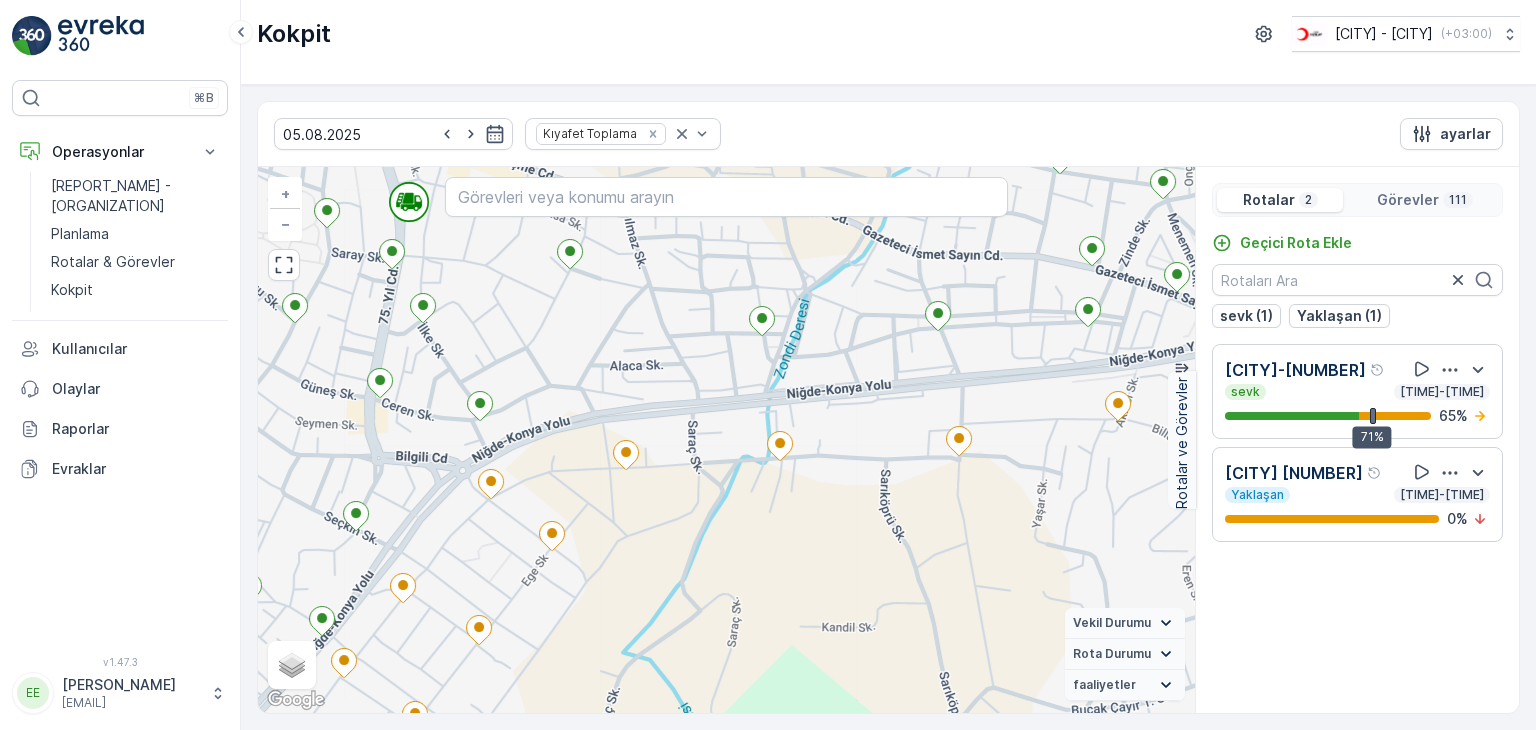 drag, startPoint x: 816, startPoint y: 417, endPoint x: 661, endPoint y: 513, distance: 182.32115 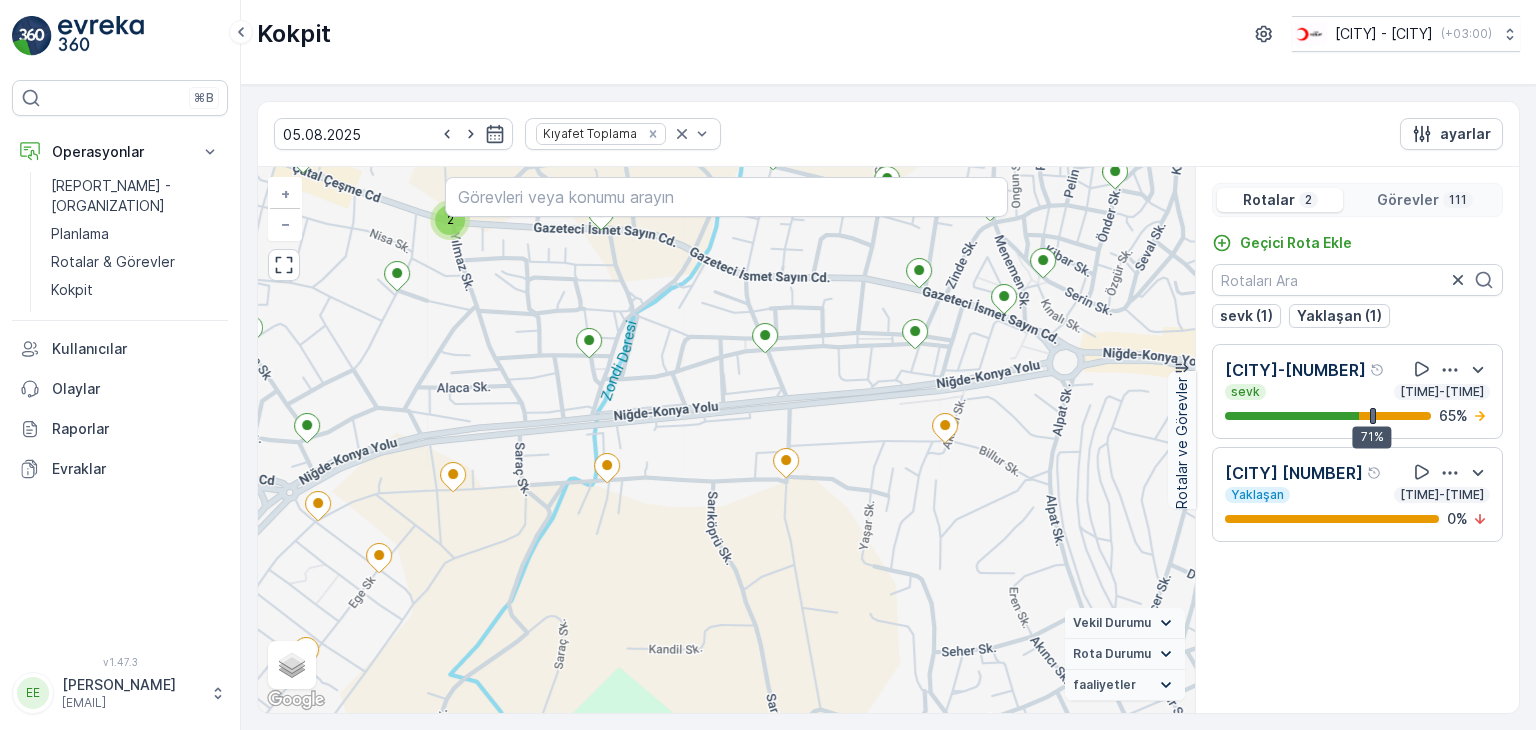 drag, startPoint x: 859, startPoint y: 497, endPoint x: 674, endPoint y: 519, distance: 186.30351 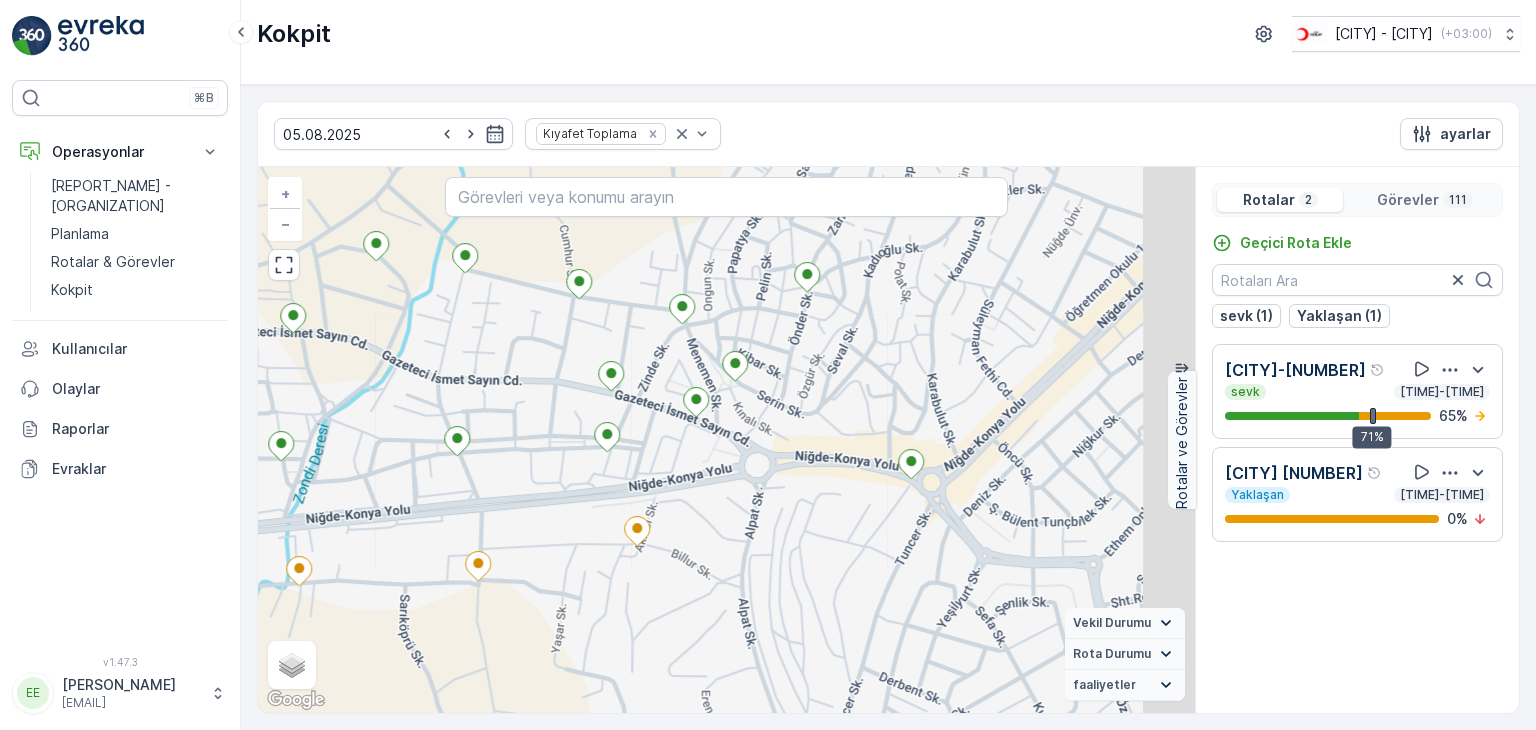 drag, startPoint x: 949, startPoint y: 505, endPoint x: 652, endPoint y: 601, distance: 312.1298 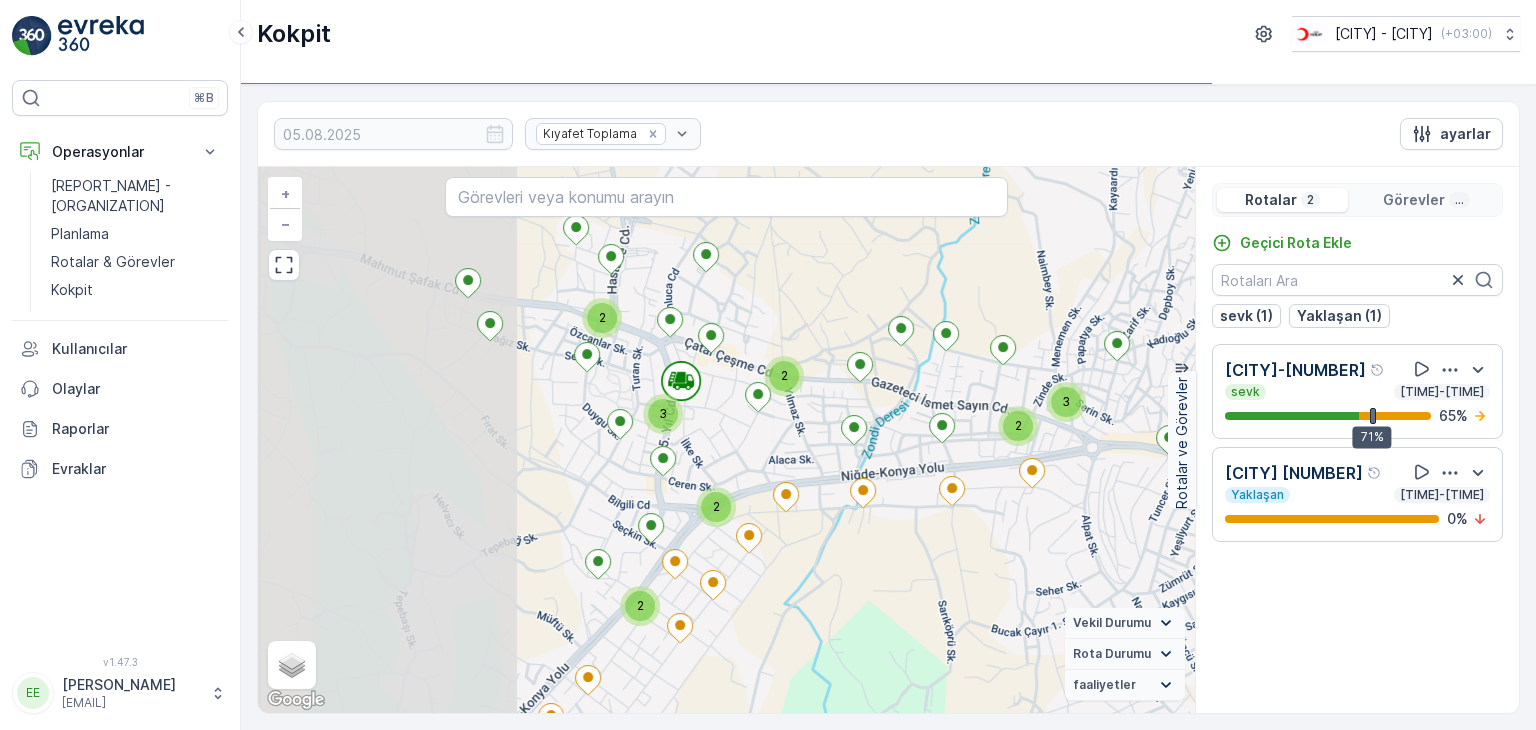 drag, startPoint x: 772, startPoint y: 578, endPoint x: 1144, endPoint y: 521, distance: 376.3416 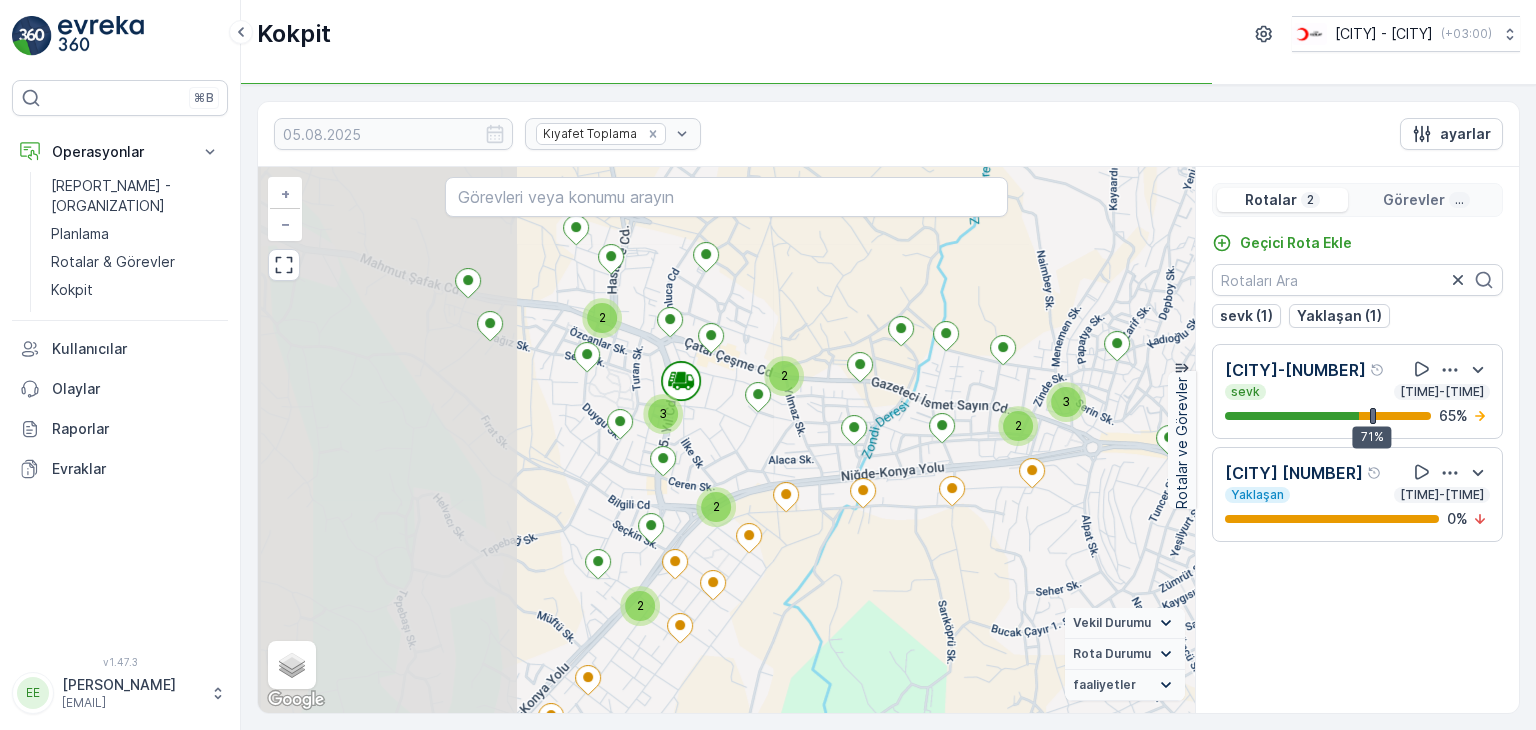 click on "2 3 2 2 2 2 2 2 4 2 2 3 2 2 2 2 3 + −  Uydu  Yol haritası  Arazi  Karışık  Leaflet Klavye kısayolları Harita Verileri Harita verileri ©2025 Harita verileri ©2025 200 m  Metrik ve emperyal birimler arasında geçiş yapmak için tıklayın Şartlar Harita hatası bildirin Vekil Durumu Hareket halinde Sabit Rota Durumu Yaklaşan sevk Bitmiş giriş VCR Başarısız Çevrimdışı gönderilmemiş Süresi doldu İptal Edildi faaliyetler Başlangıç noktası Bitiş noktası YAKIT İmha etmek mola hız sınırı" at bounding box center (726, 440) 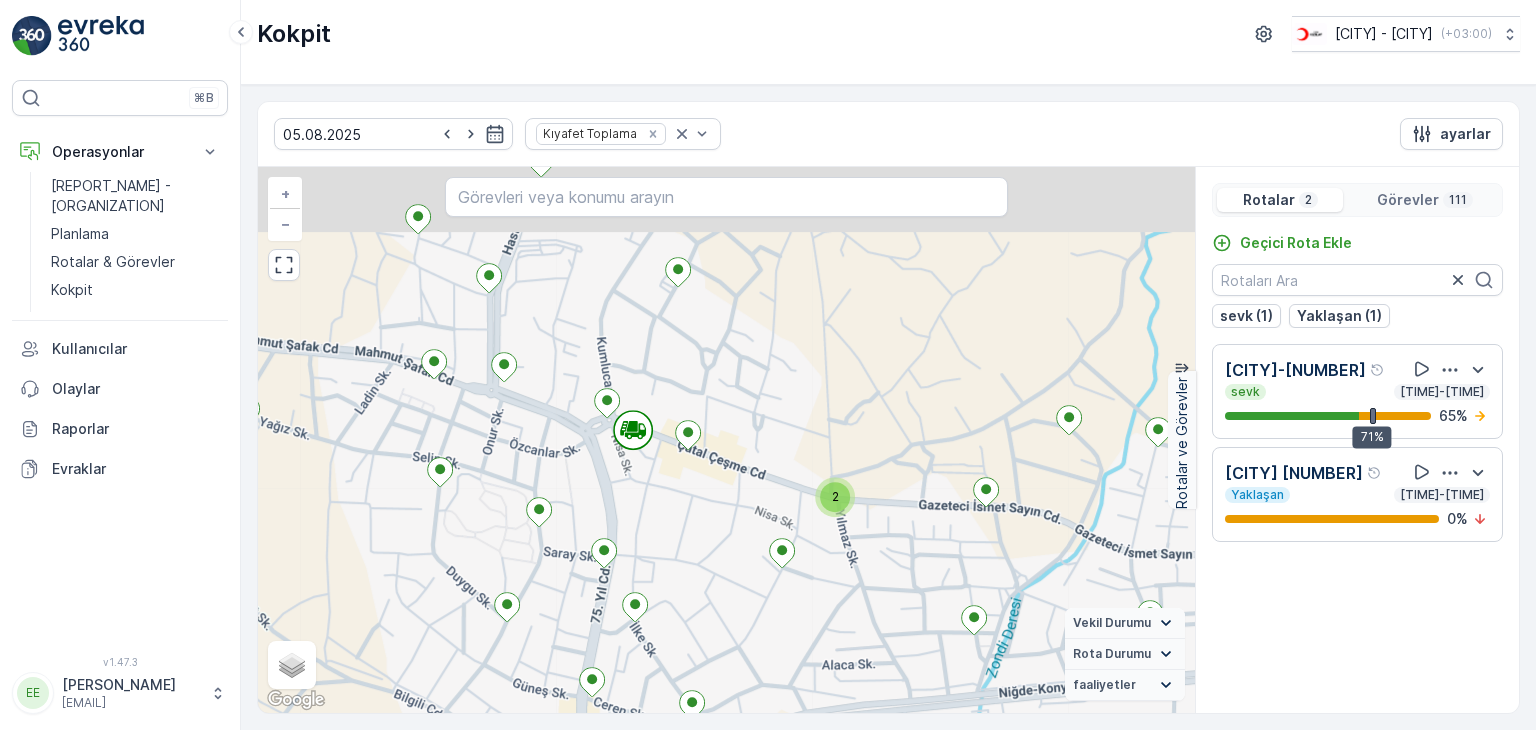 drag, startPoint x: 757, startPoint y: 423, endPoint x: 681, endPoint y: 600, distance: 192.62659 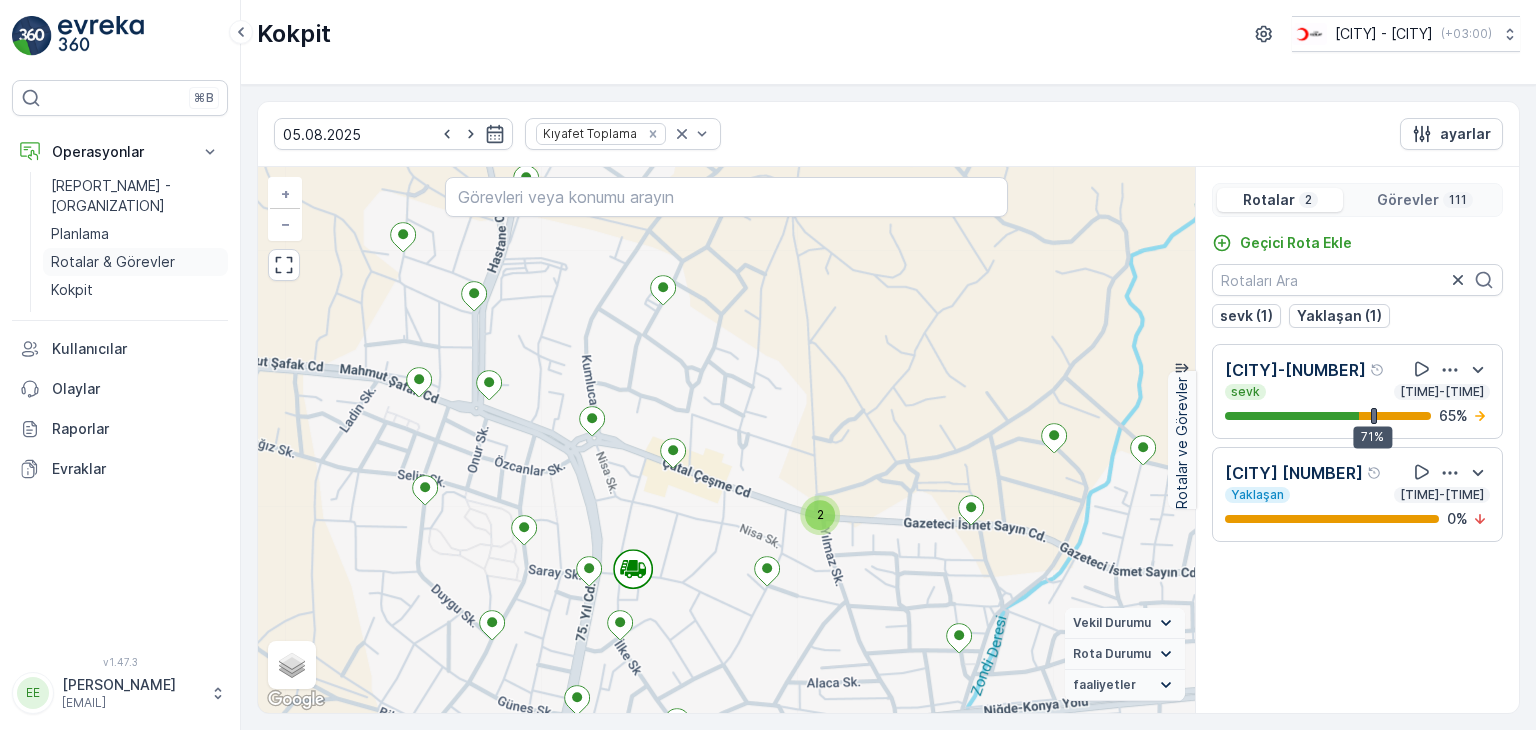 click on "Rotalar & Görevler" at bounding box center (113, 262) 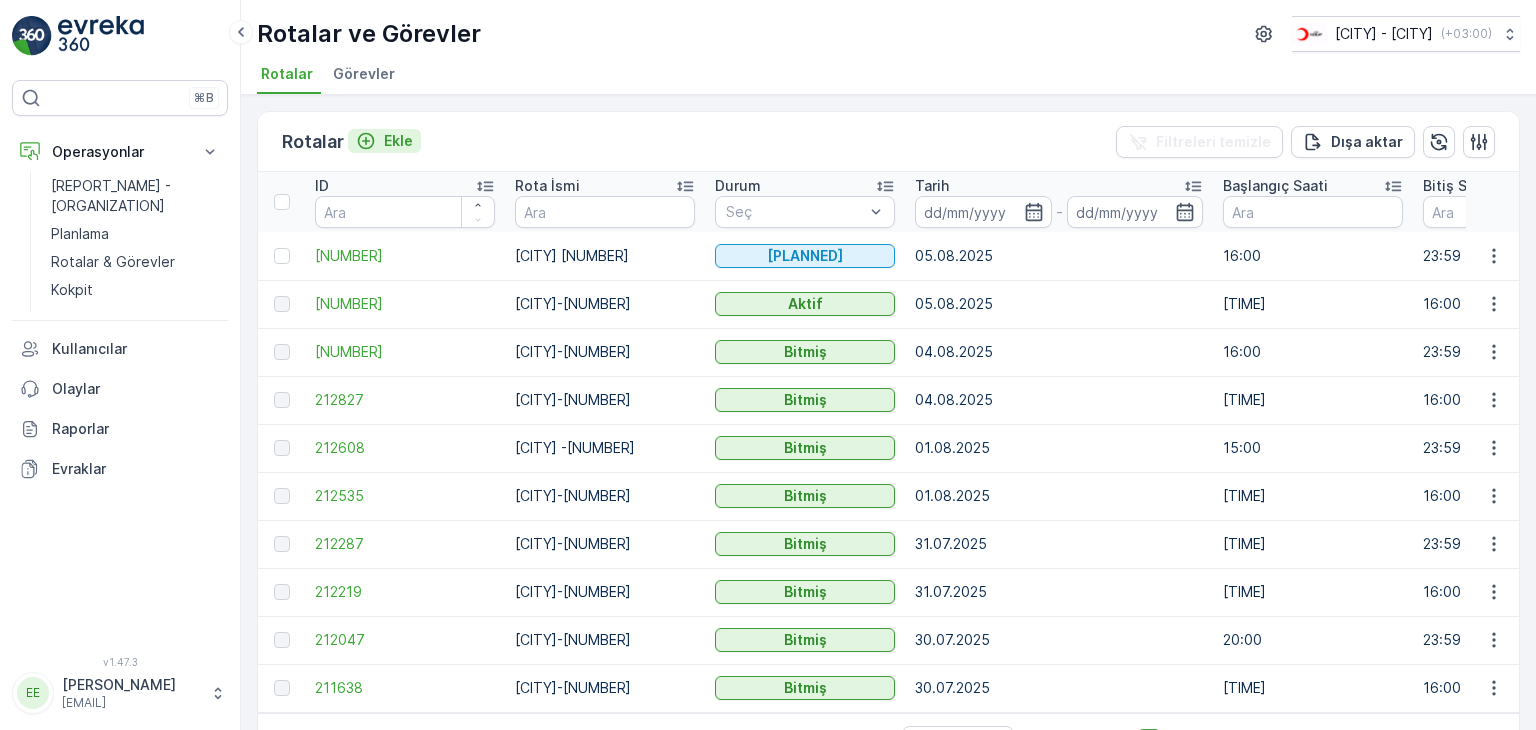 click on "Ekle" at bounding box center (398, 141) 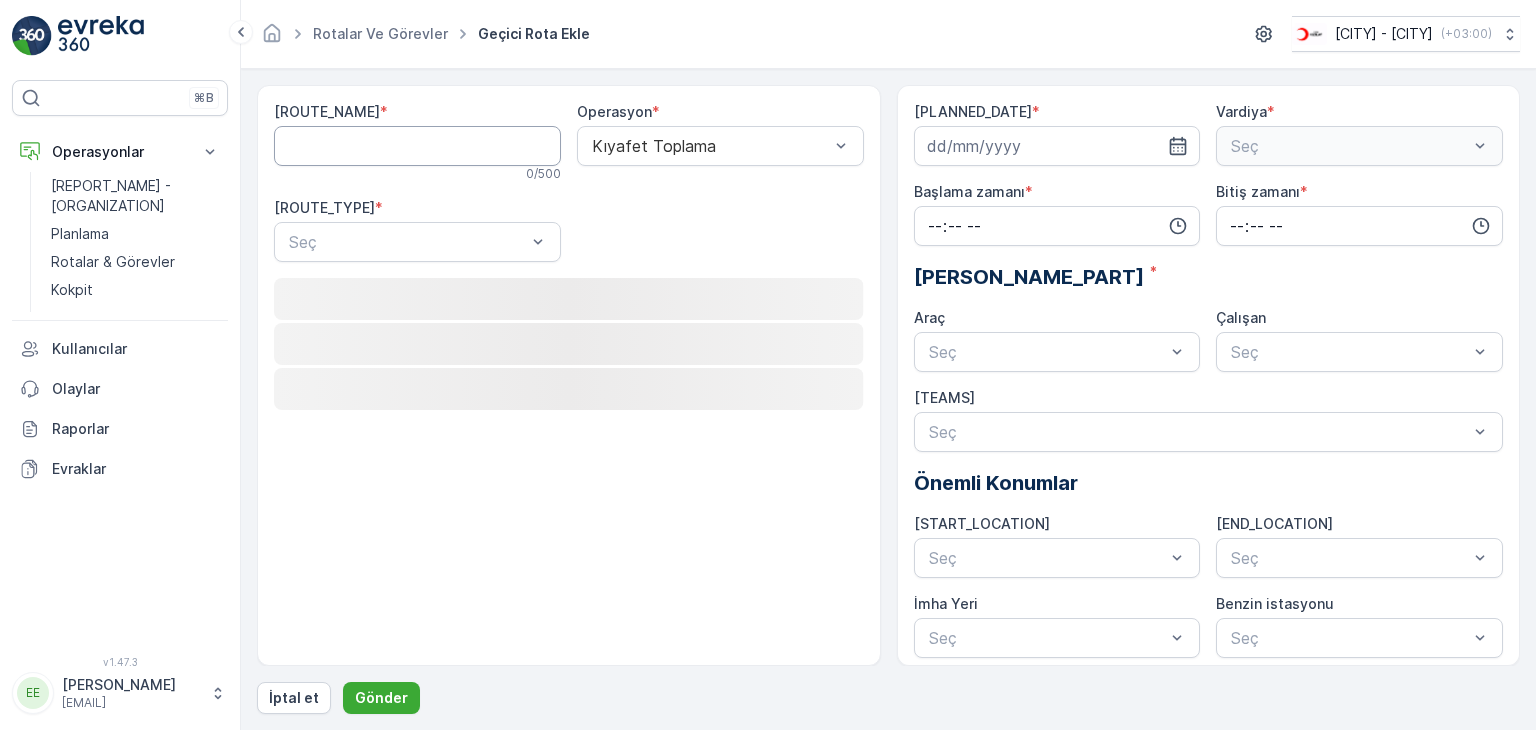 click on "[ROUTE_NAME]" at bounding box center [417, 146] 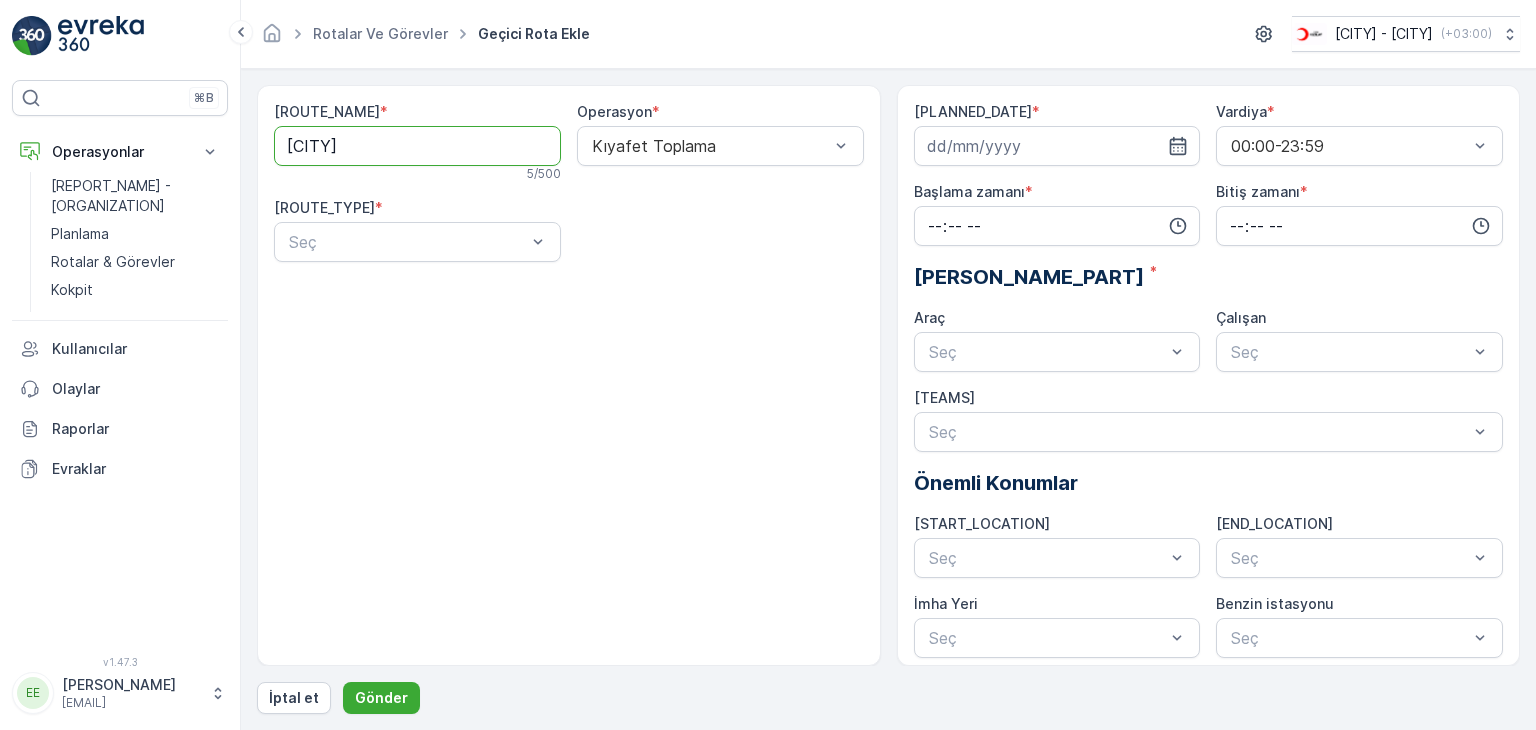type on "[CITY]-[NUMBER]" 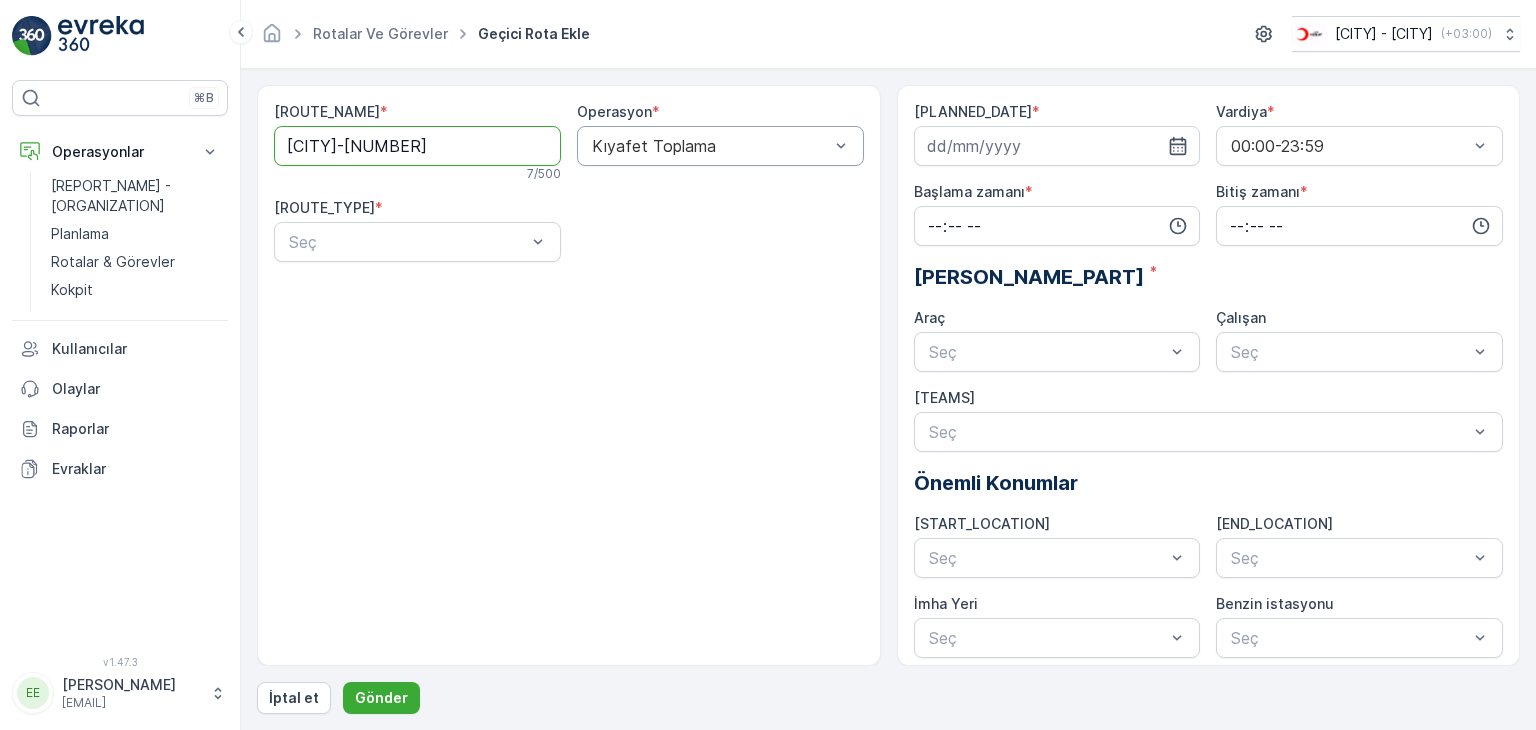 click at bounding box center (710, 146) 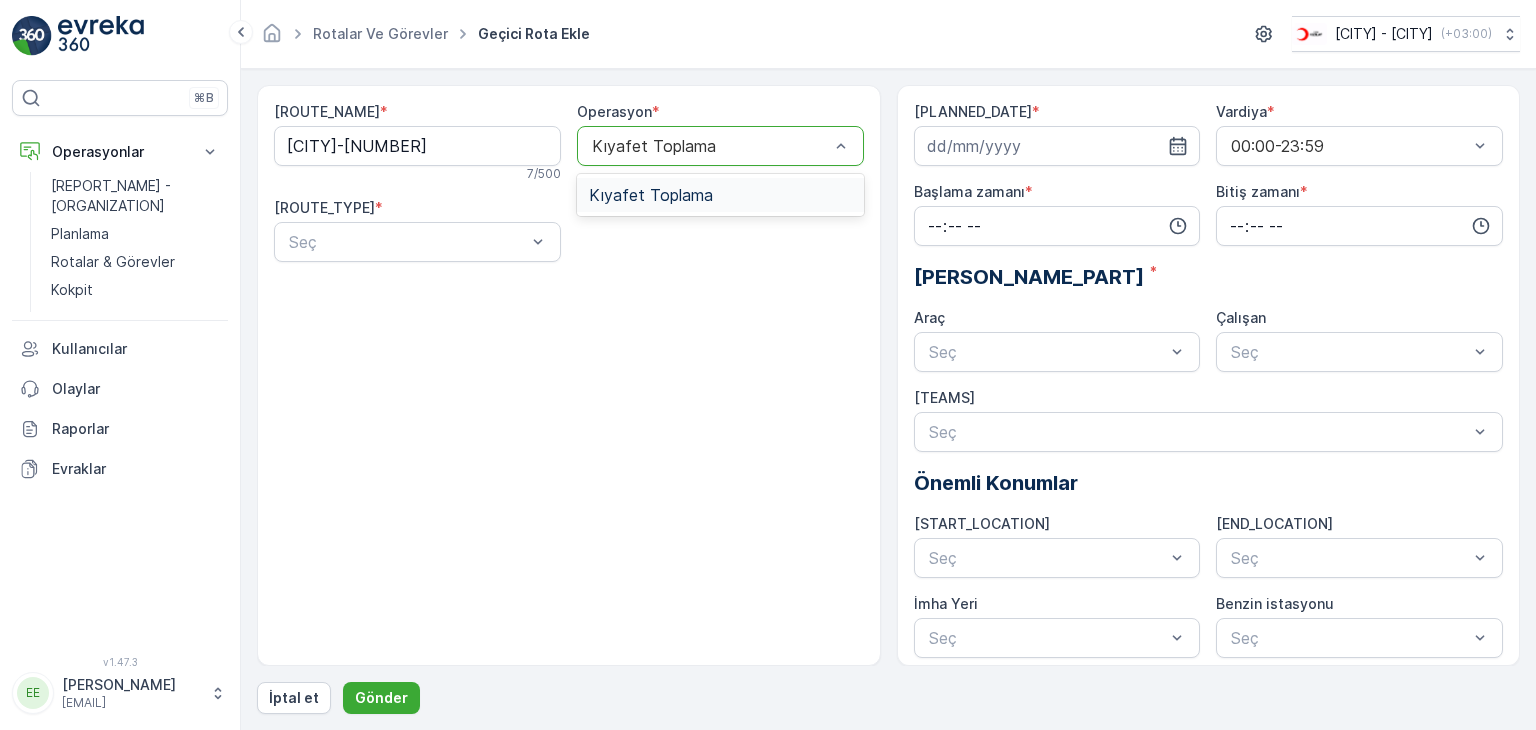 click on "Kıyafet Toplama" at bounding box center (651, 195) 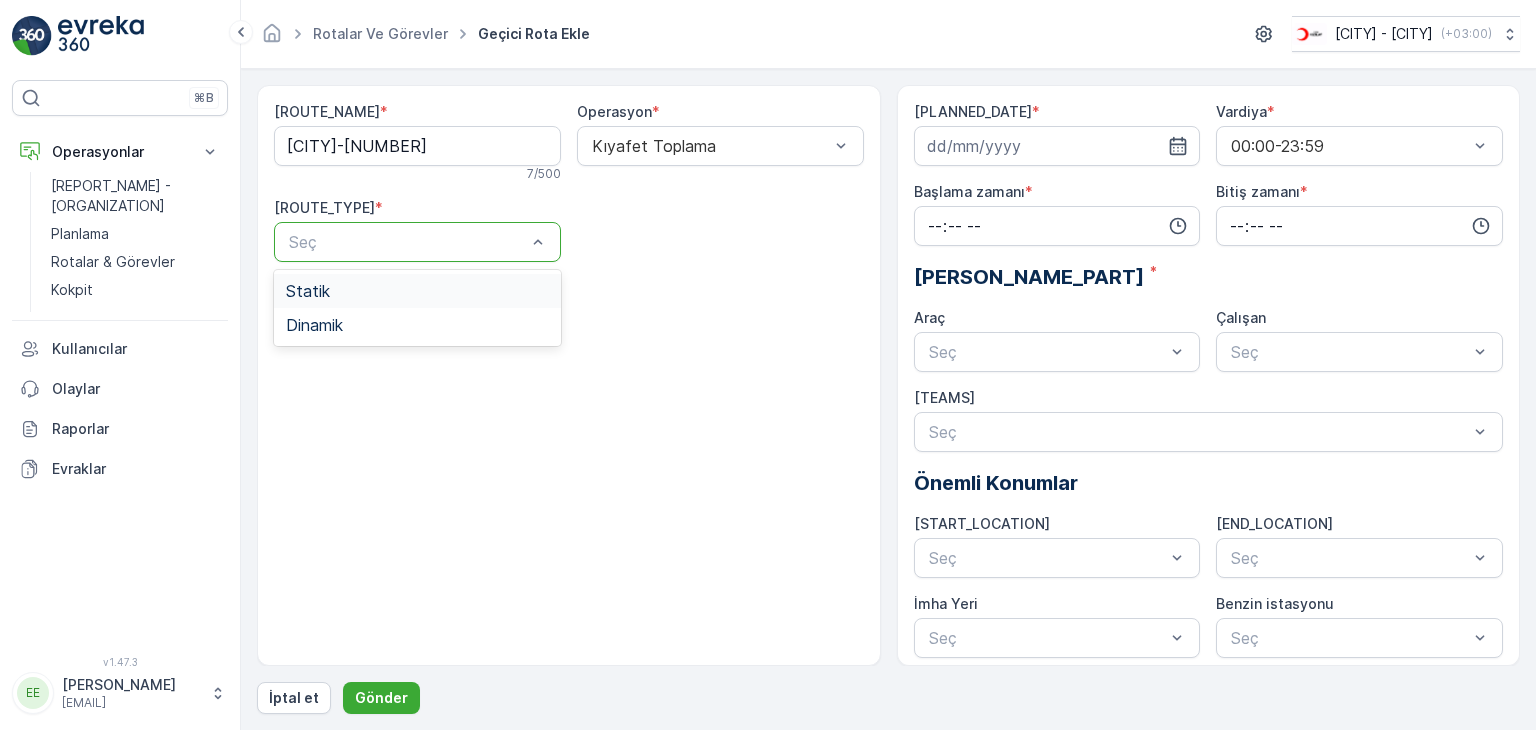 click at bounding box center (407, 242) 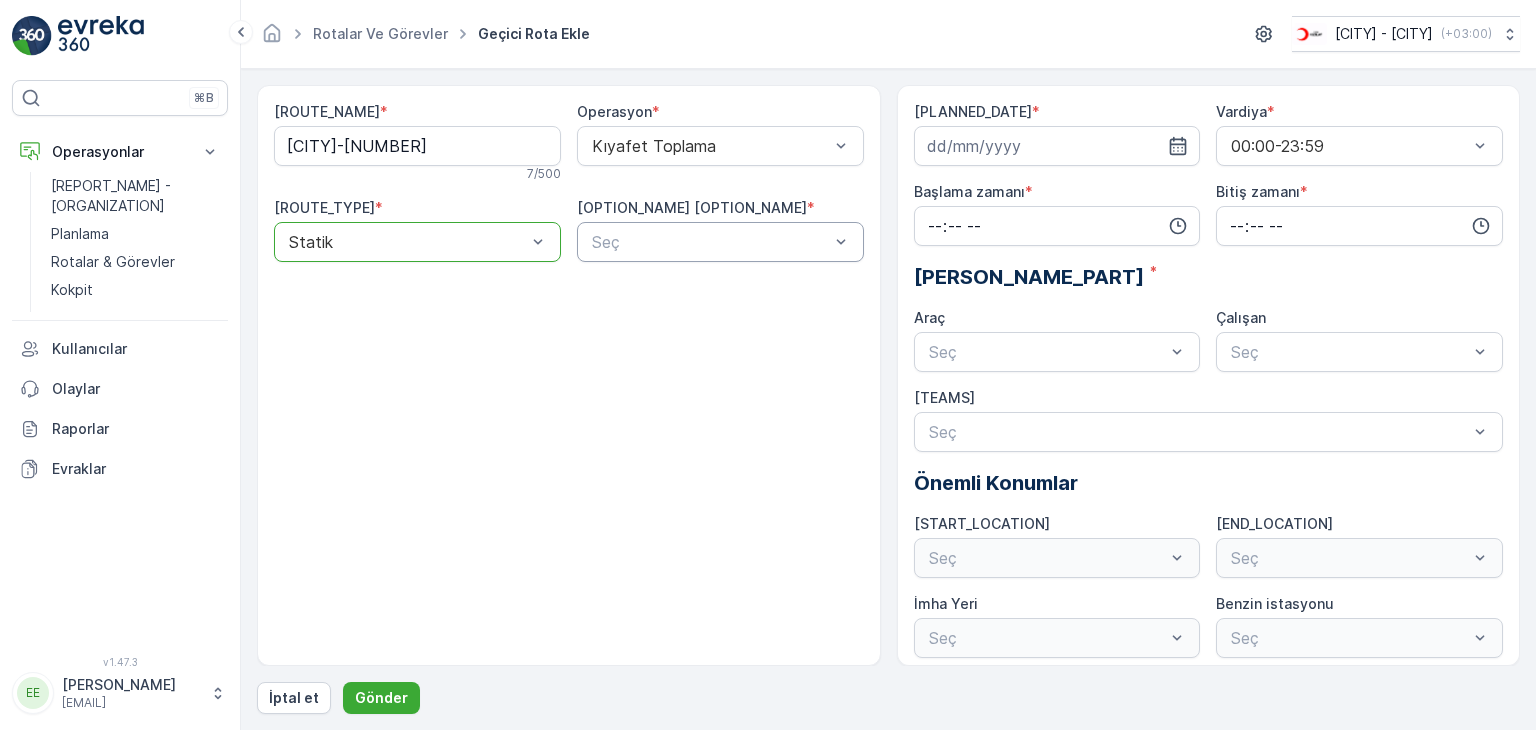 click at bounding box center [710, 242] 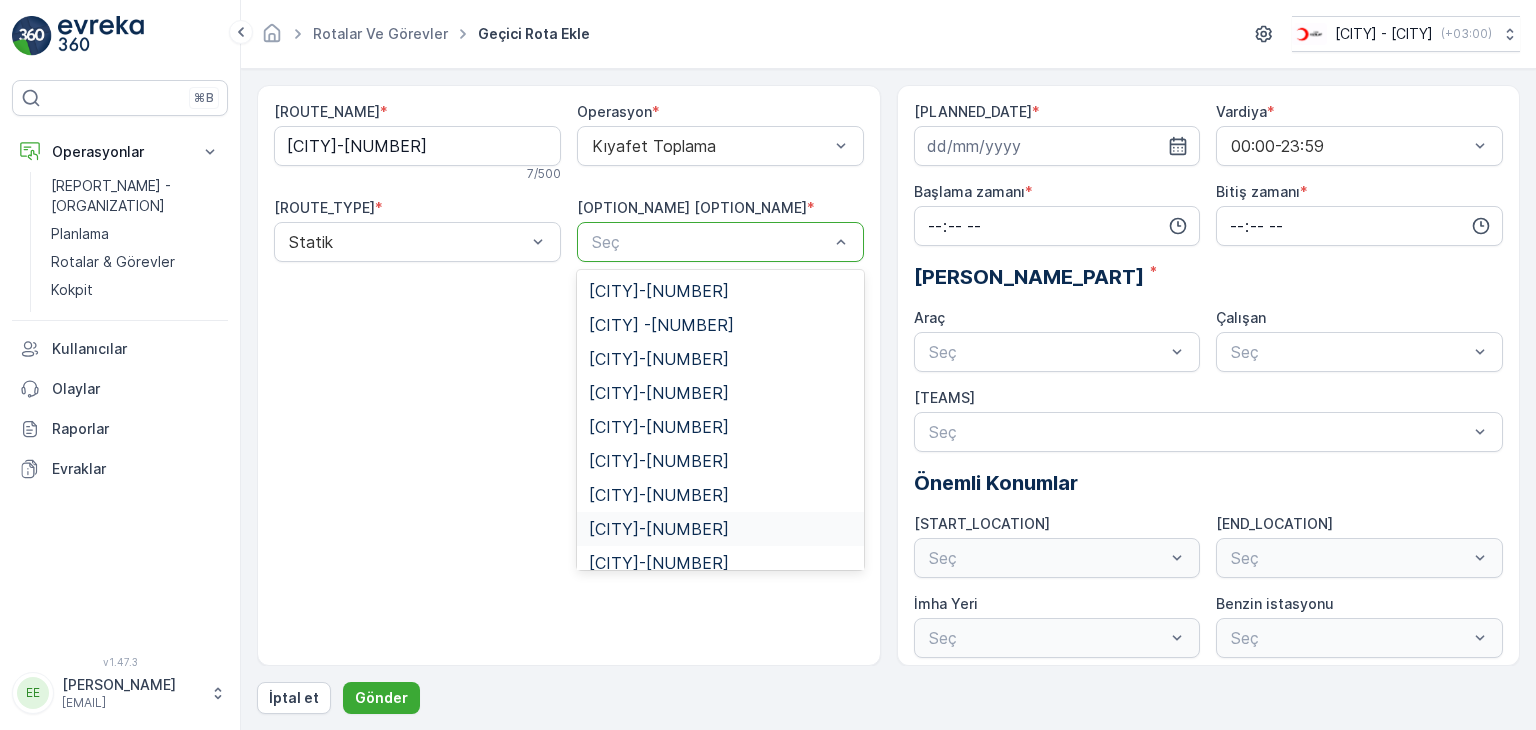 scroll, scrollTop: 82, scrollLeft: 0, axis: vertical 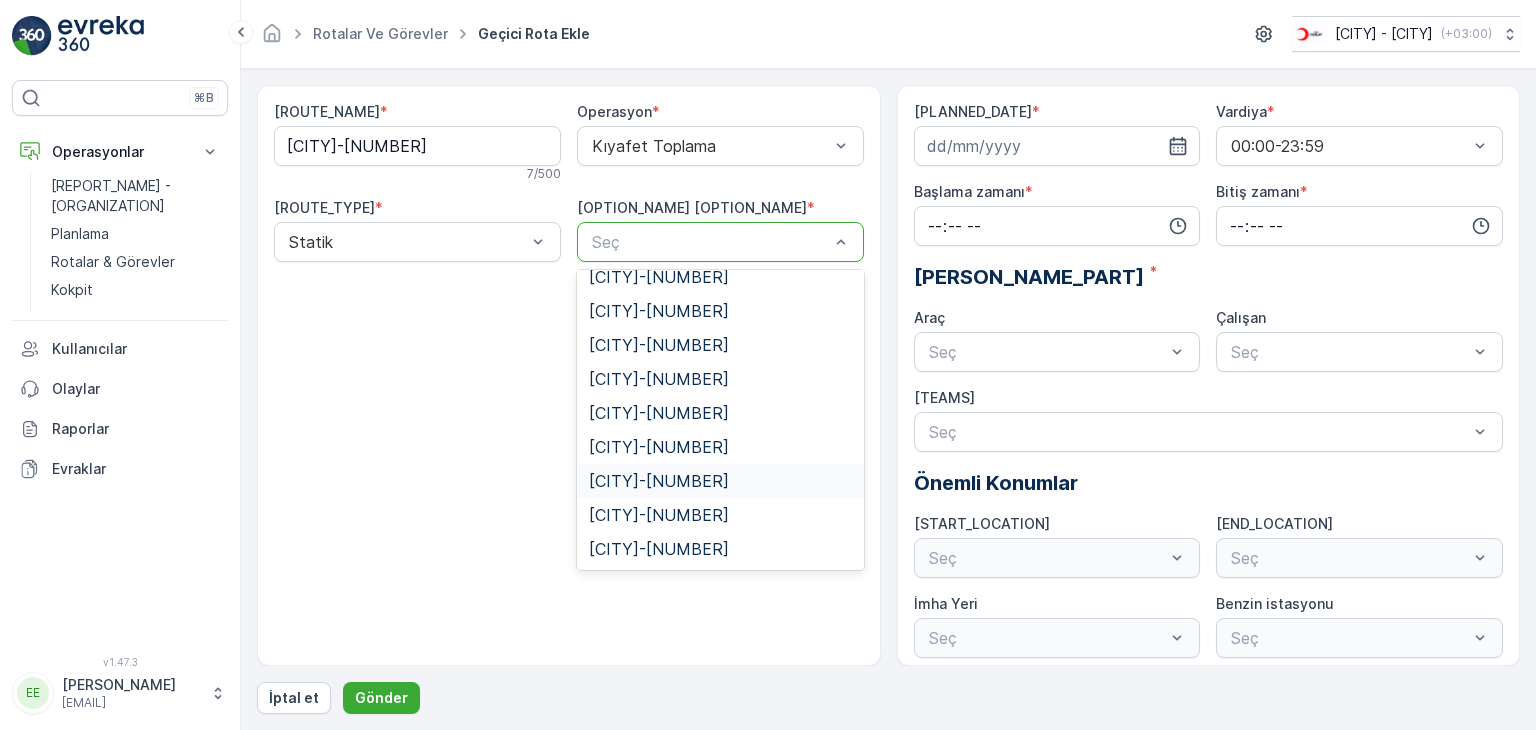 click on "[CITY]-[NUMBER]" at bounding box center [659, 481] 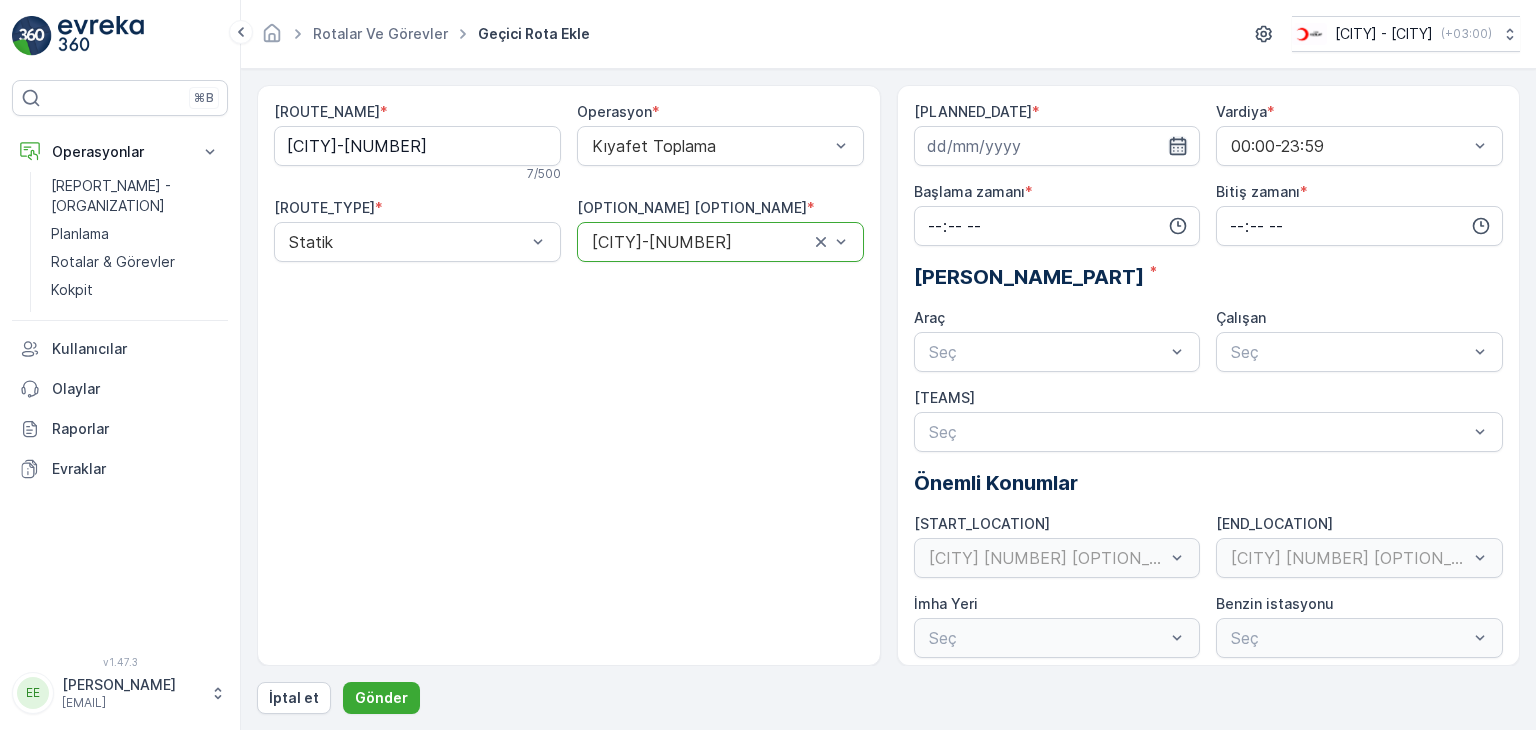 click 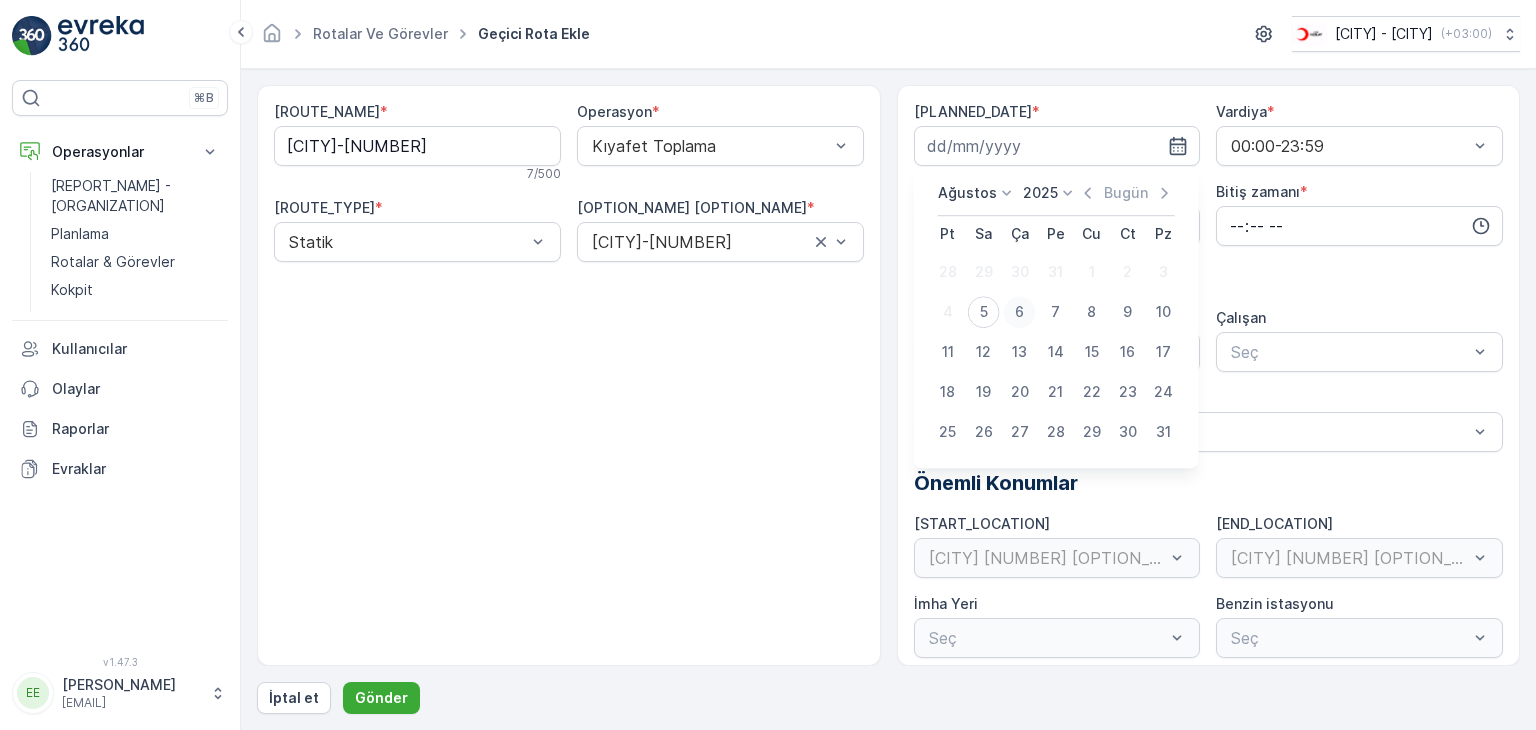 click on "6" at bounding box center (1020, 312) 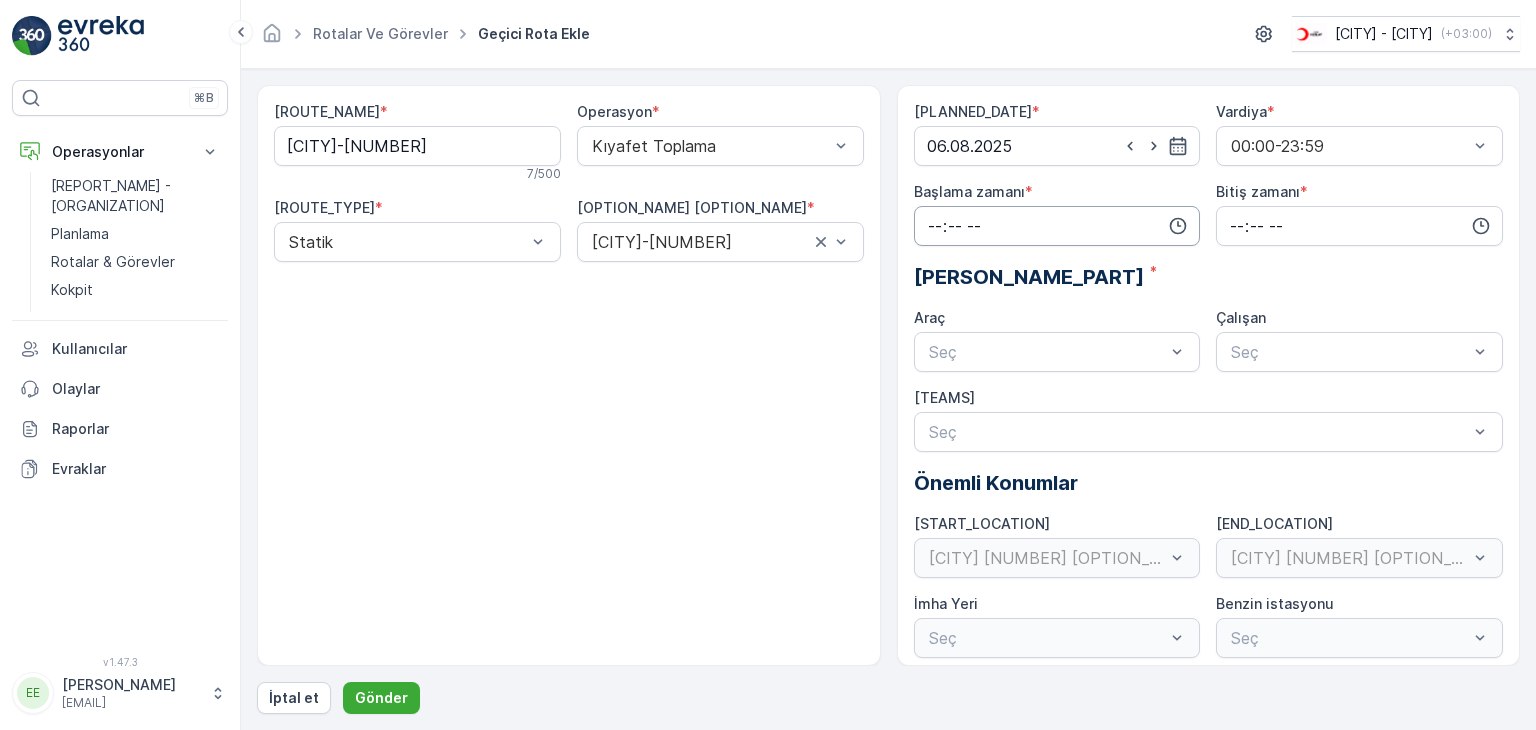 click at bounding box center (1057, 226) 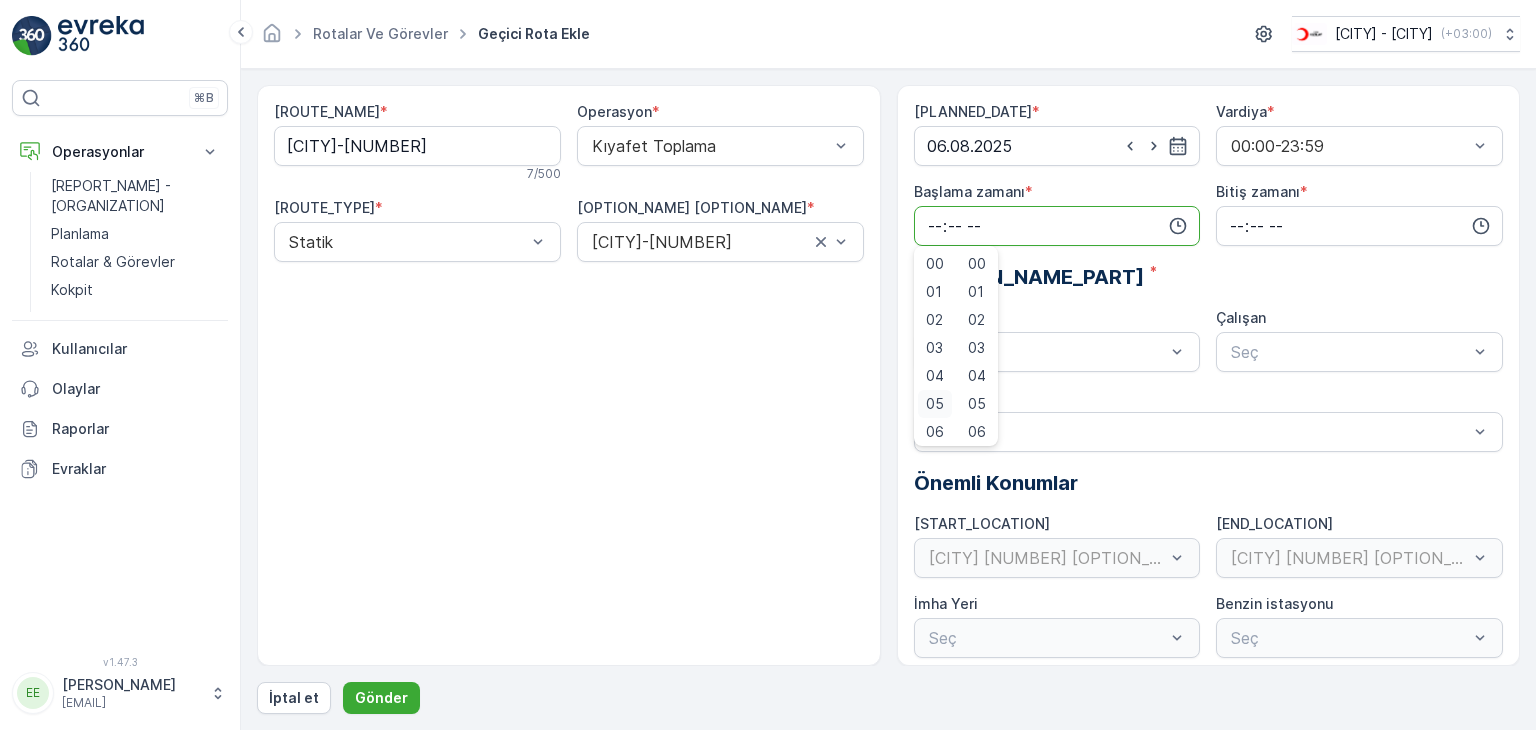 click on "05" at bounding box center [935, 404] 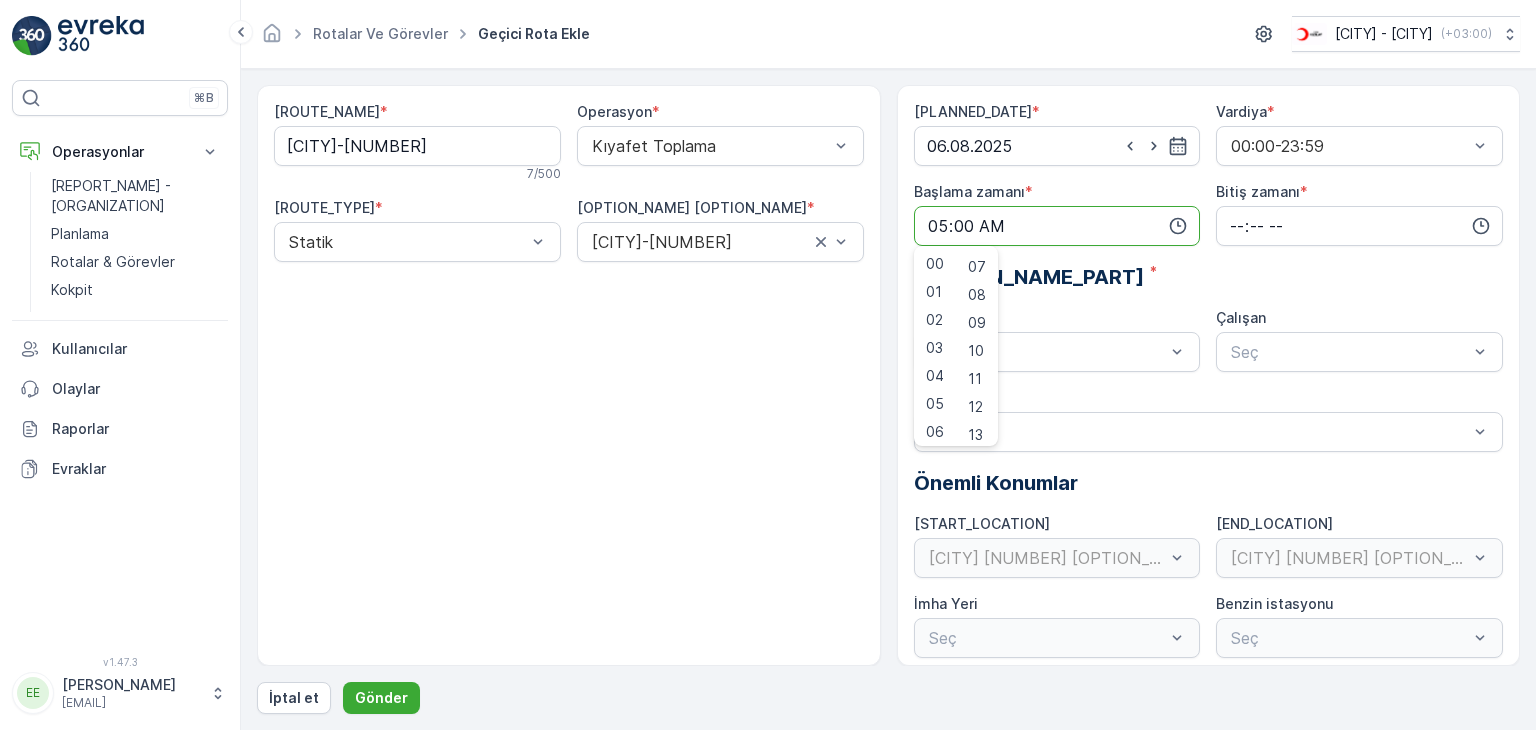 scroll, scrollTop: 300, scrollLeft: 0, axis: vertical 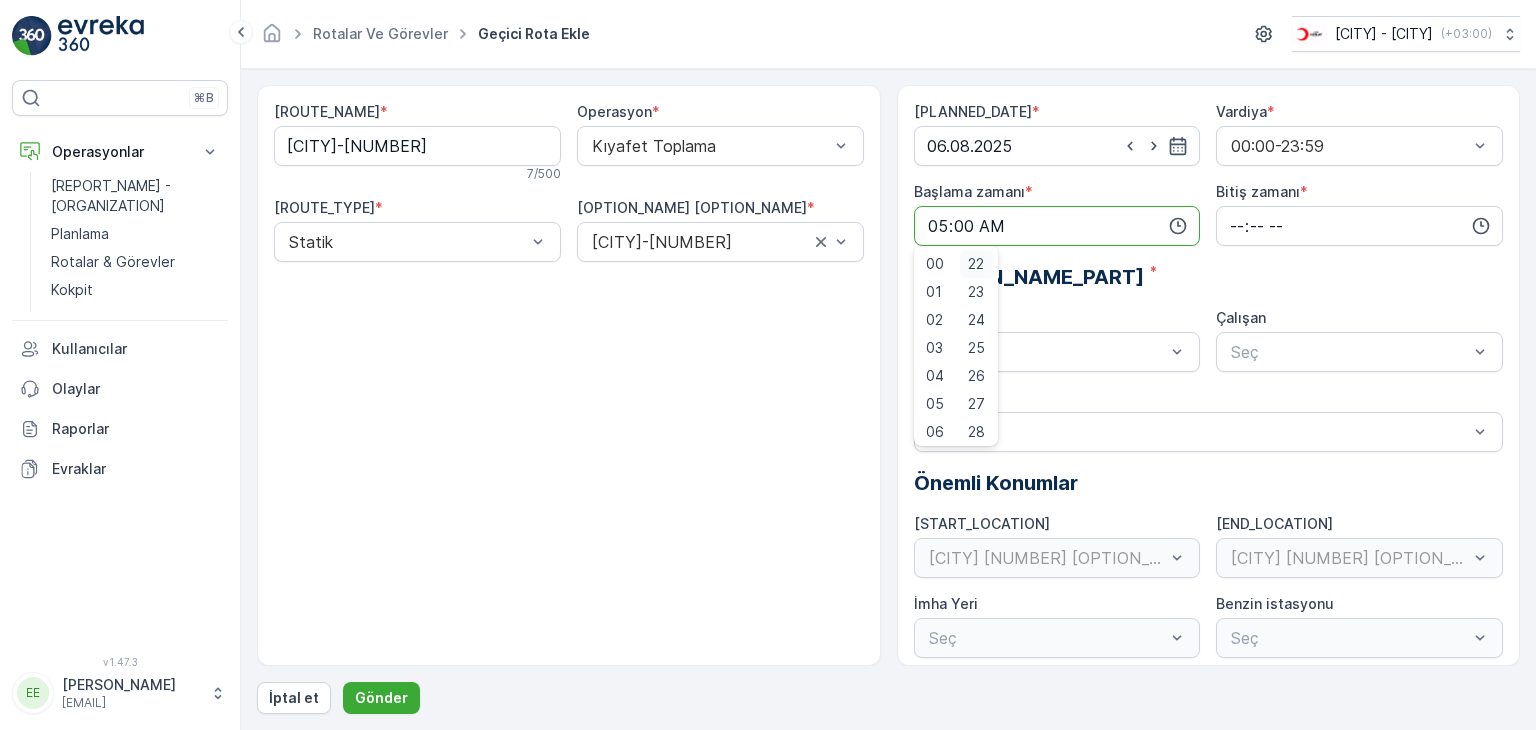 click on "22" at bounding box center (976, 264) 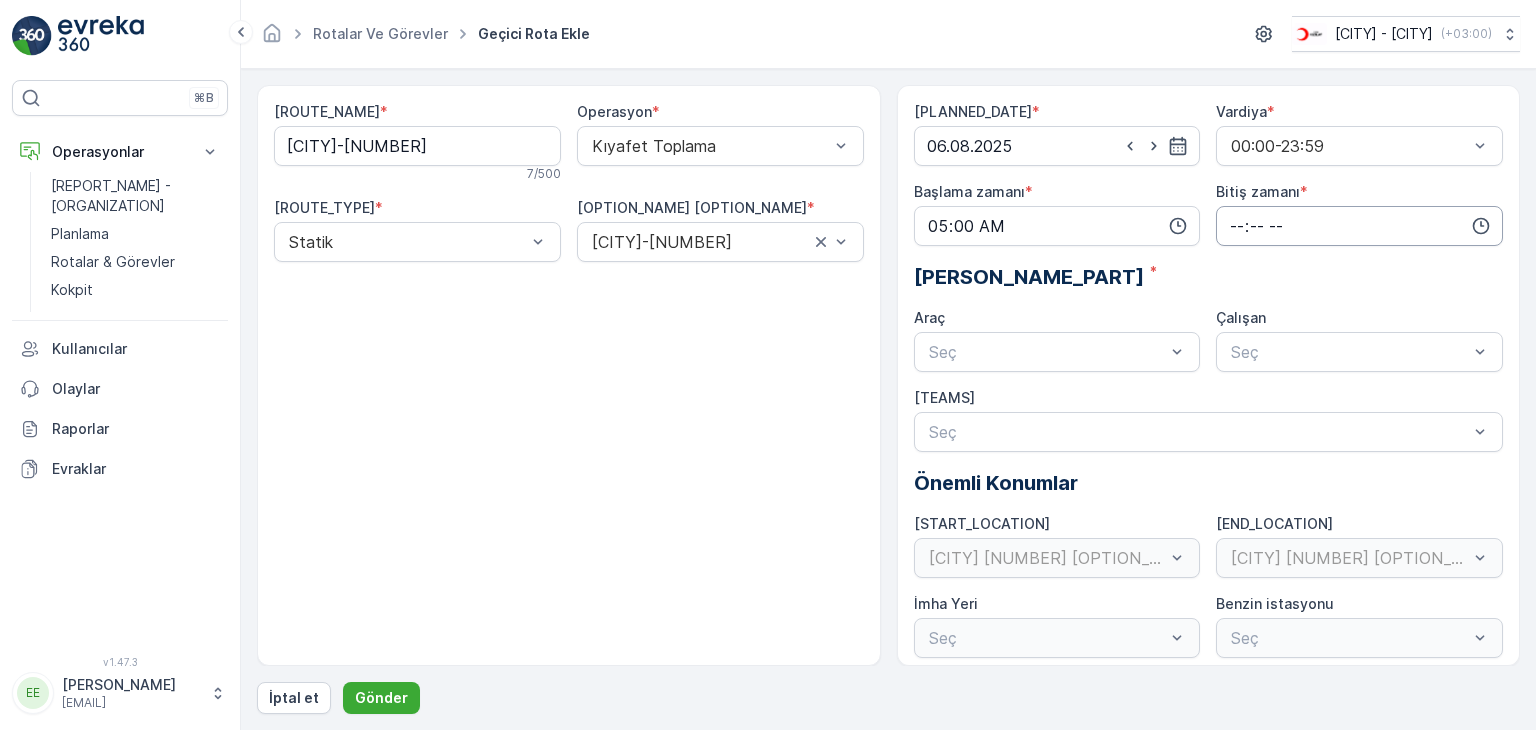 click at bounding box center [1359, 226] 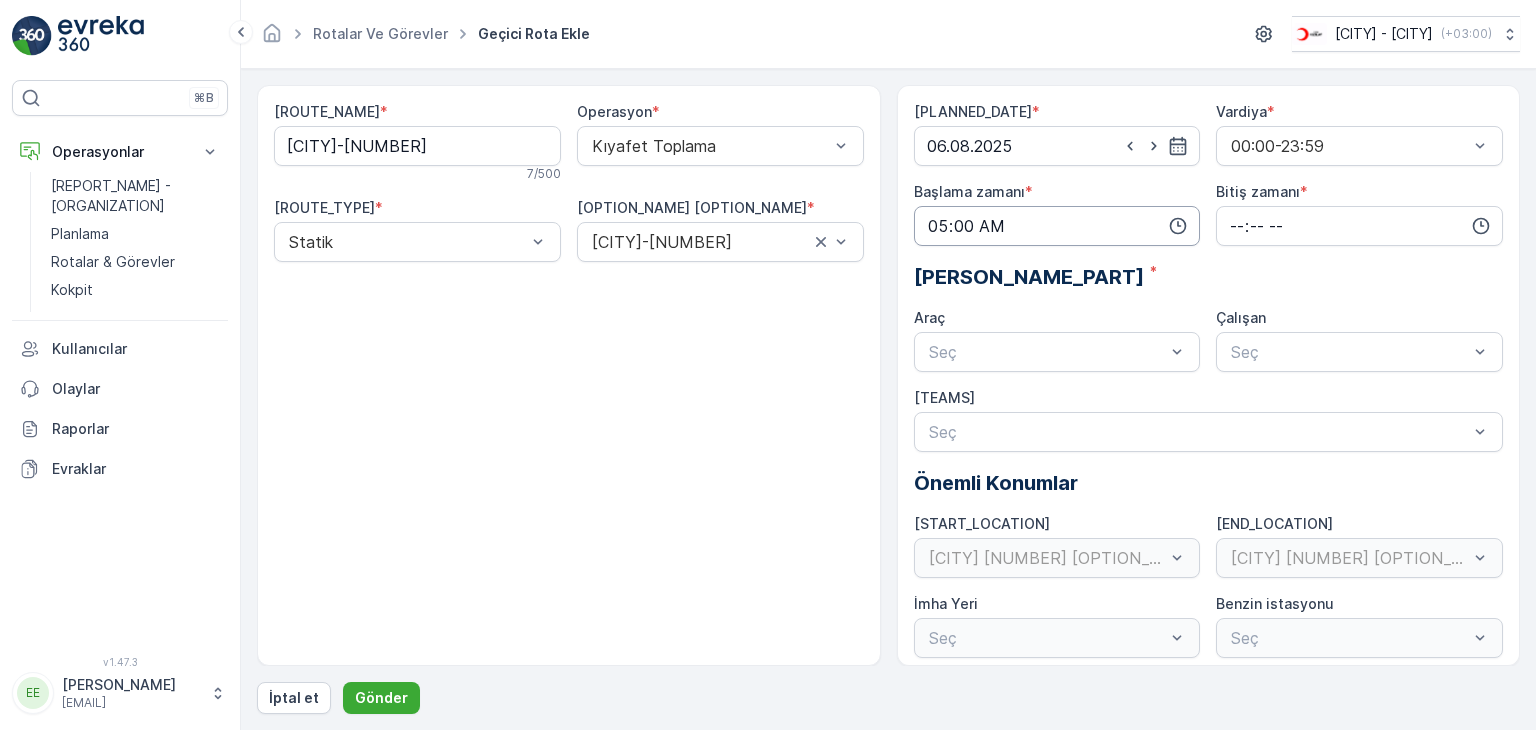 click on "[TIME]" at bounding box center [1057, 226] 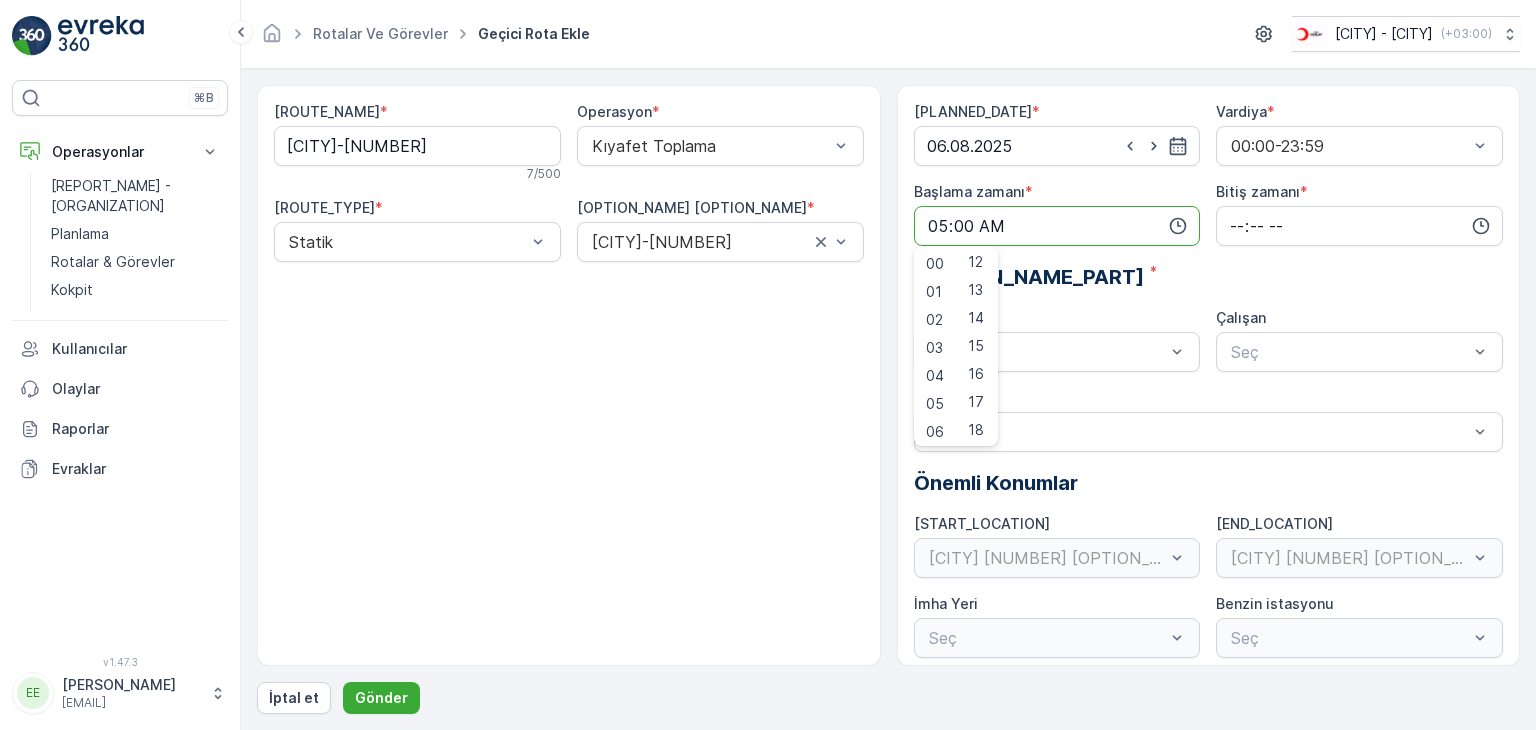 scroll, scrollTop: 400, scrollLeft: 0, axis: vertical 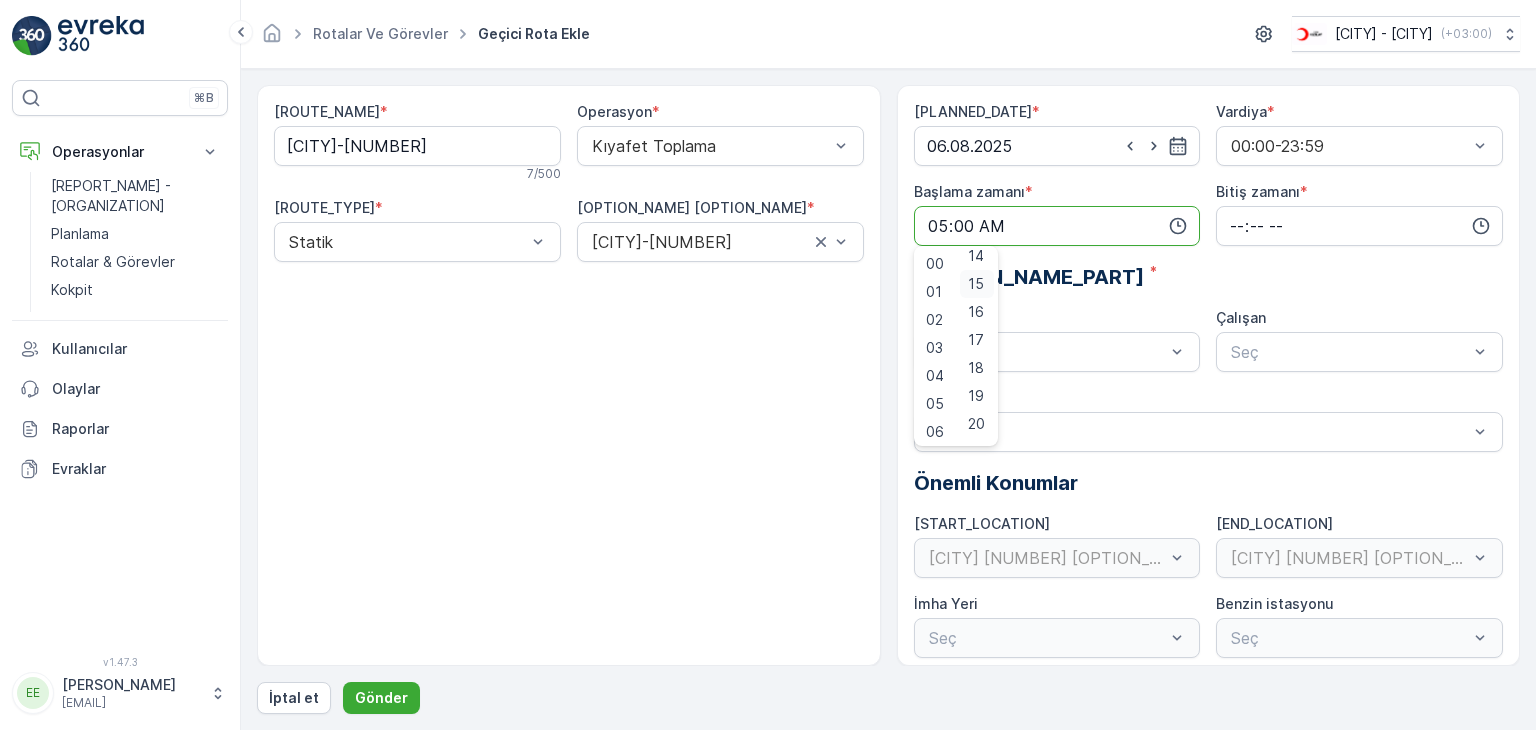 click on "15" at bounding box center [976, 284] 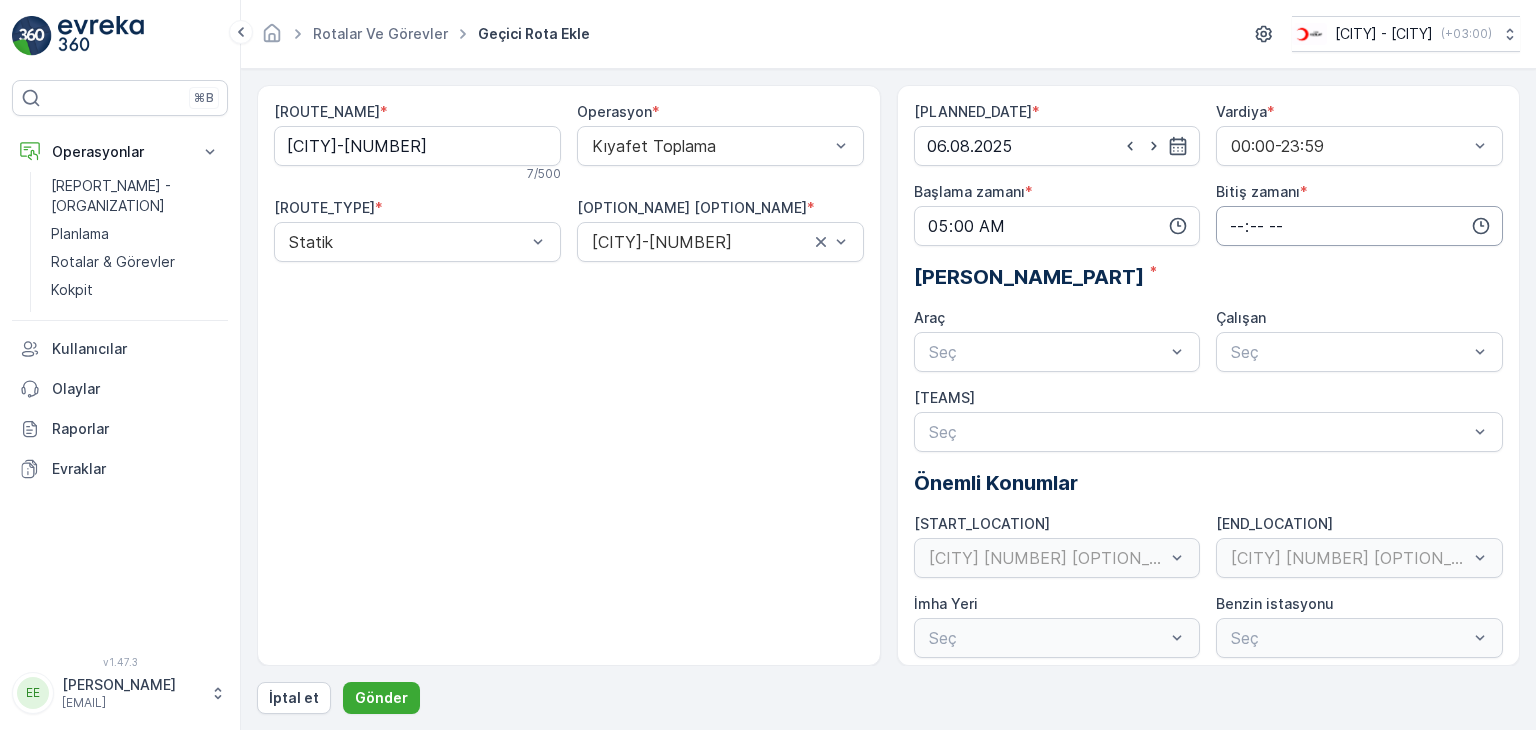 click at bounding box center [1359, 226] 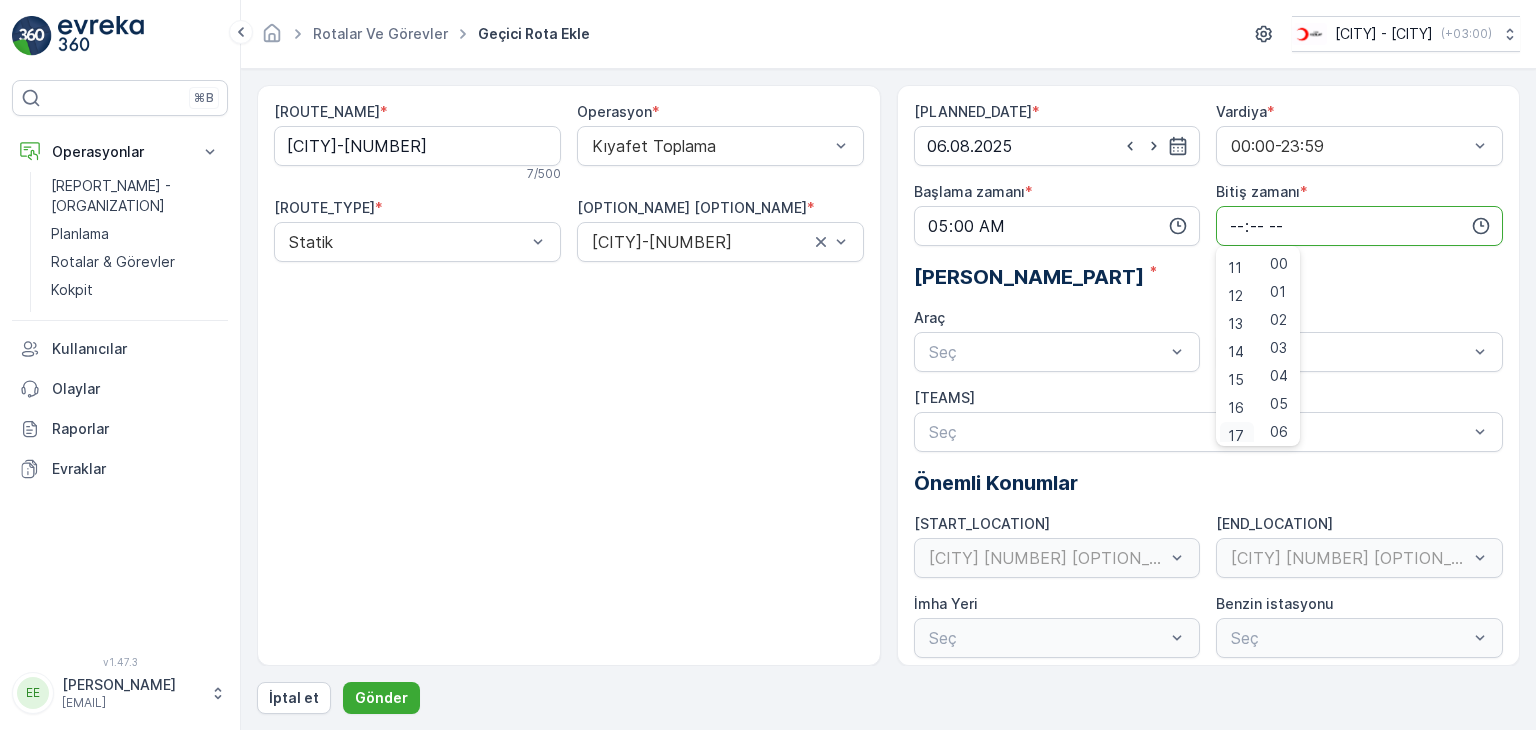 scroll, scrollTop: 312, scrollLeft: 0, axis: vertical 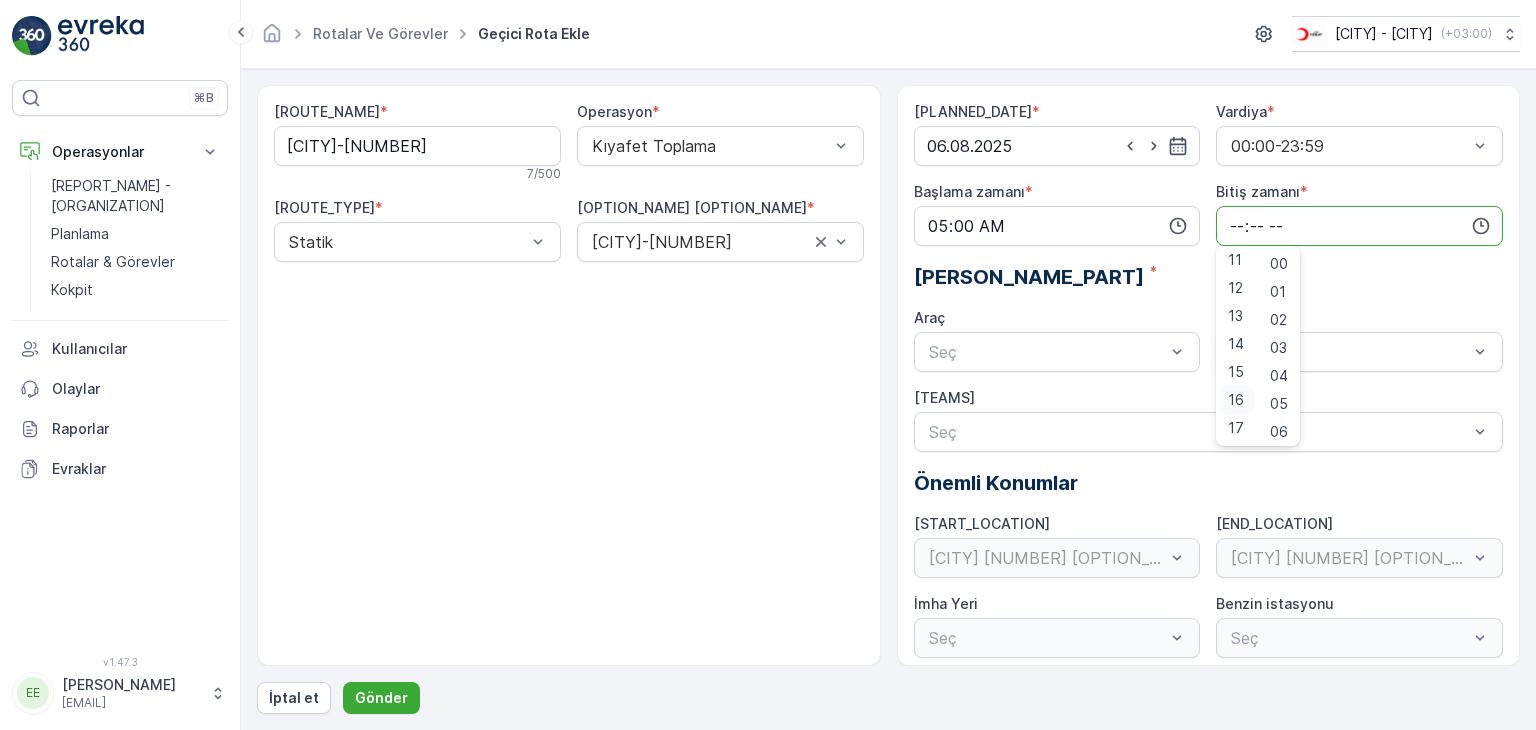 click on "16" at bounding box center [1236, 400] 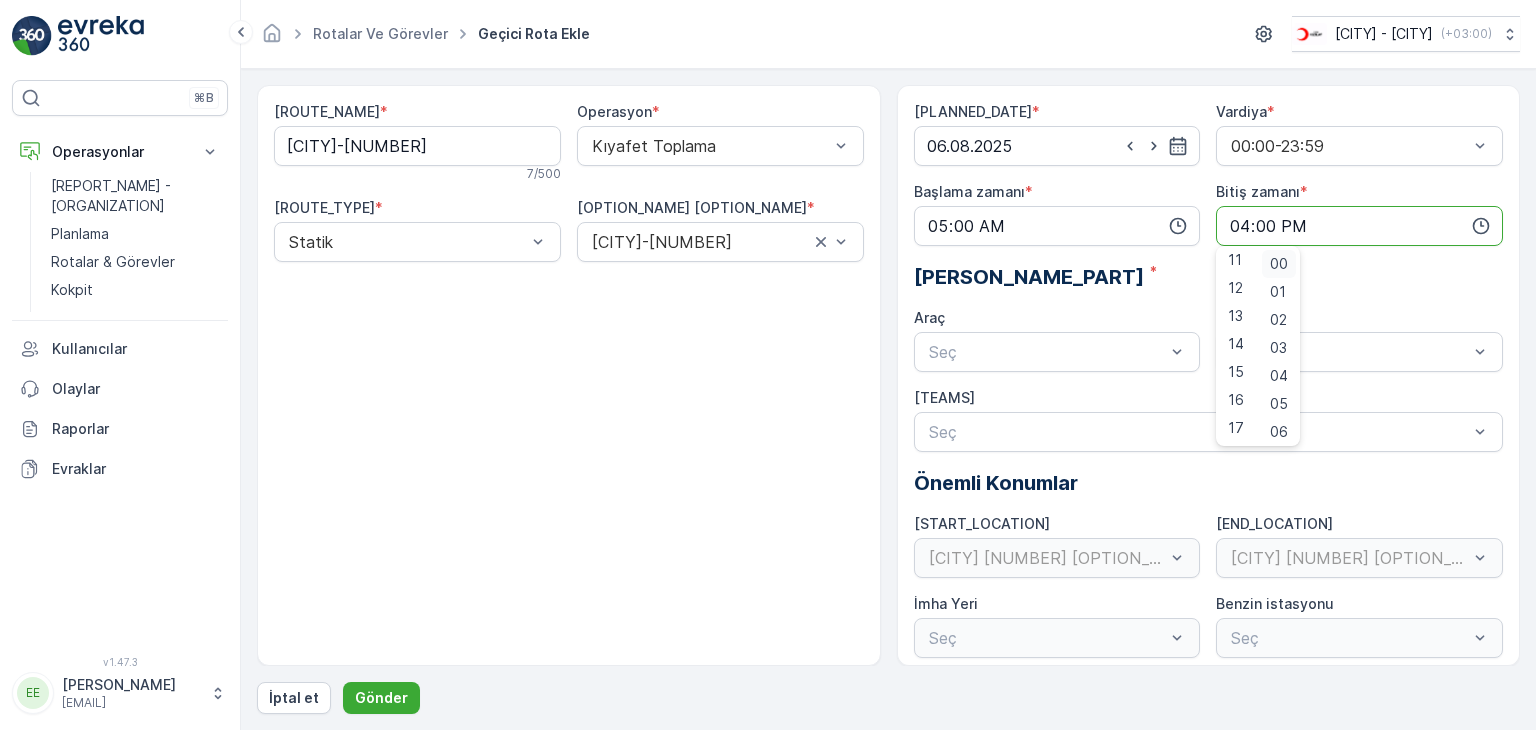 click on "00" at bounding box center [1279, 264] 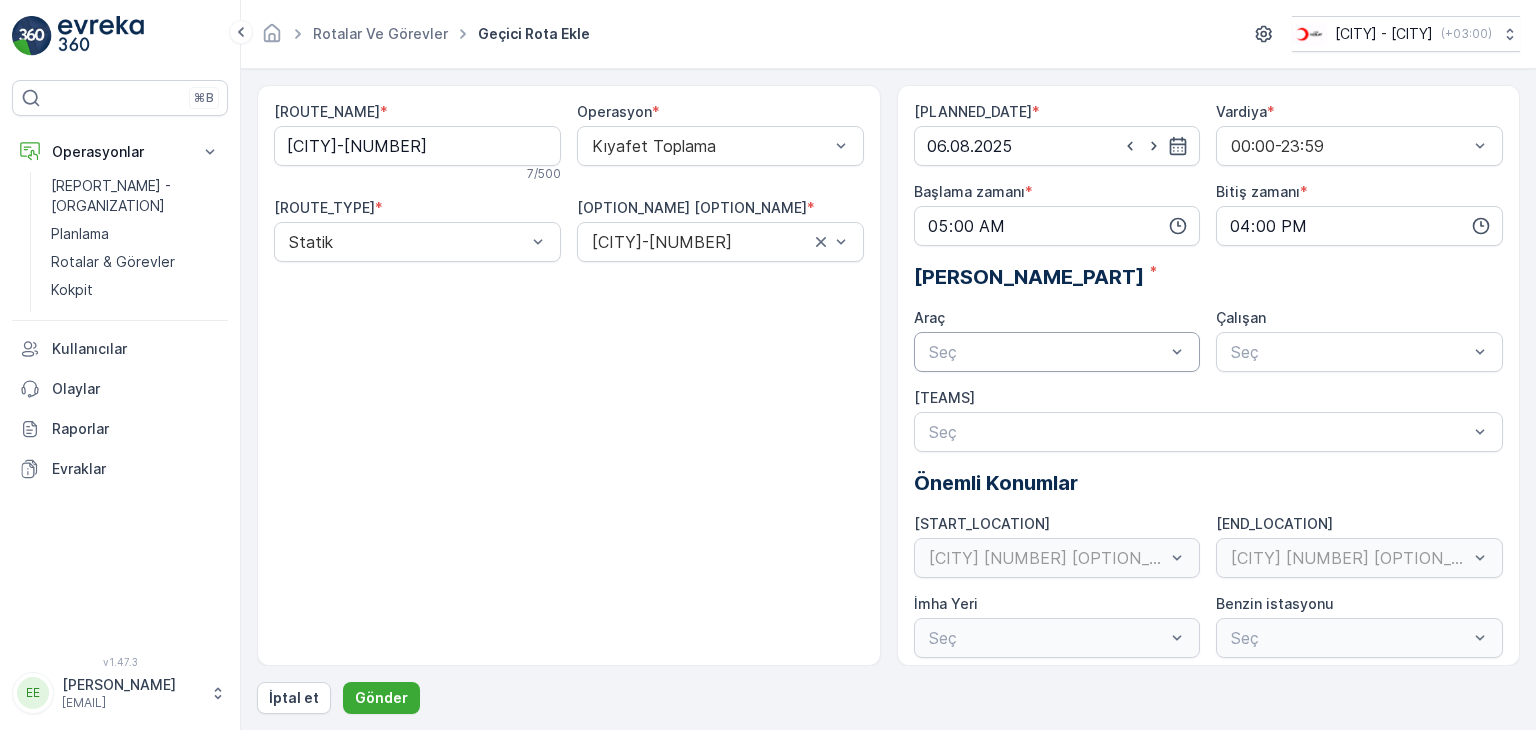 click at bounding box center [1047, 352] 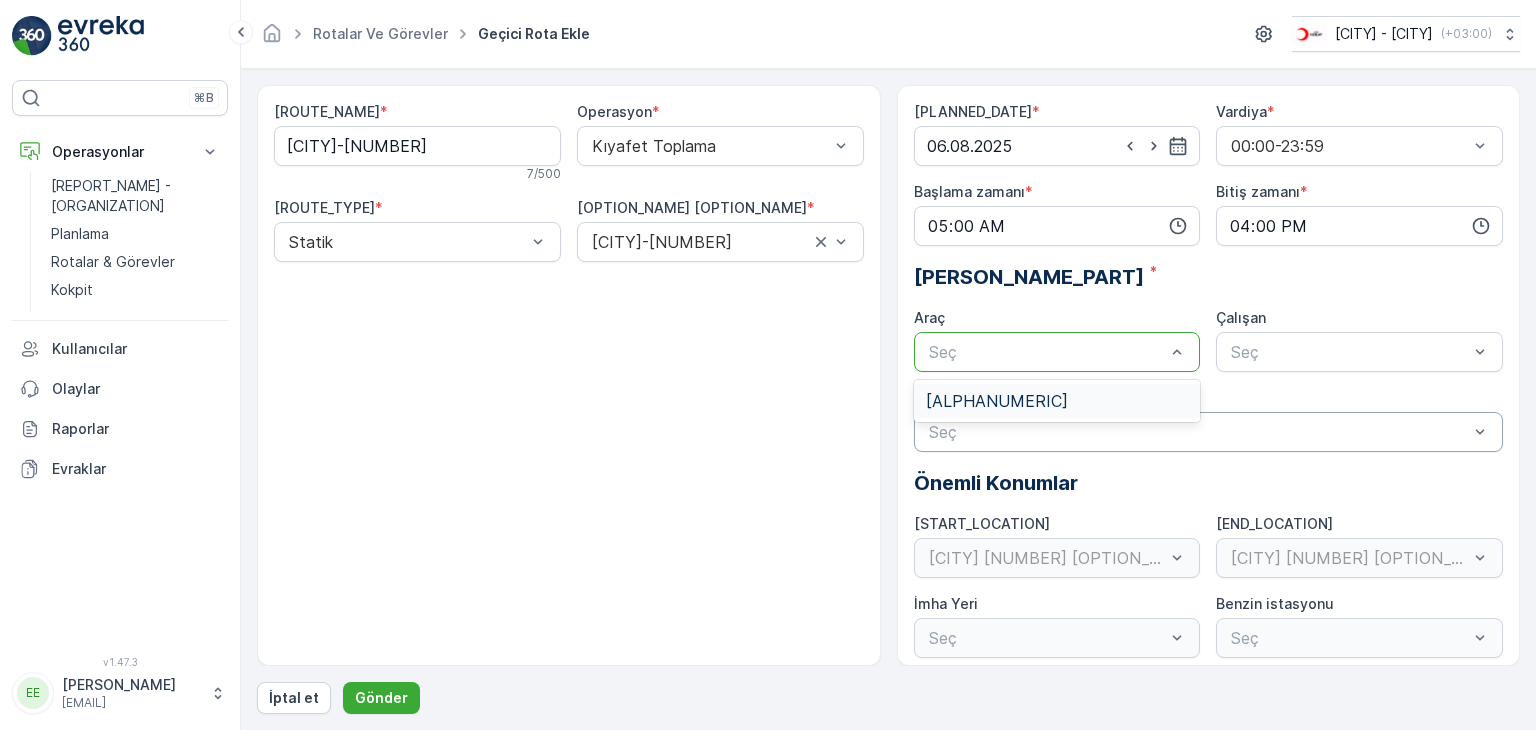 click on "[ALPHANUMERIC]" at bounding box center [1057, 401] 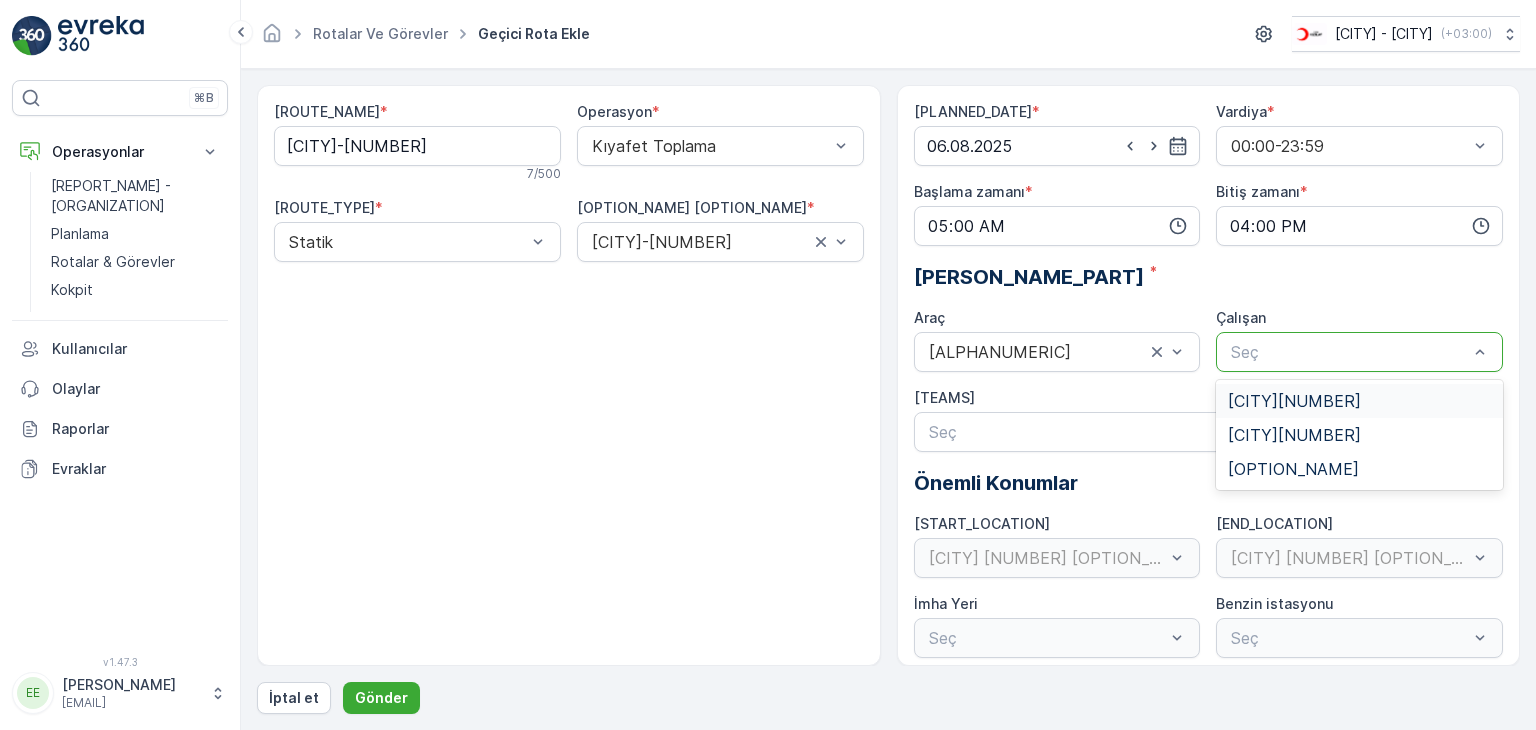 click at bounding box center (1349, 352) 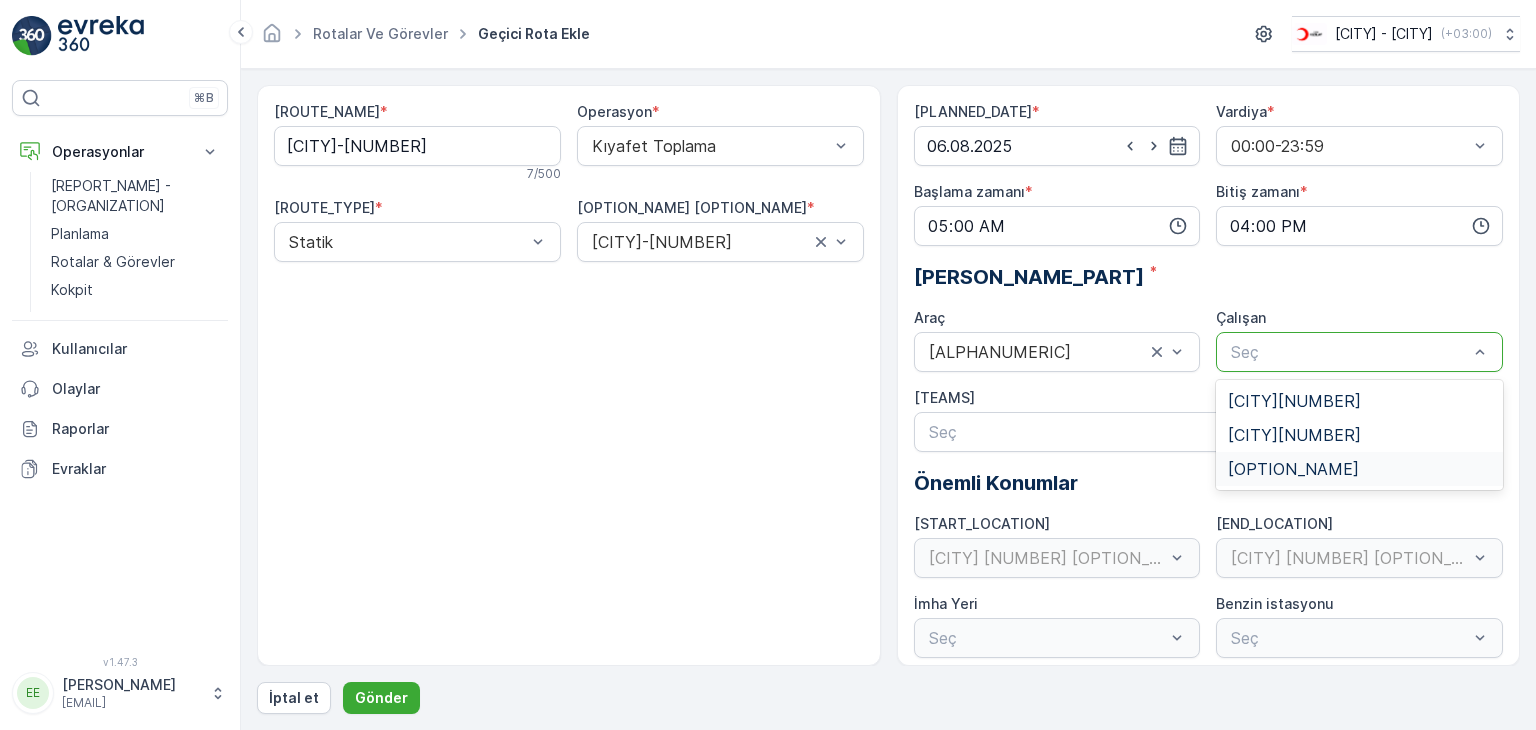 click on "[OPTION_NAME]" at bounding box center [1293, 469] 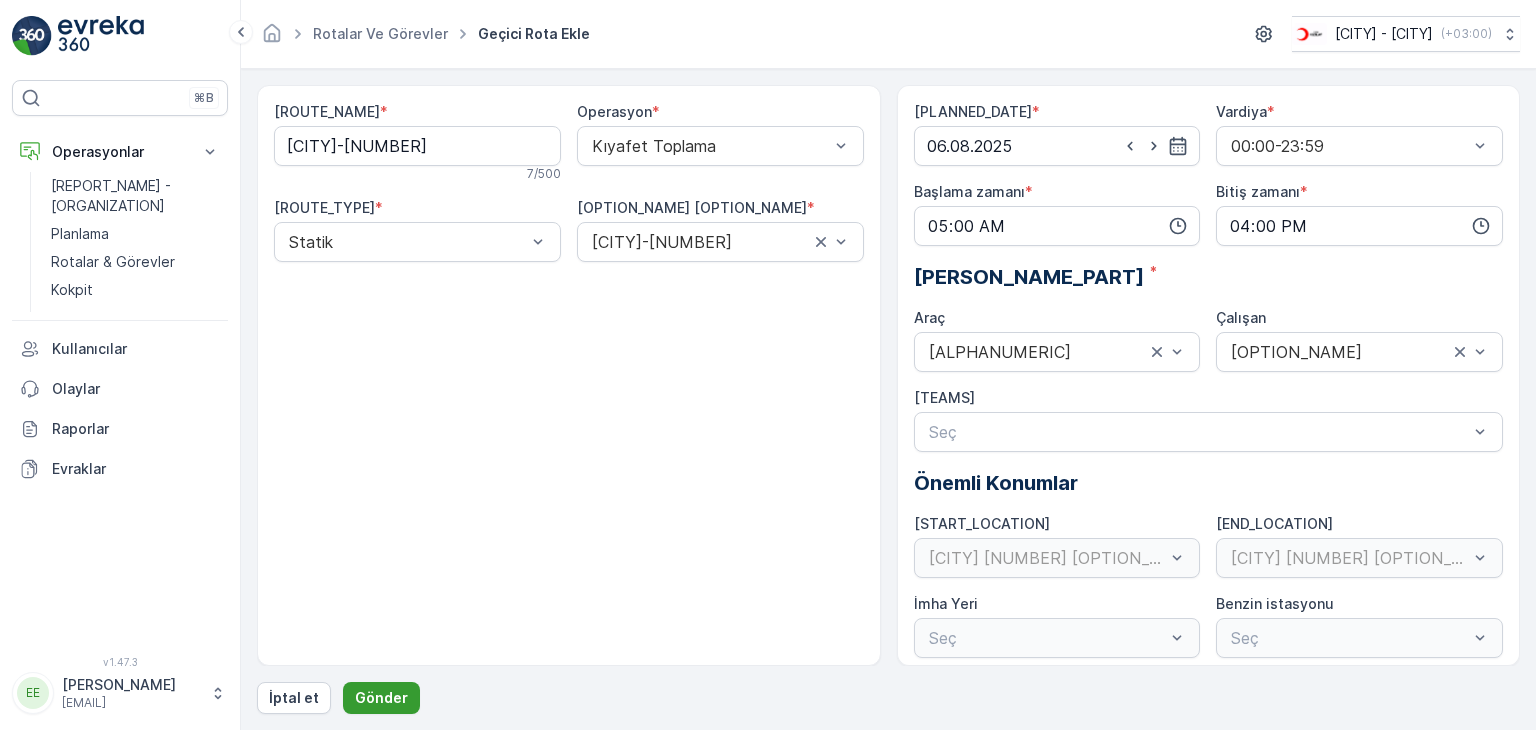 click on "Gönder" at bounding box center (381, 698) 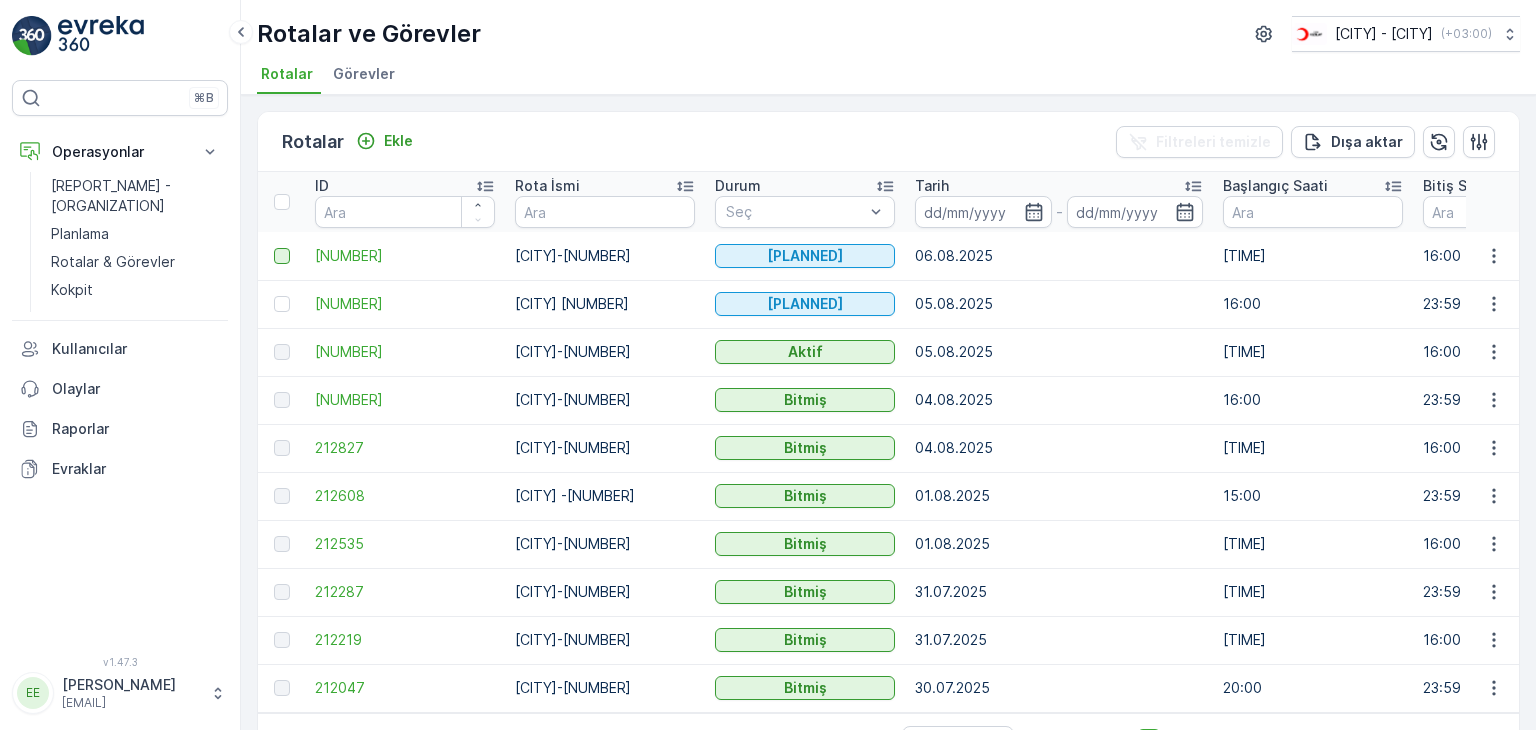 click at bounding box center [282, 256] 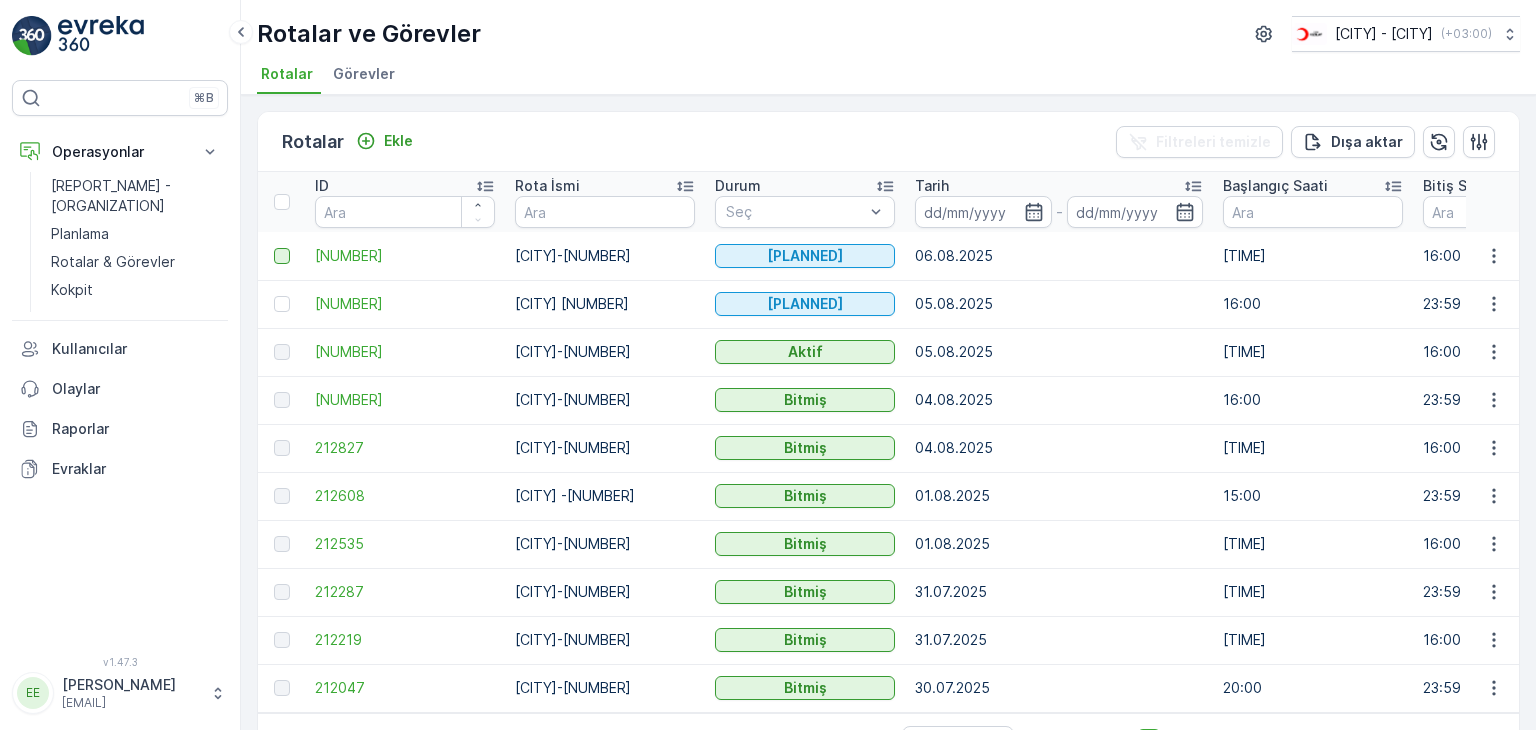 click at bounding box center [274, 248] 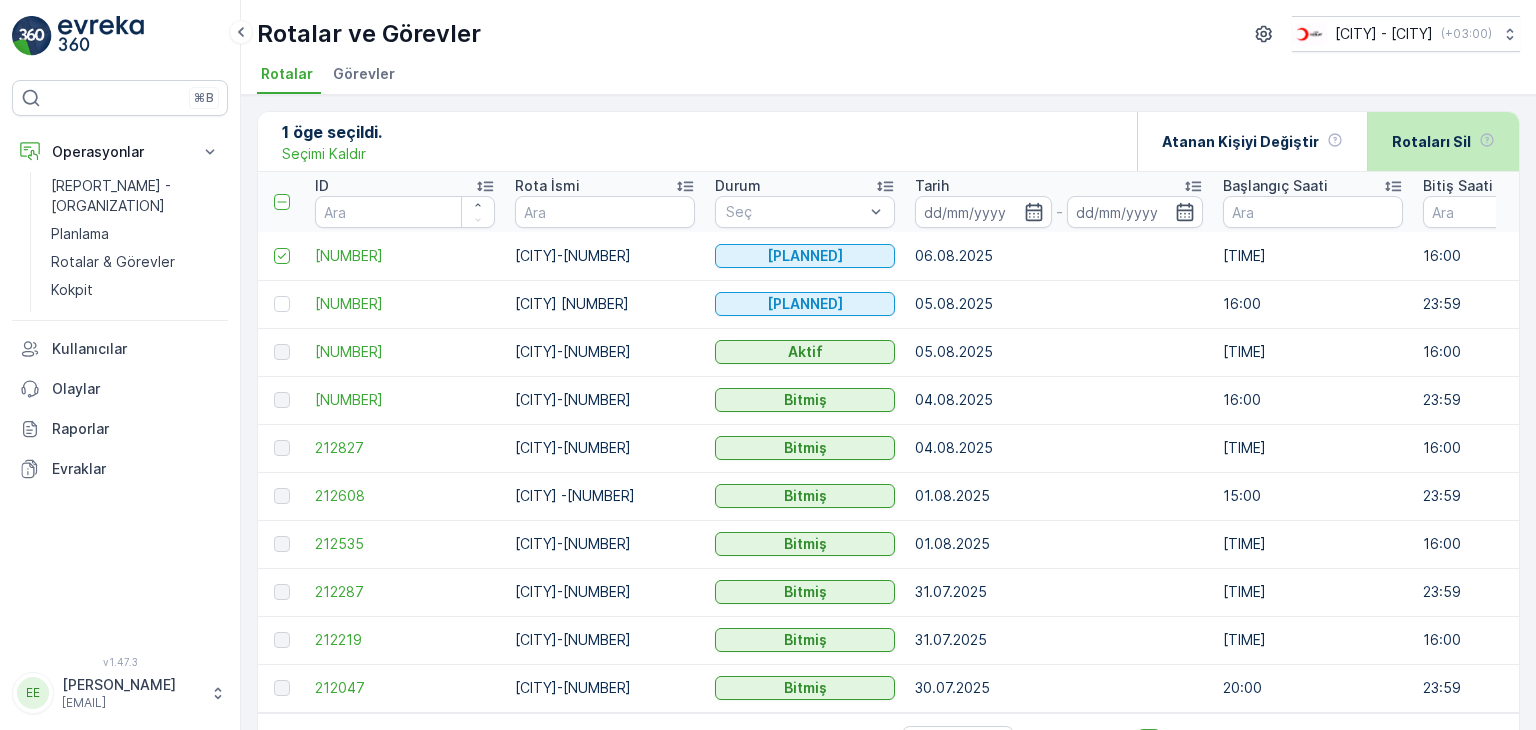 click on "Rotaları Sil" at bounding box center [1431, 142] 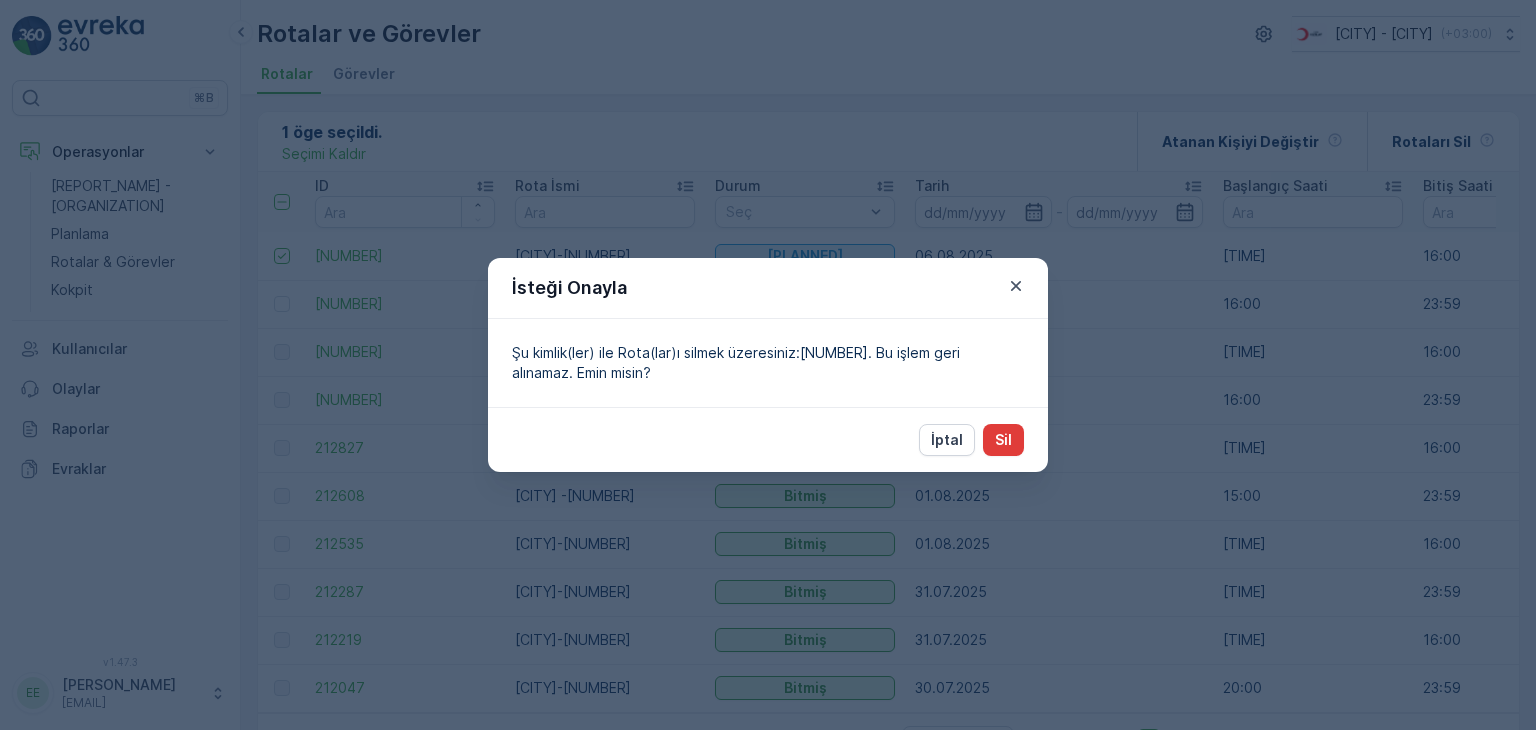 click on "Sil" at bounding box center (1003, 440) 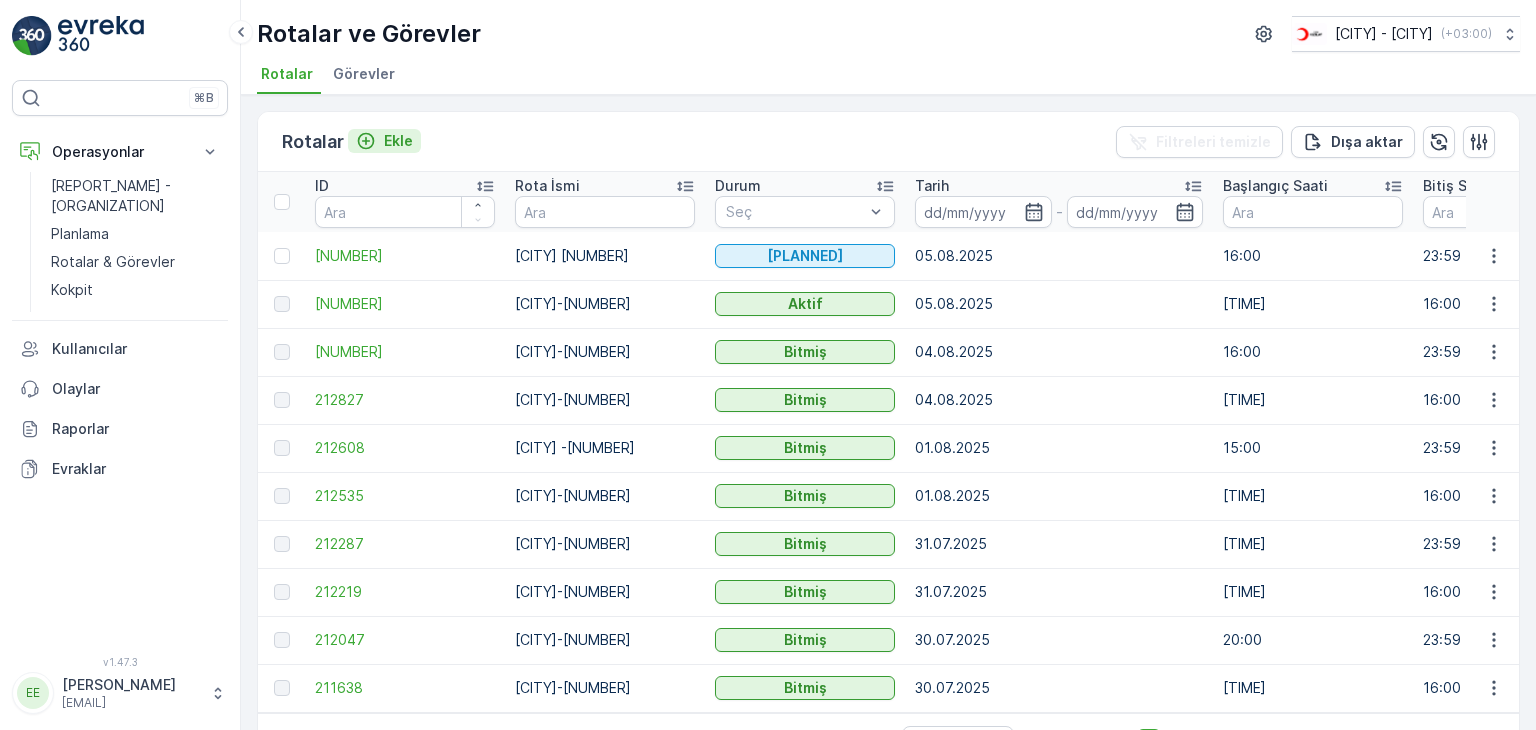 click on "Ekle" at bounding box center [398, 141] 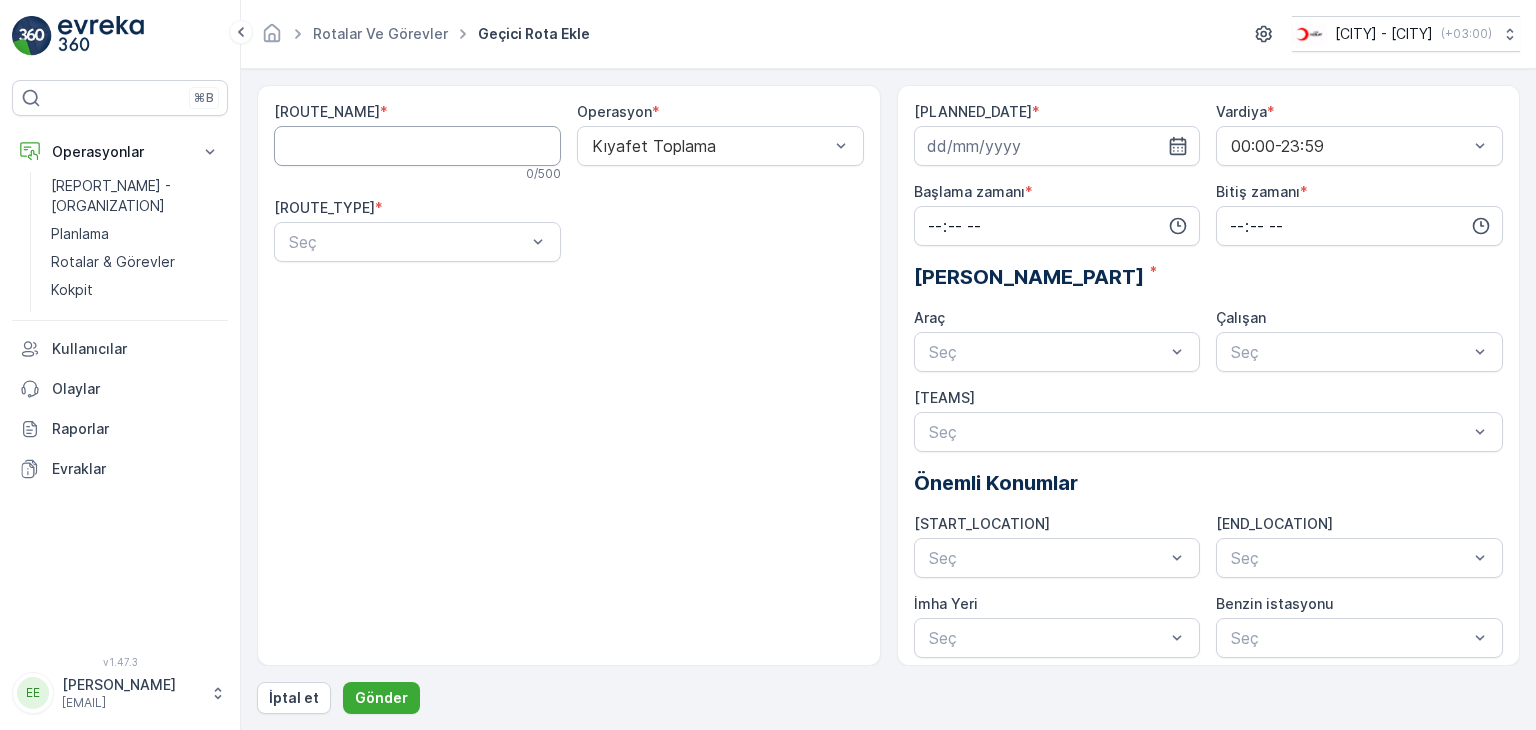 click on "[ROUTE_NAME]" at bounding box center (417, 146) 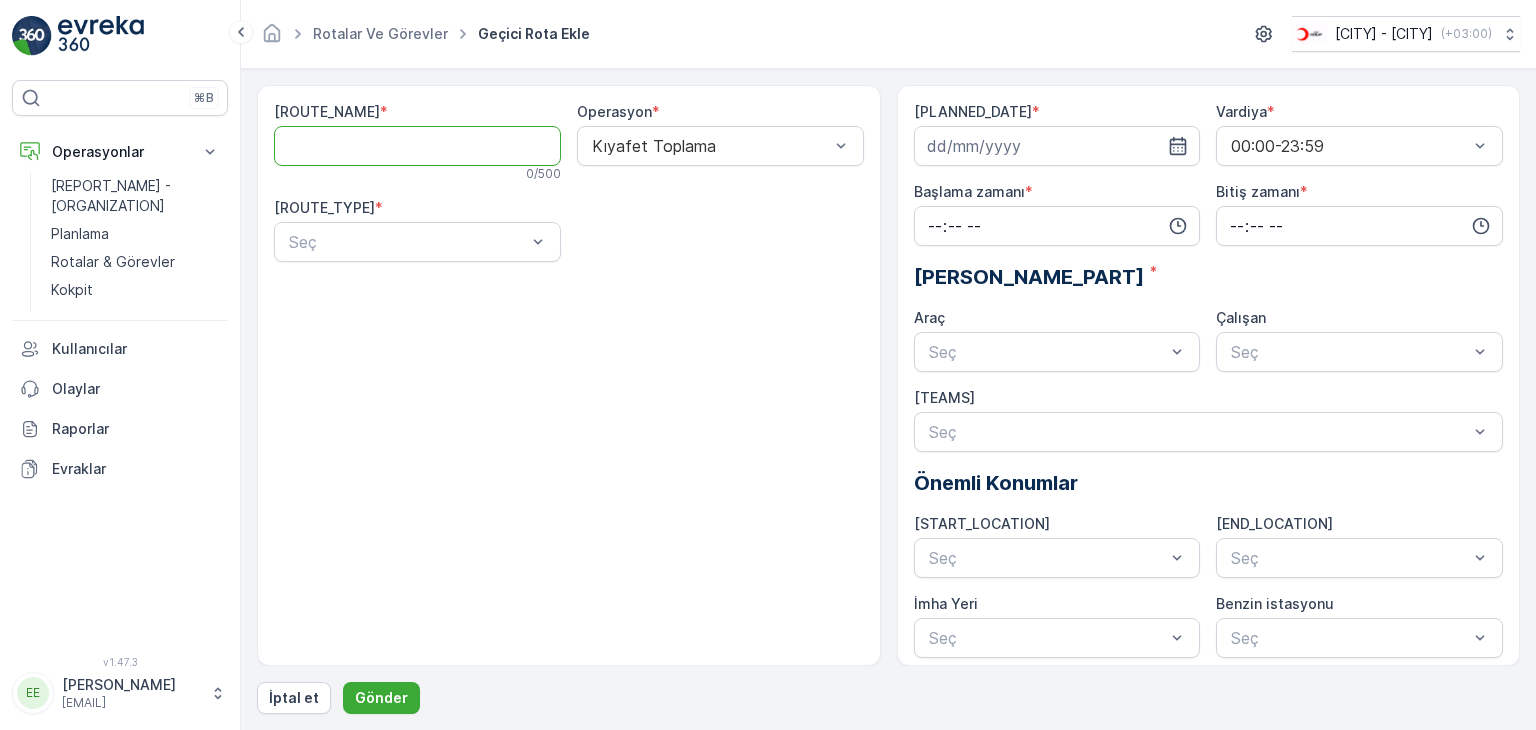 type on "[CITY]-[NUMBER]" 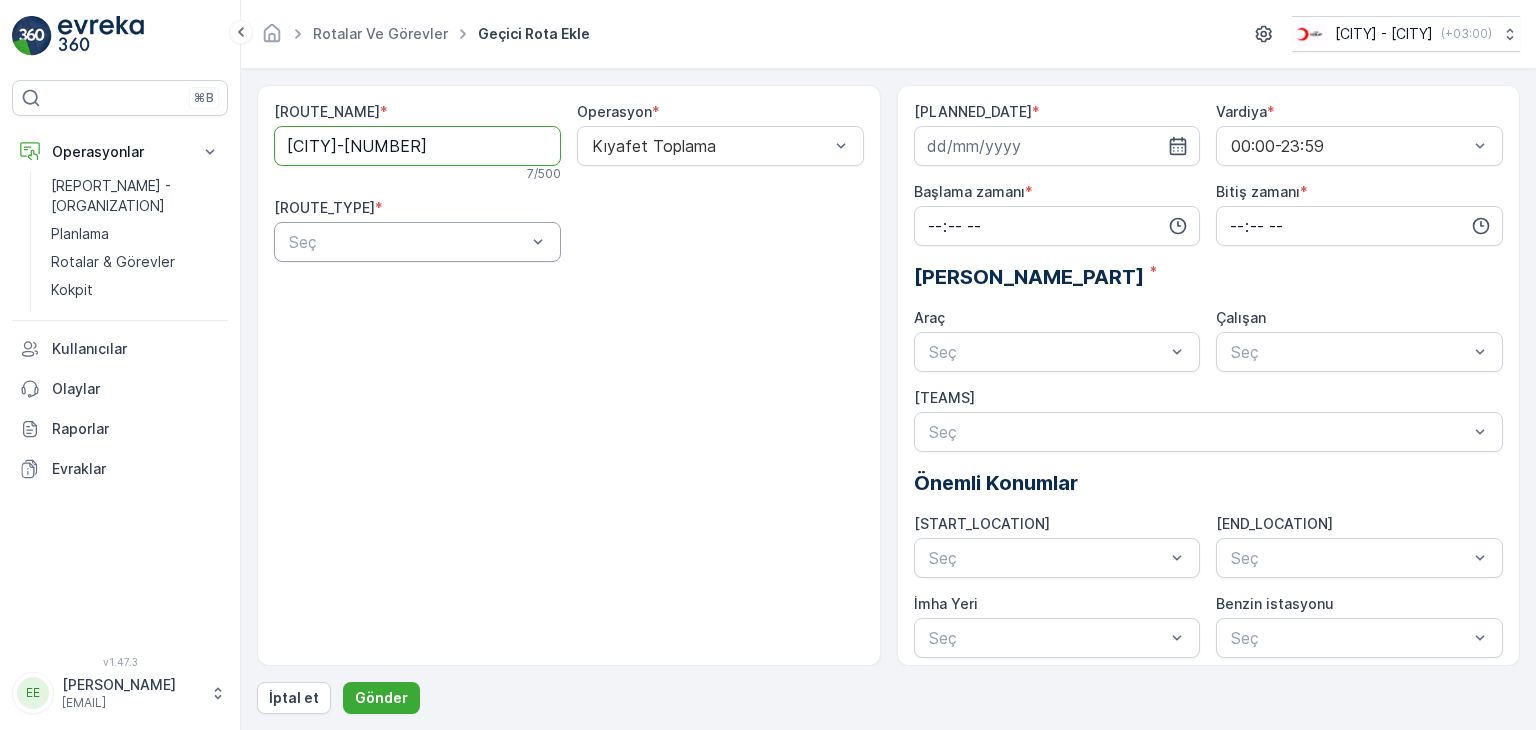 click at bounding box center [407, 242] 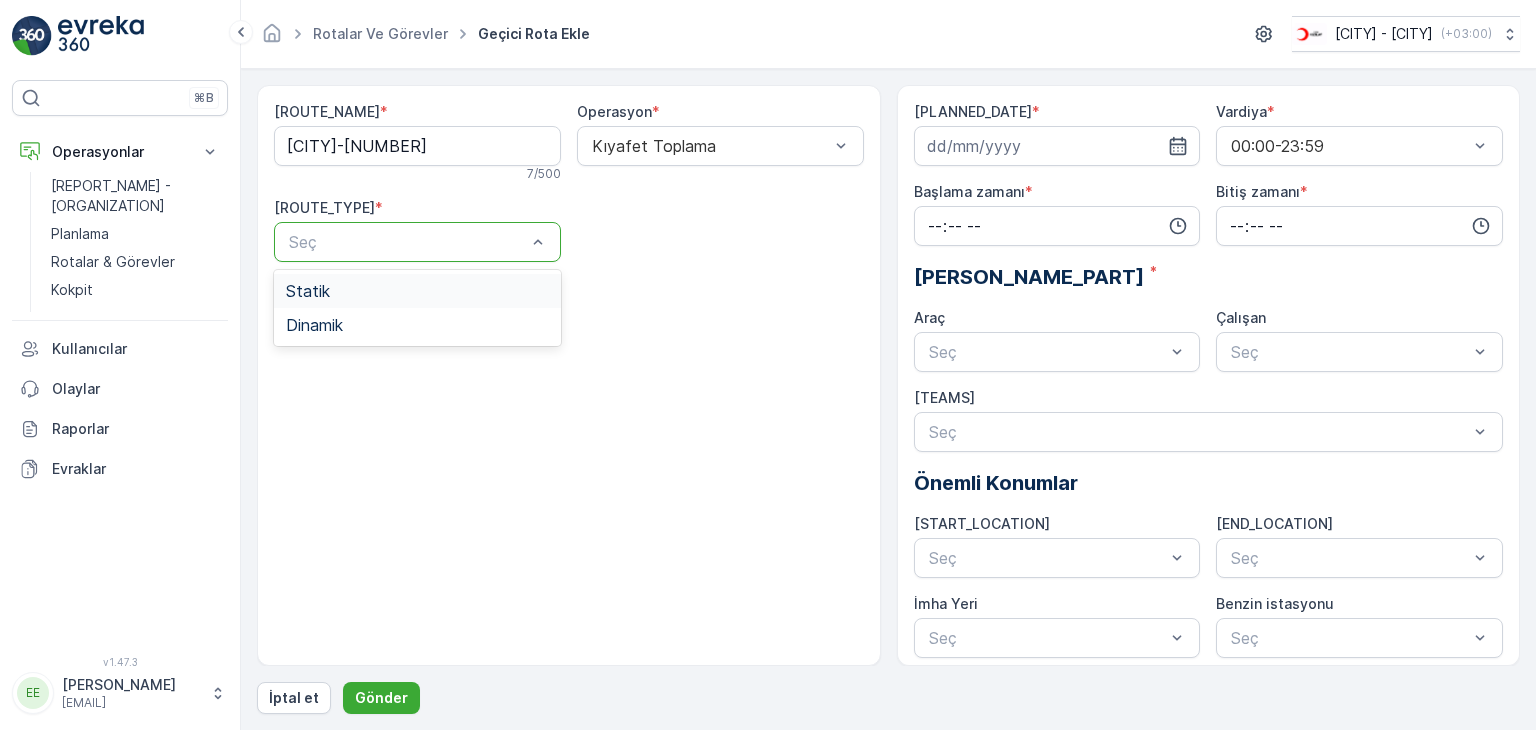 click on "Statik" at bounding box center (417, 291) 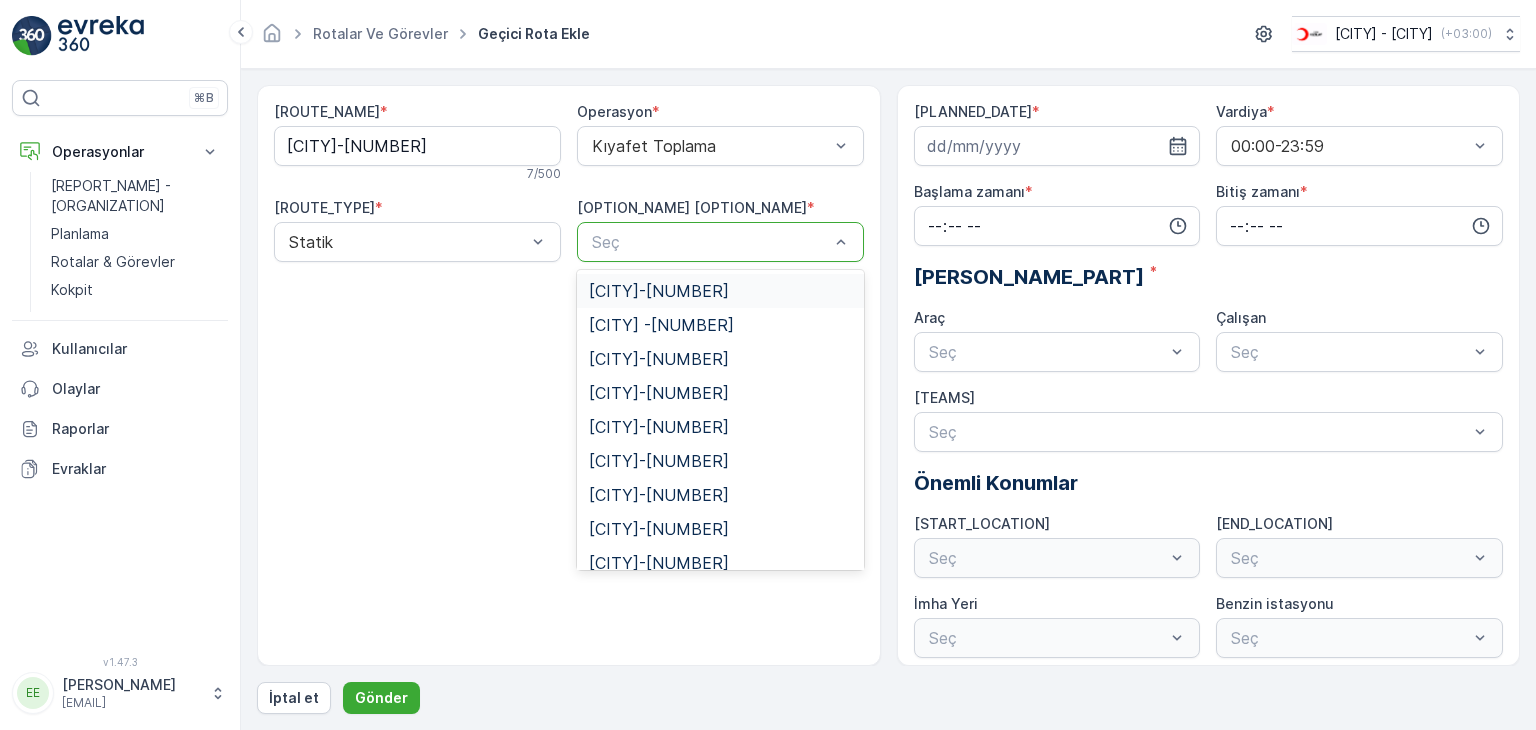 click on "[CITY]-[NUMBER]" at bounding box center [659, 291] 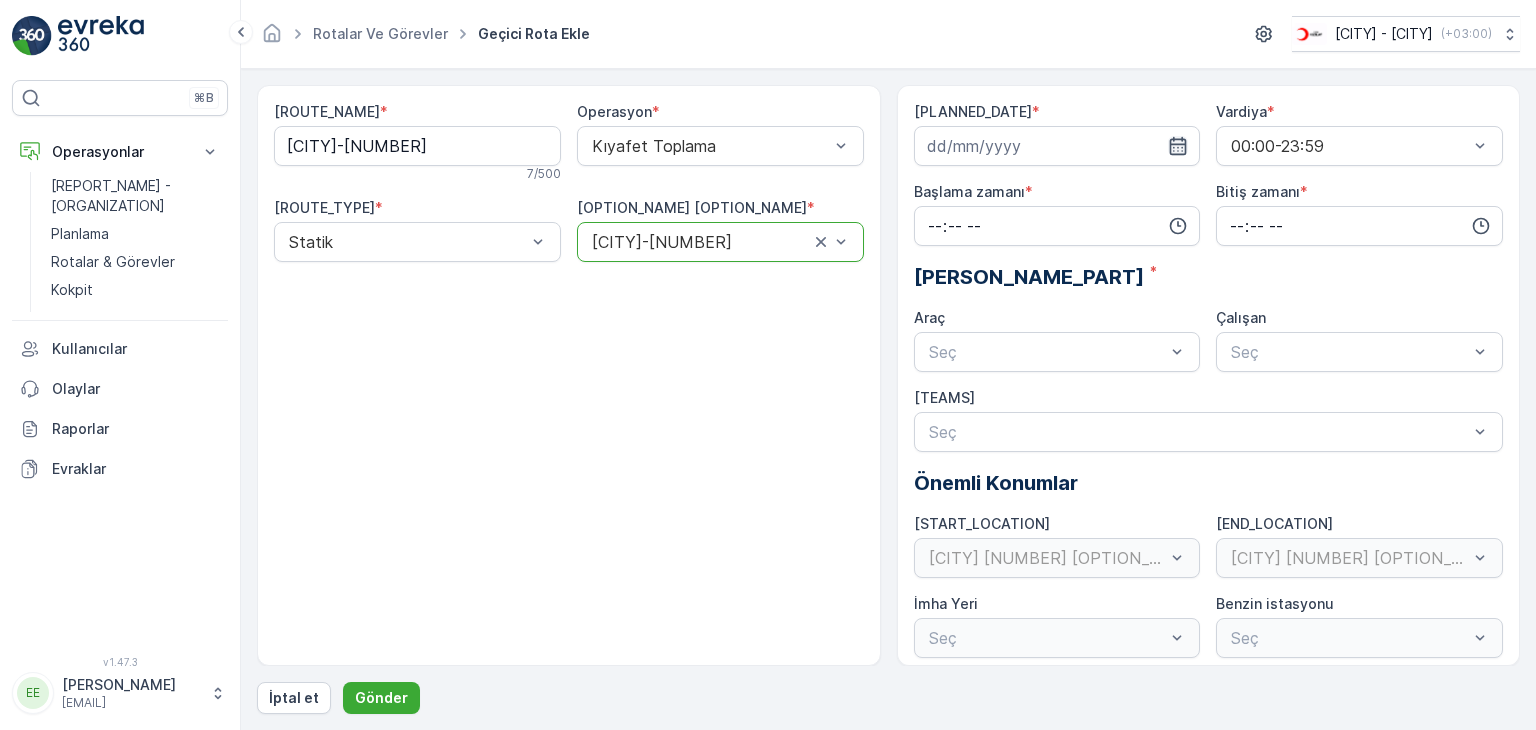 click 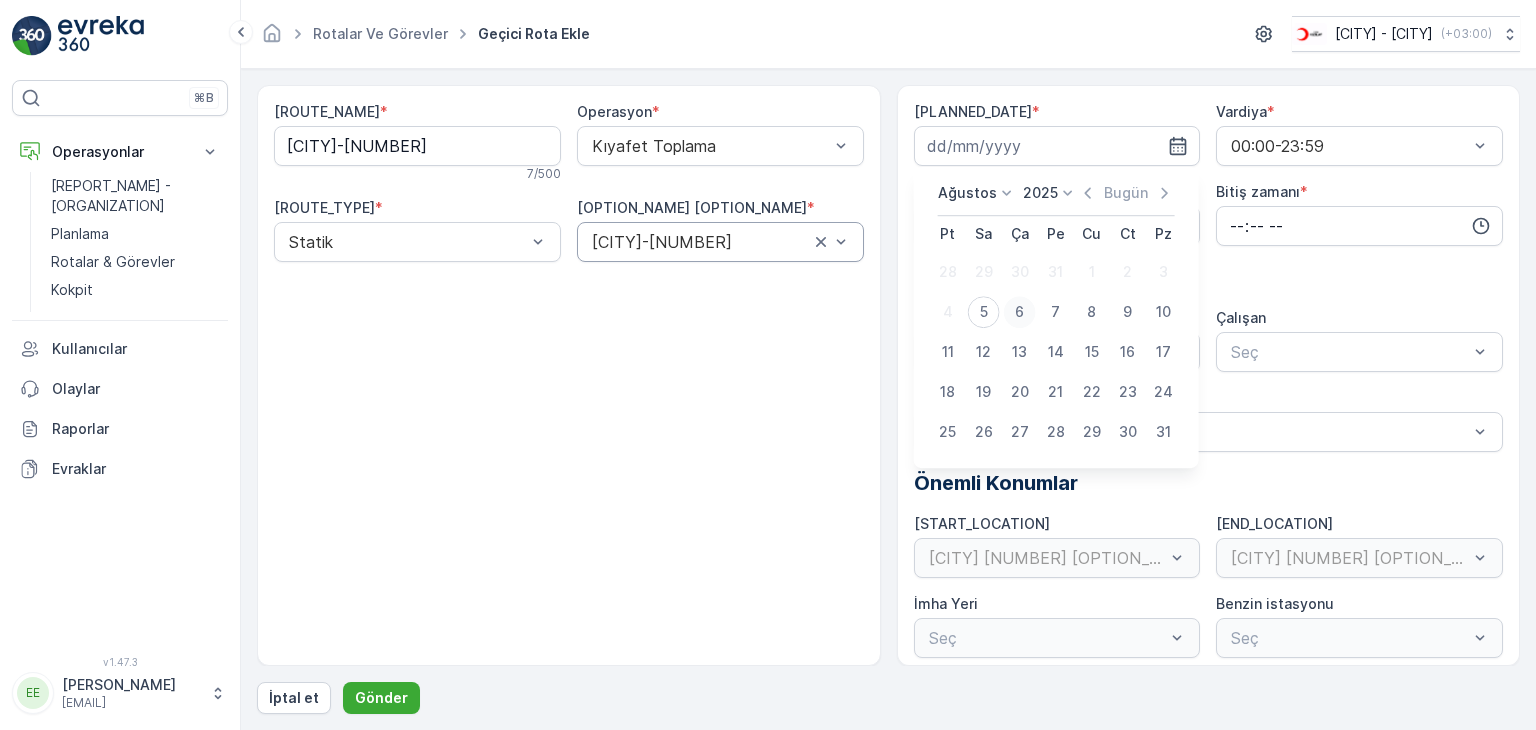 click on "6" at bounding box center (1020, 312) 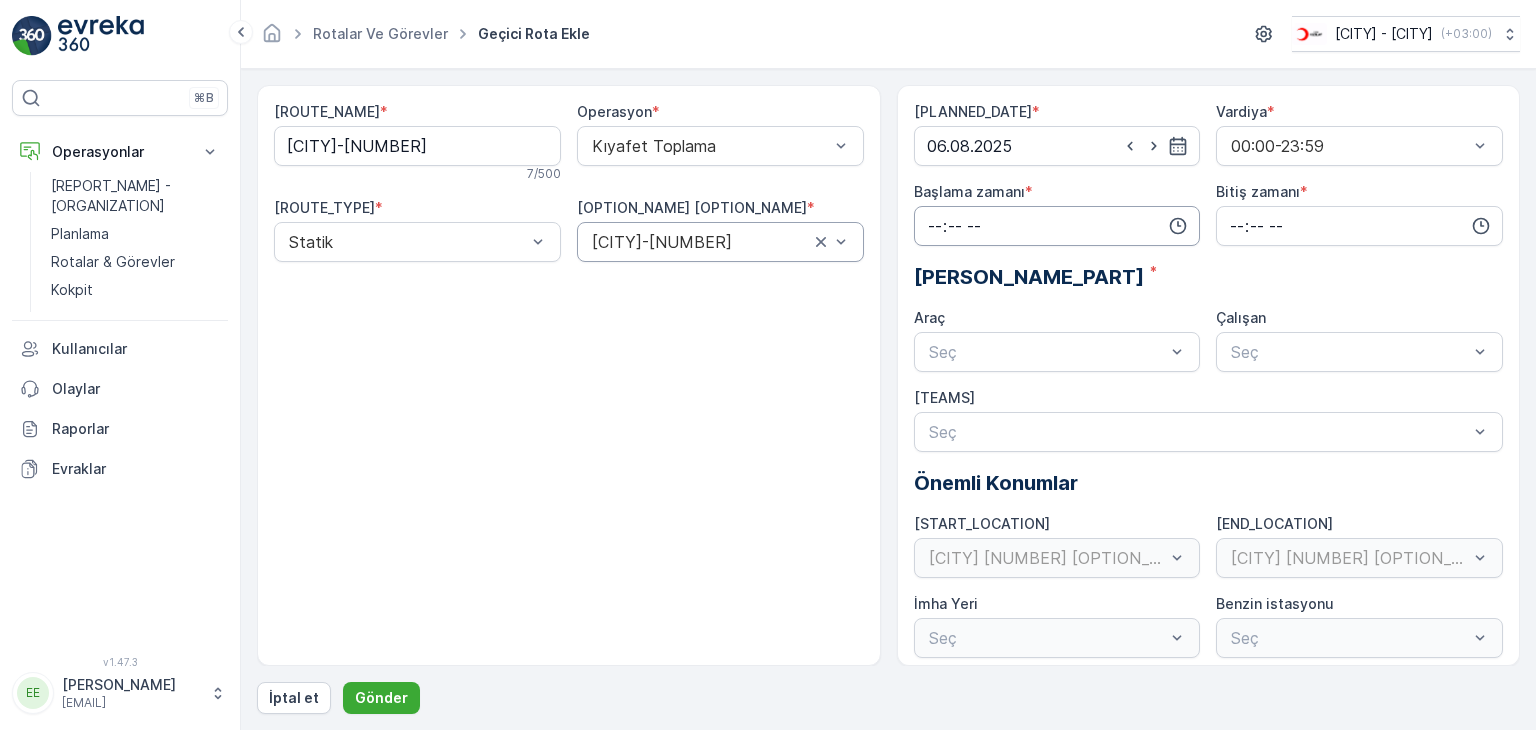 click at bounding box center [1057, 226] 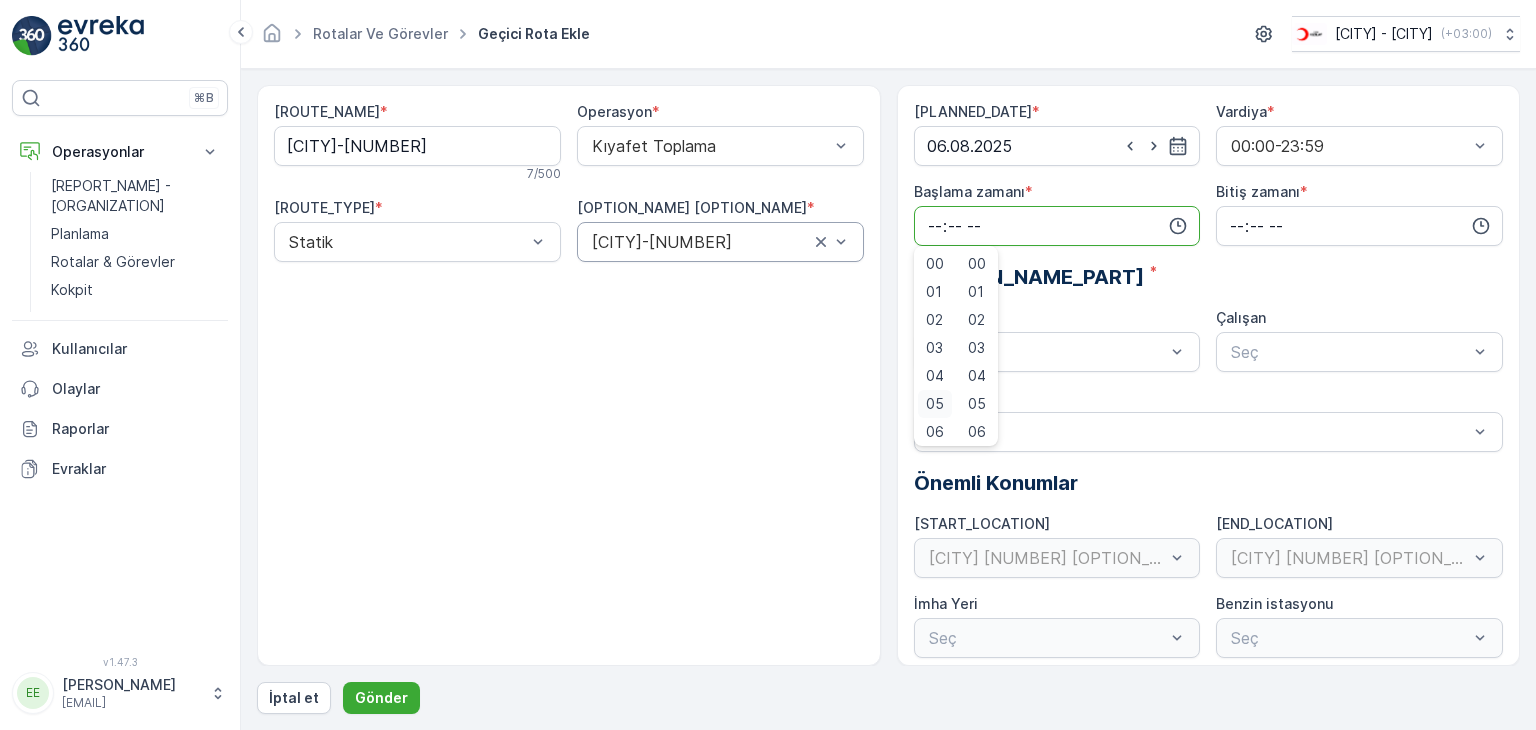 click on "05" at bounding box center [935, 404] 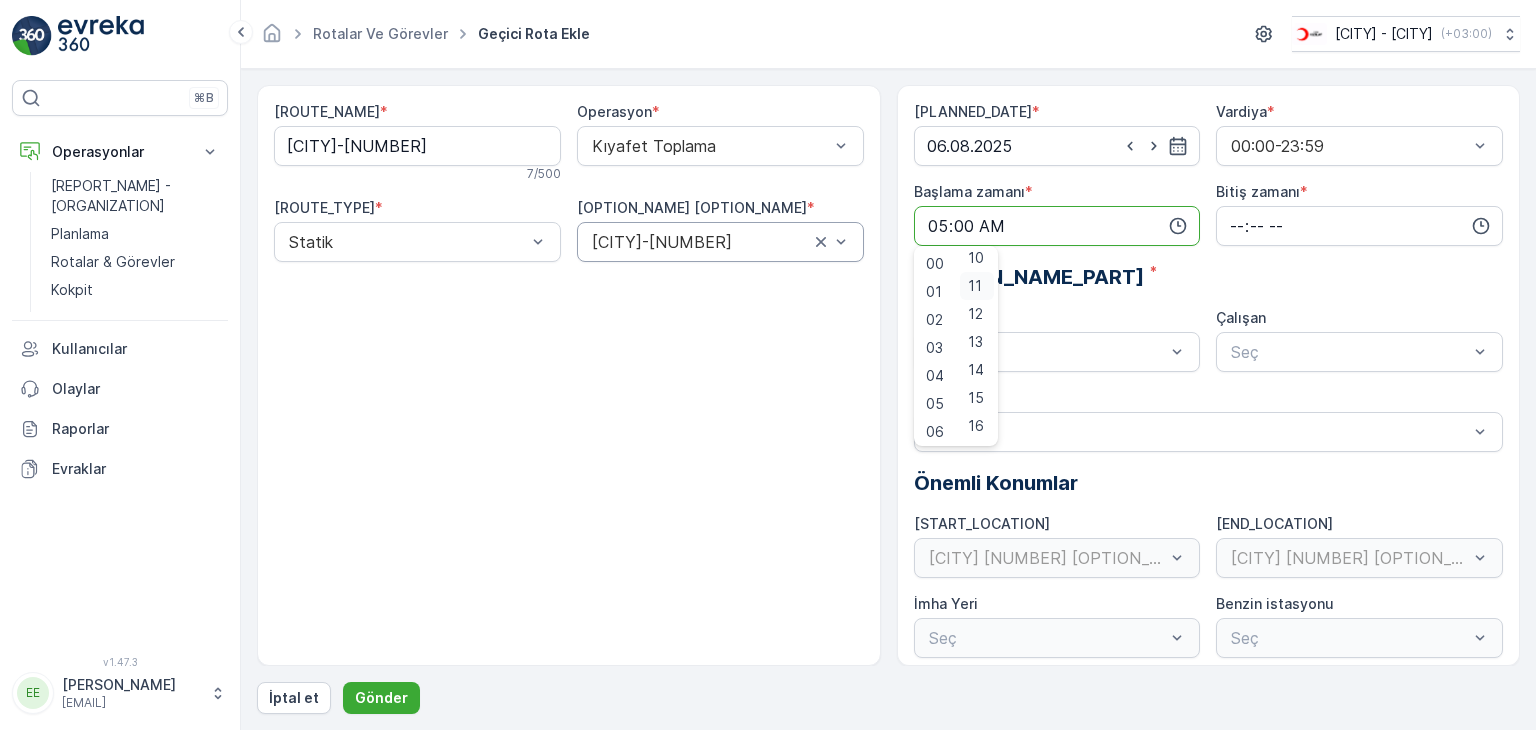 scroll, scrollTop: 400, scrollLeft: 0, axis: vertical 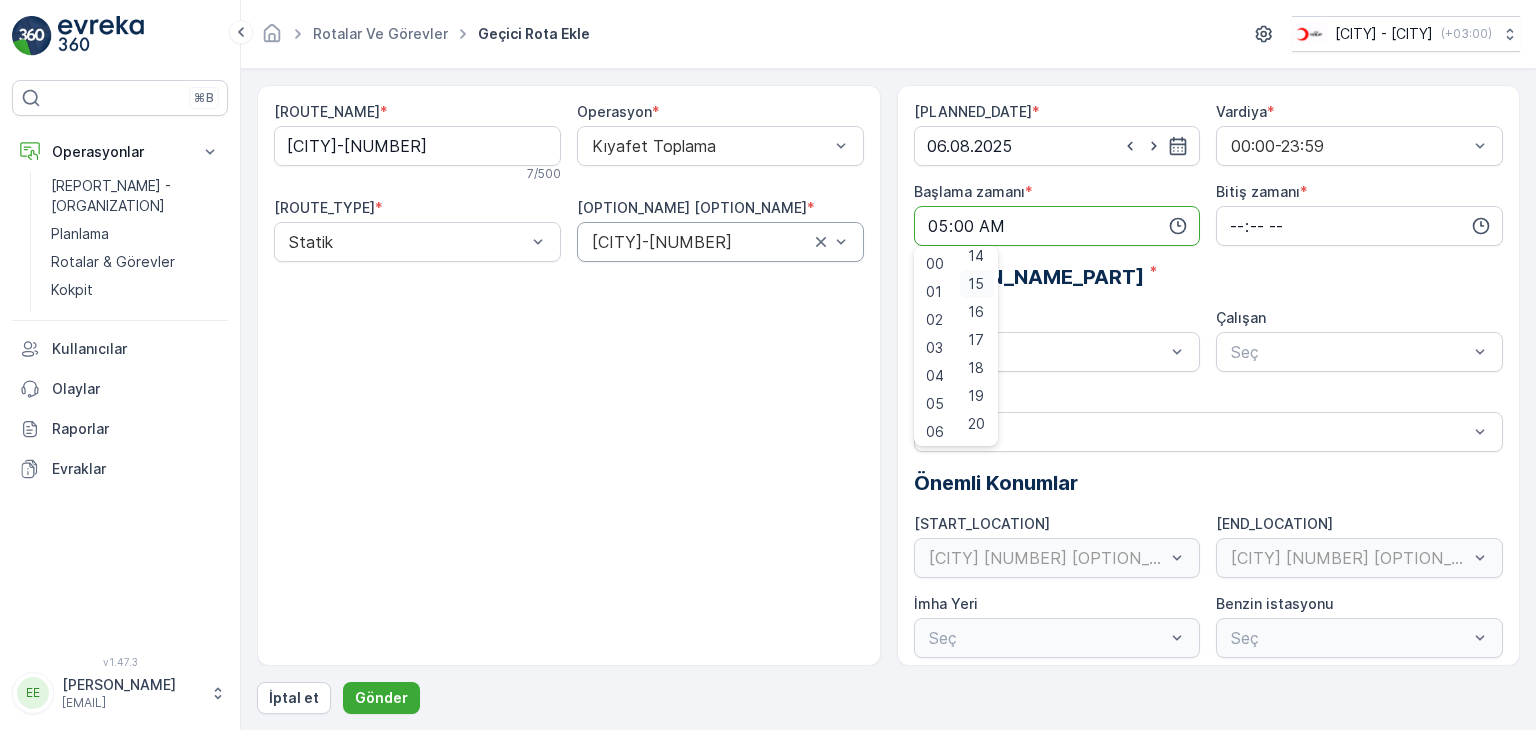 click on "15" at bounding box center (976, 284) 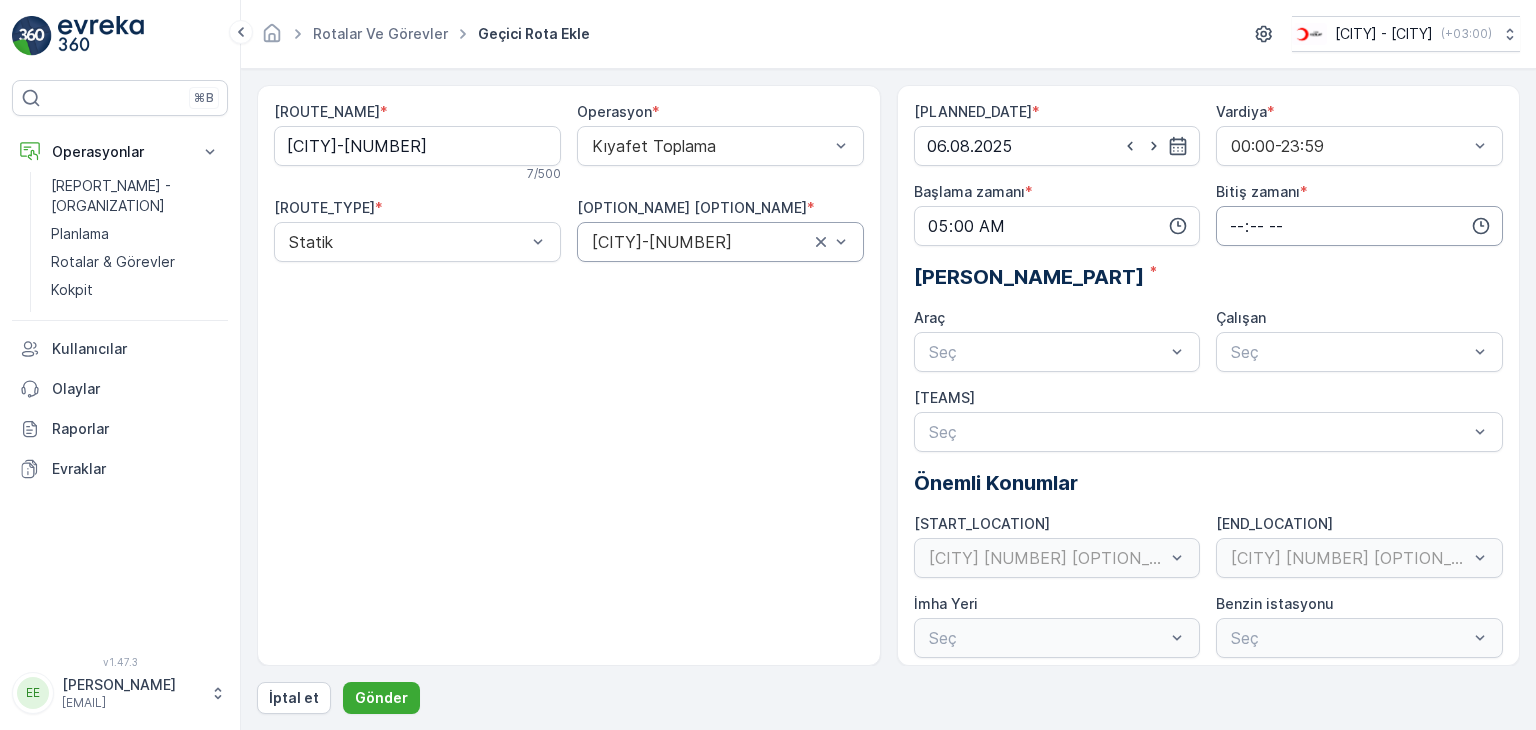 click at bounding box center (1359, 226) 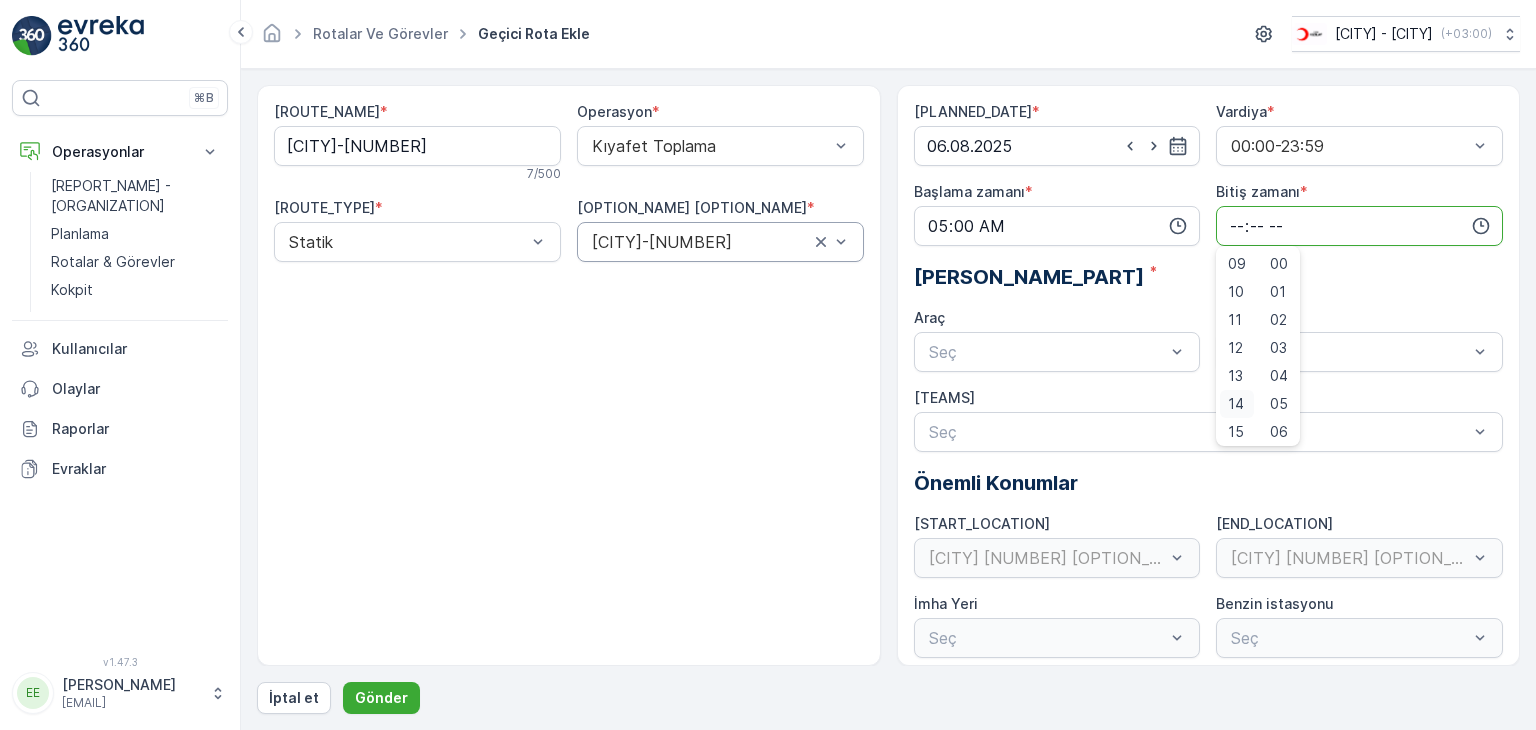 scroll, scrollTop: 300, scrollLeft: 0, axis: vertical 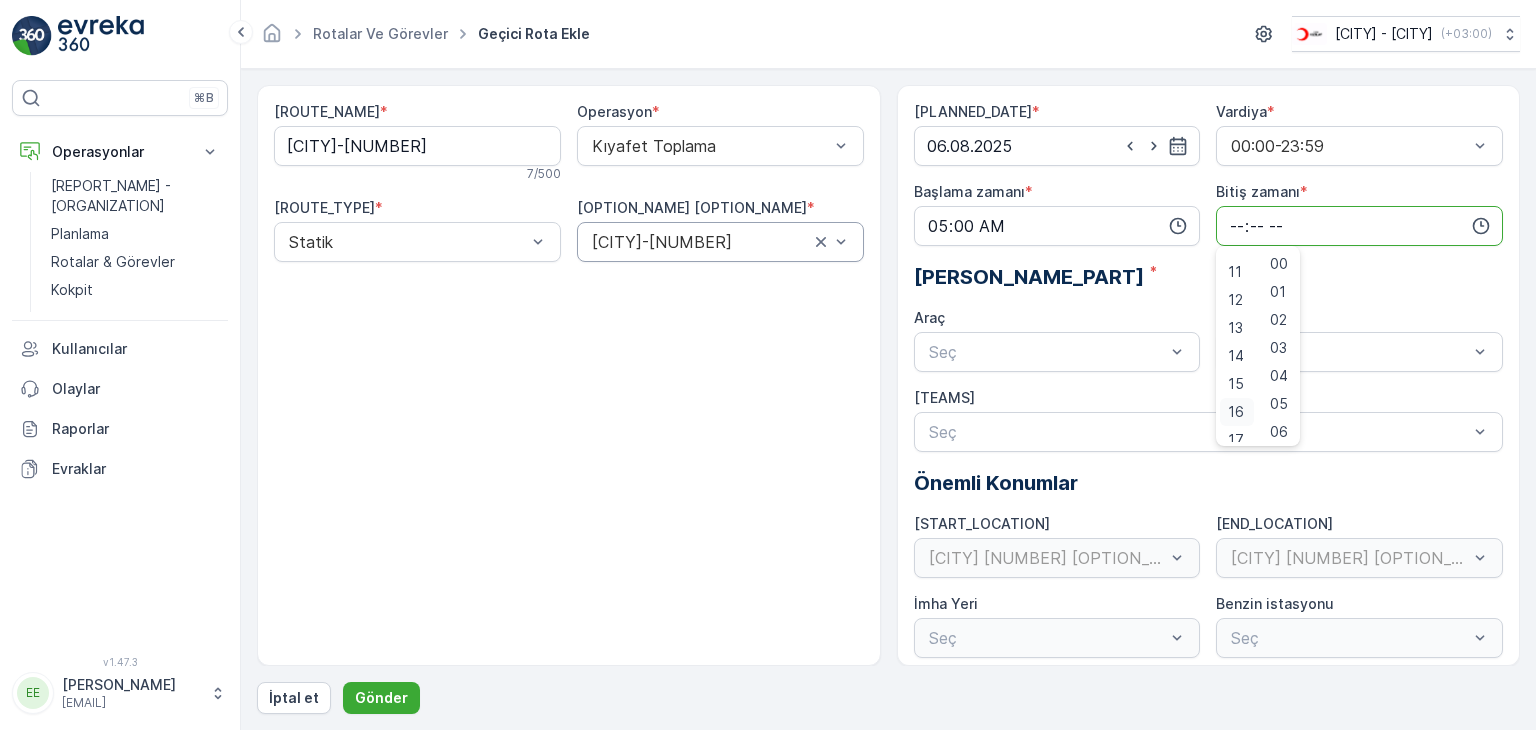 click on "16" at bounding box center [1236, 412] 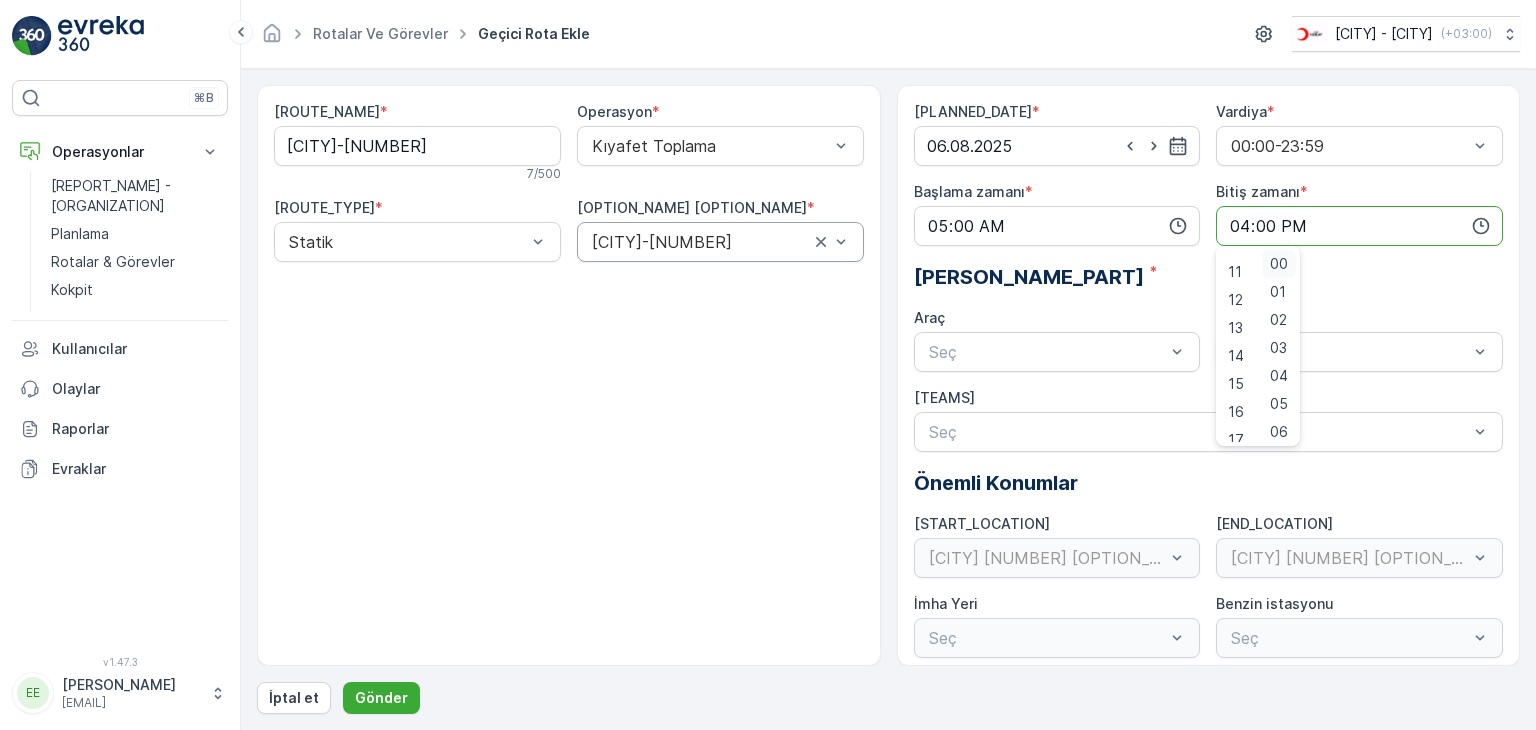 click on "00" at bounding box center [1279, 264] 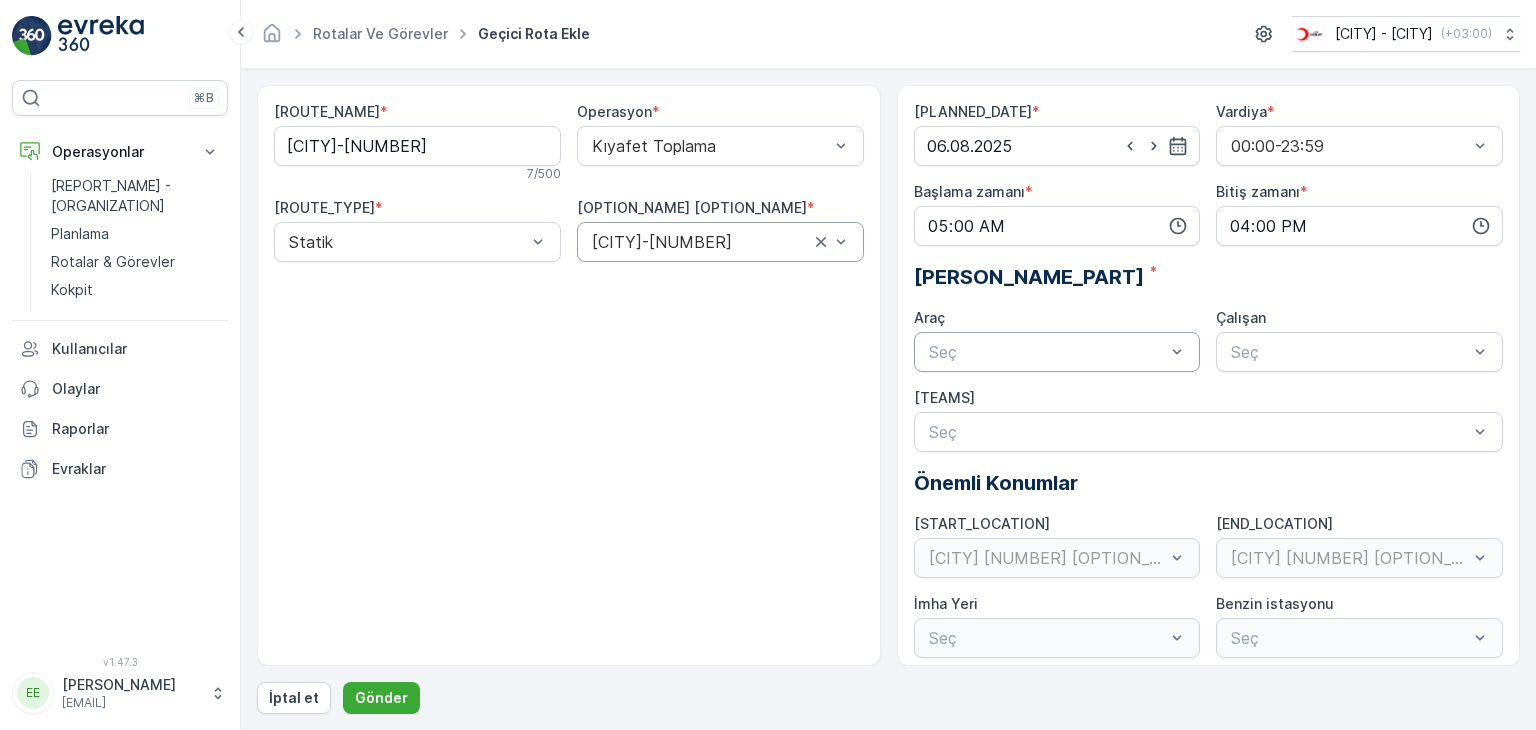 click at bounding box center (1047, 352) 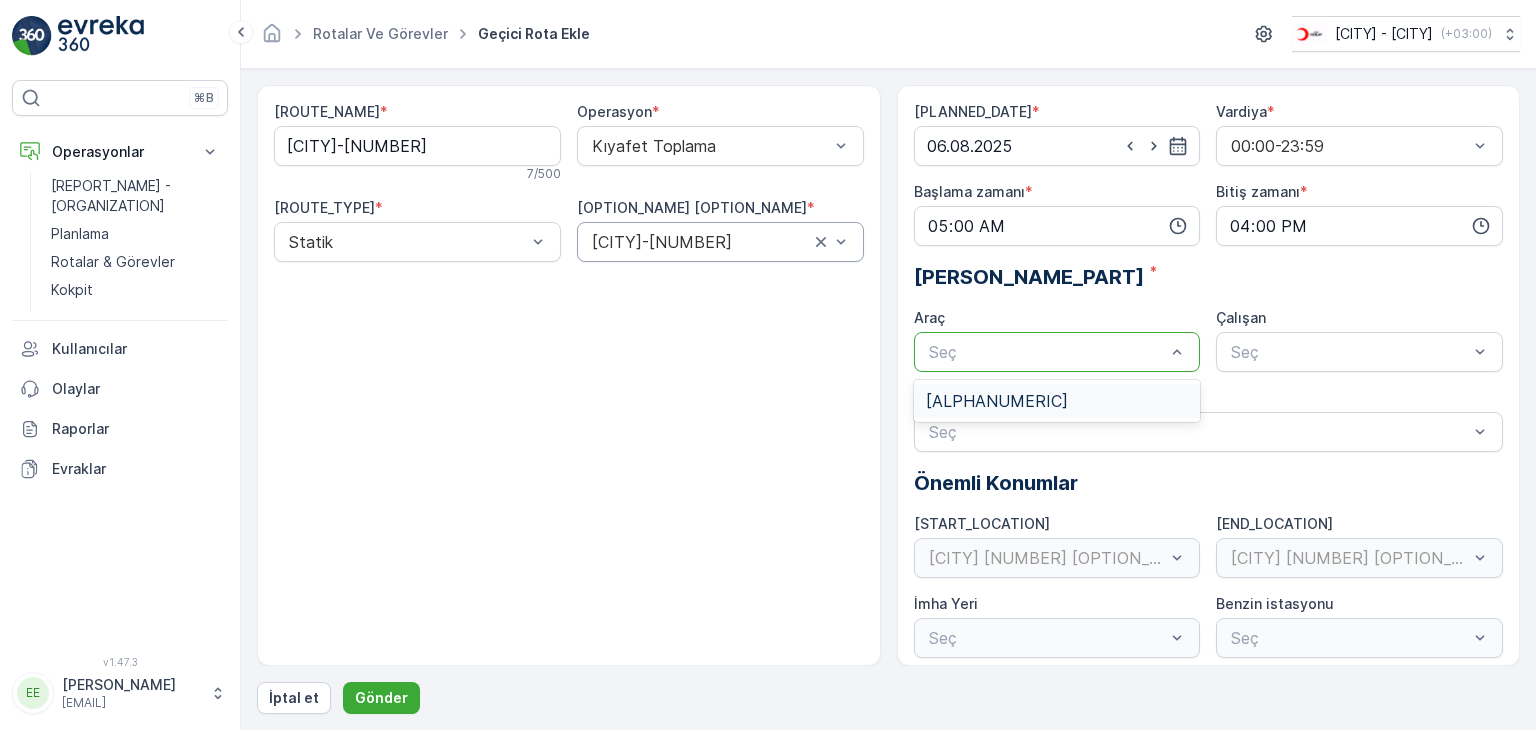 click on "[ALPHANUMERIC]" at bounding box center (1057, 401) 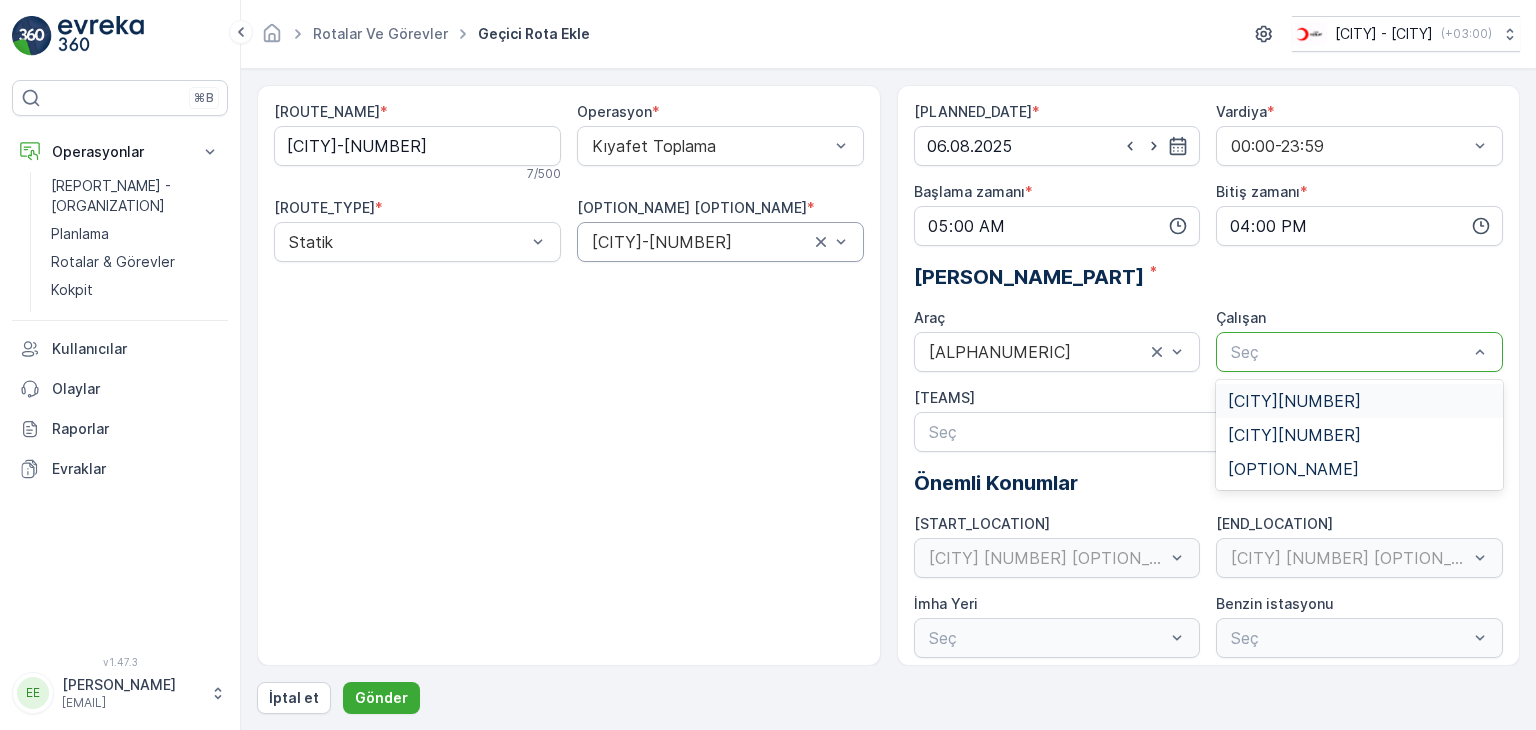 click at bounding box center [1349, 352] 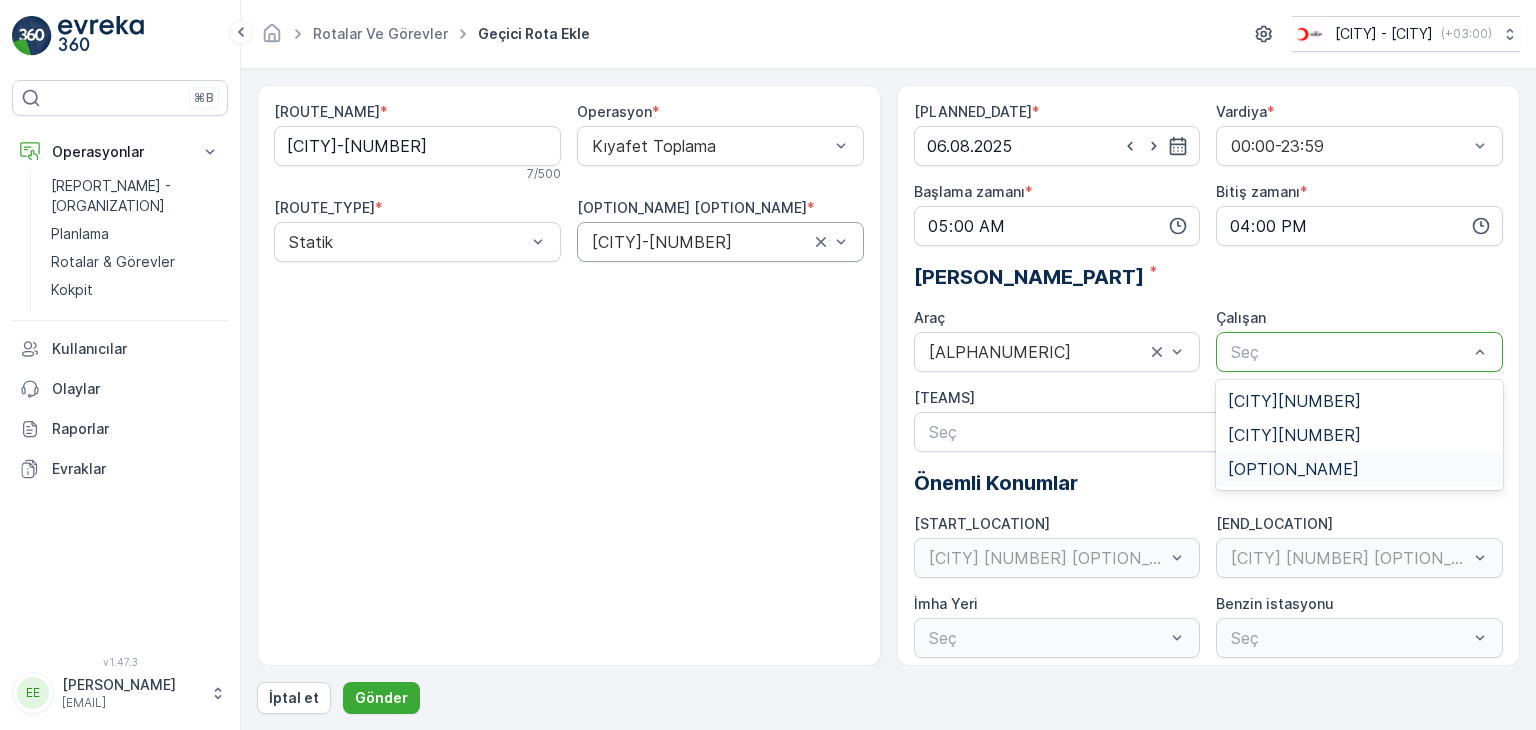 click on "[OPTION_NAME]" at bounding box center (1293, 469) 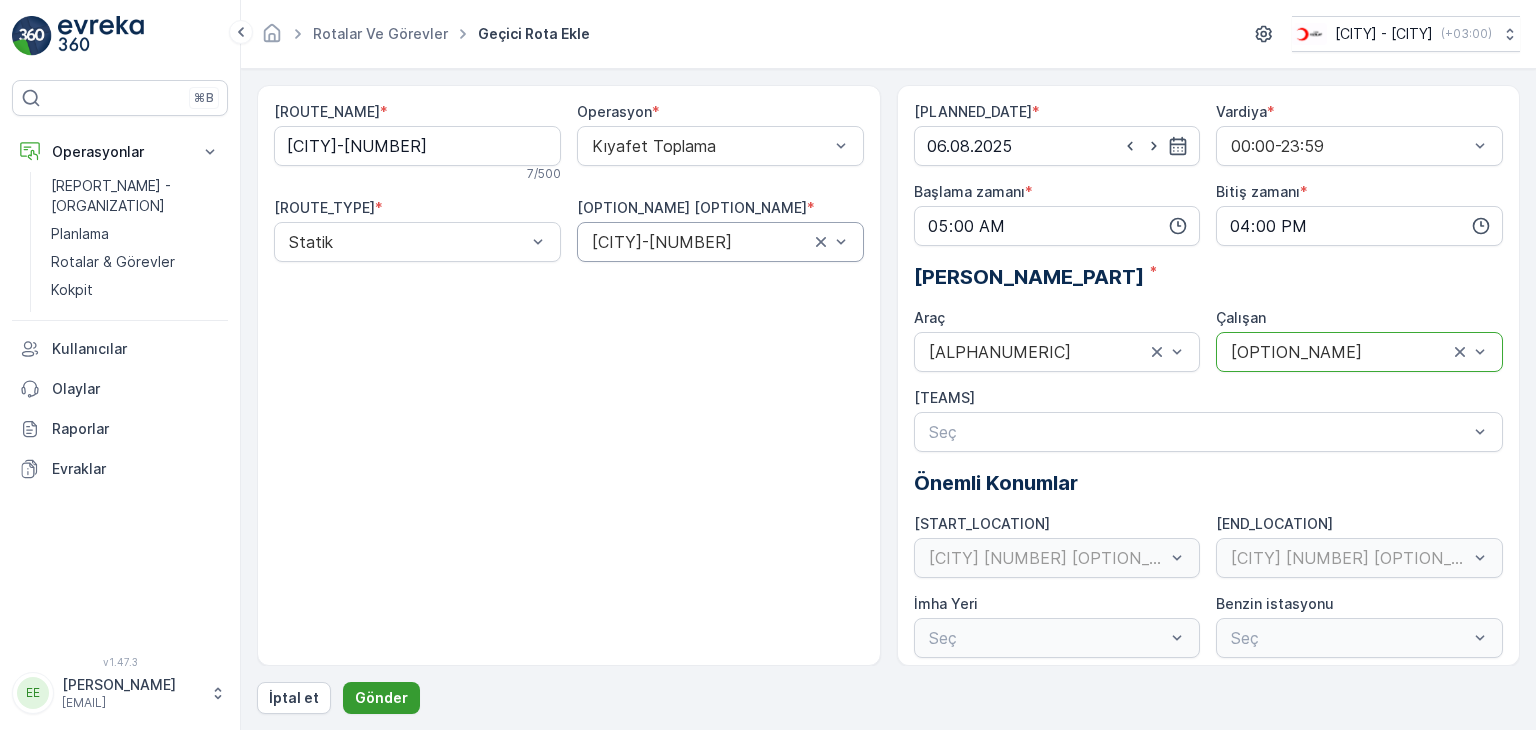 click on "Gönder" at bounding box center (381, 698) 